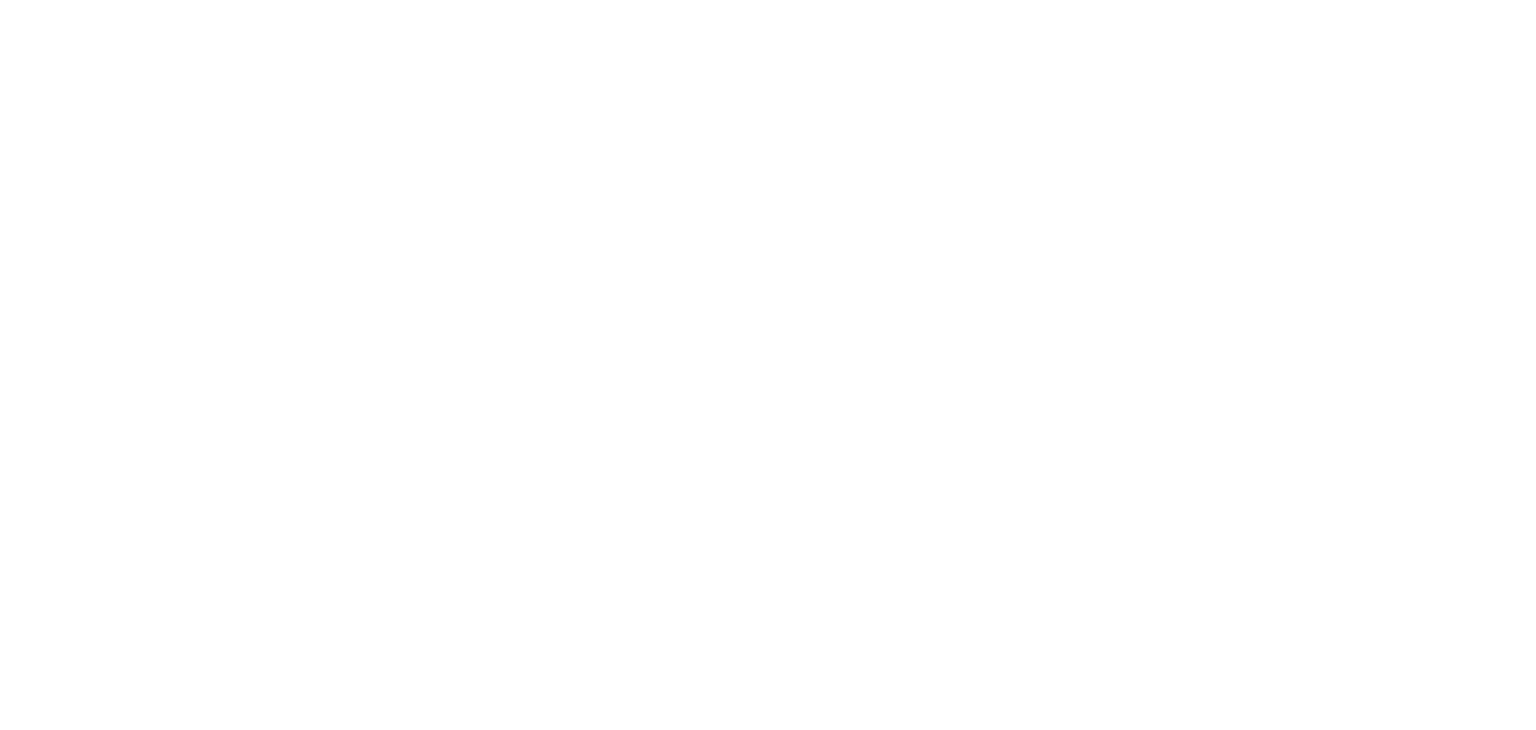 scroll, scrollTop: 0, scrollLeft: 0, axis: both 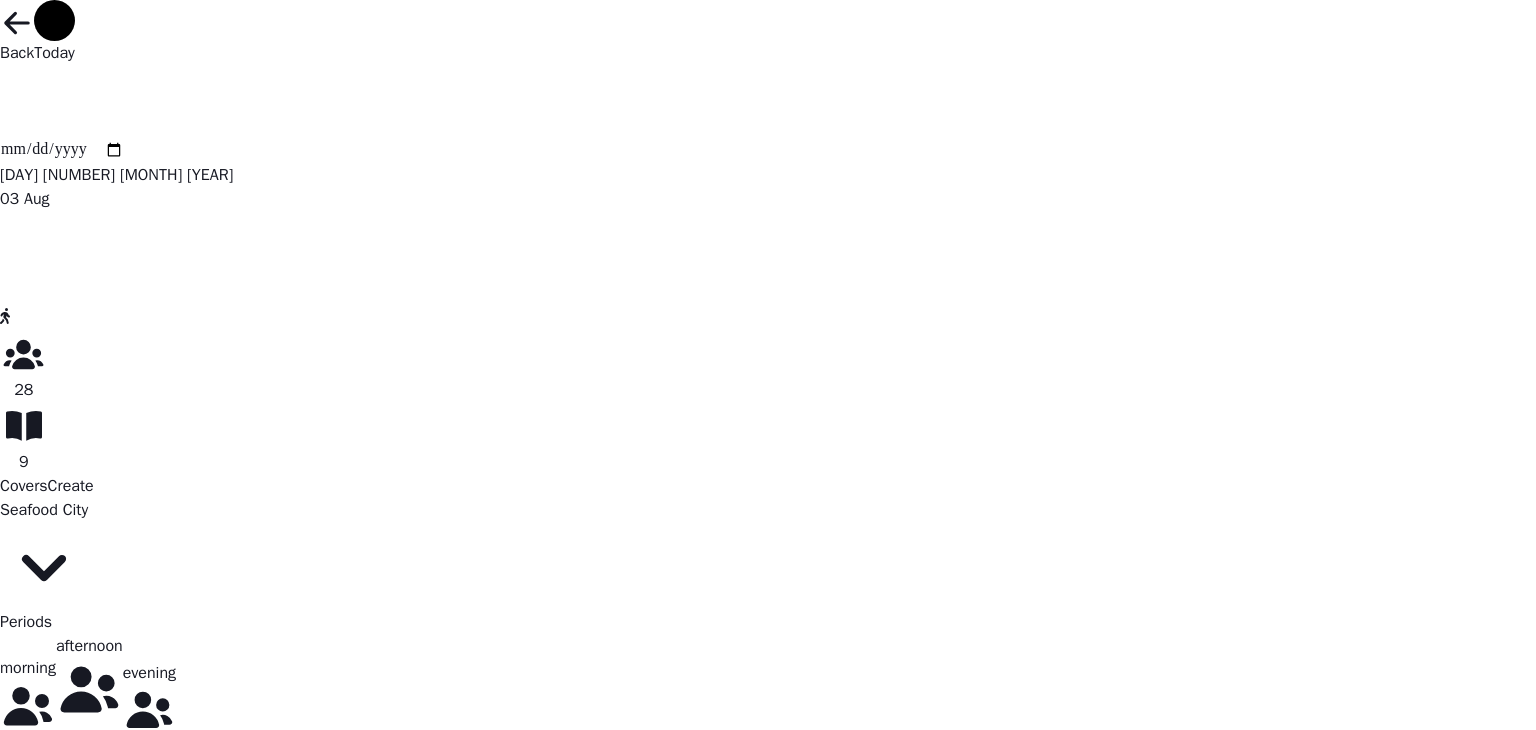click on "**********" at bounding box center (62, 150) 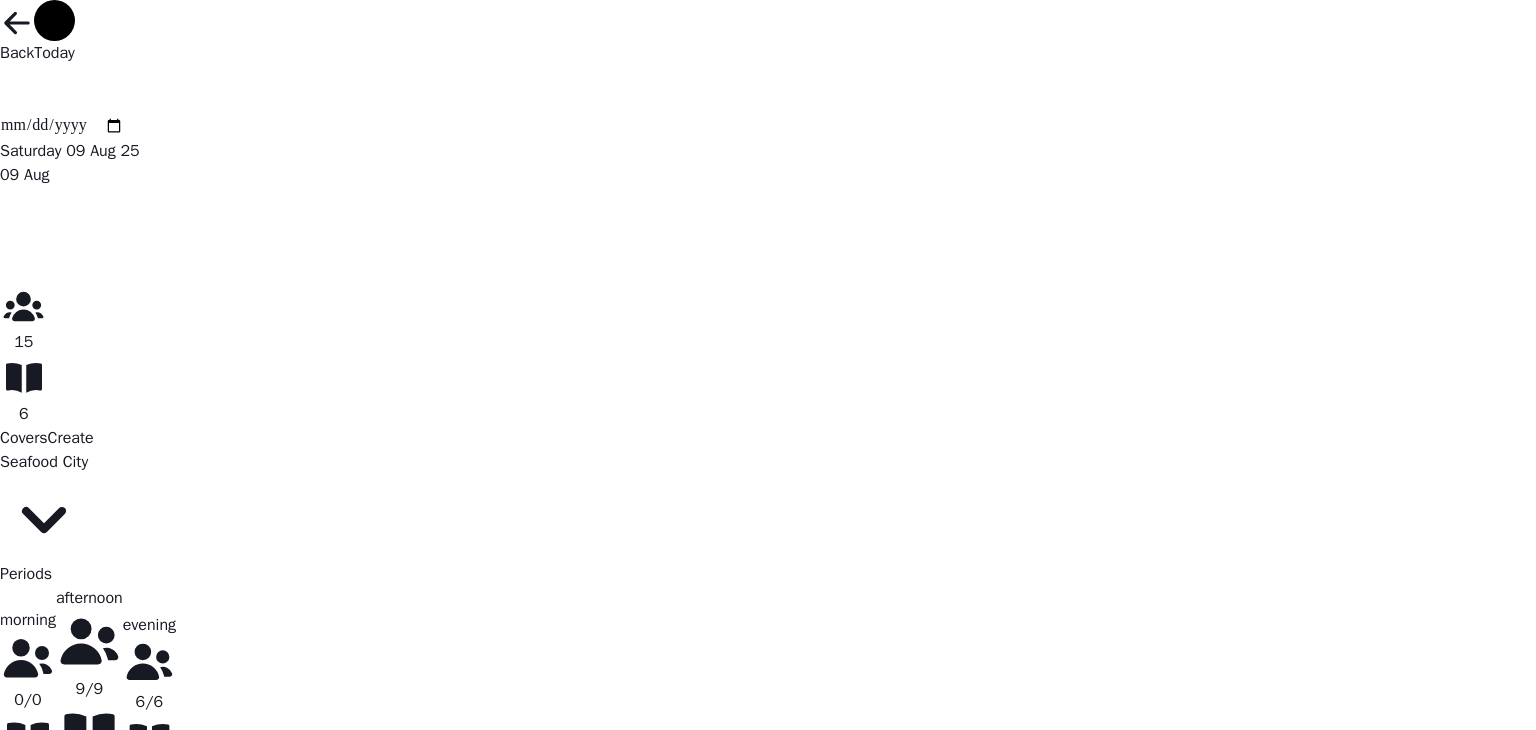 scroll, scrollTop: 59, scrollLeft: 0, axis: vertical 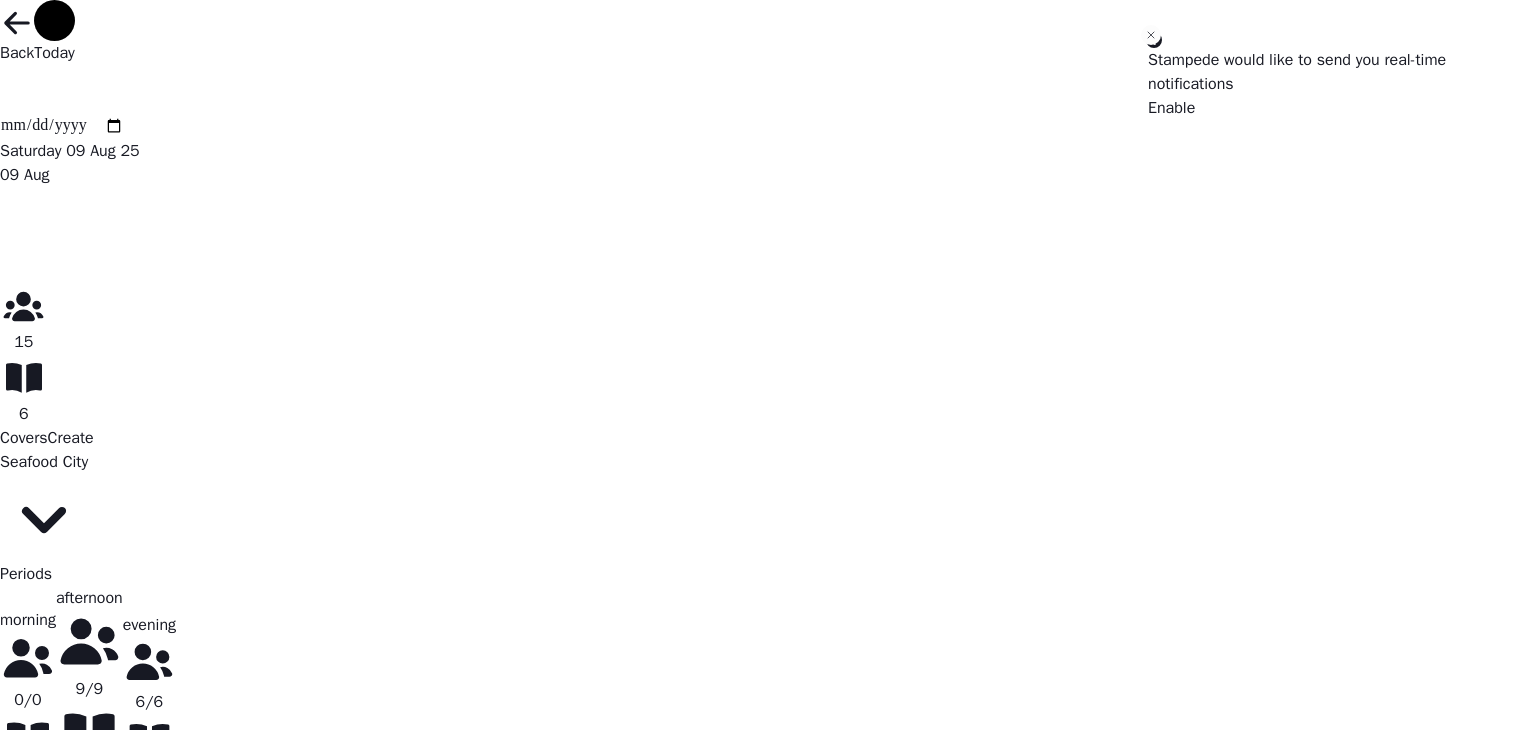 click at bounding box center [0, 106] 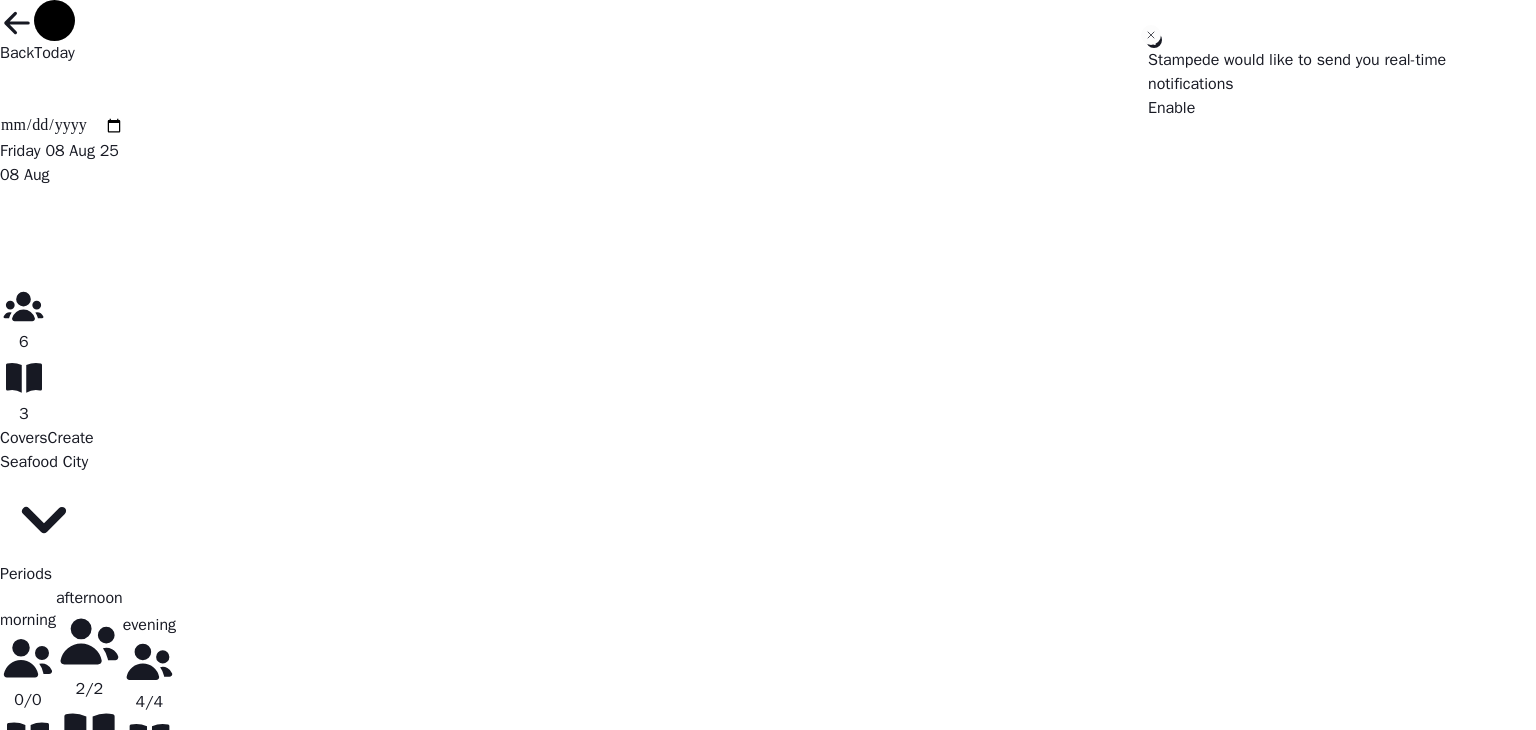 click 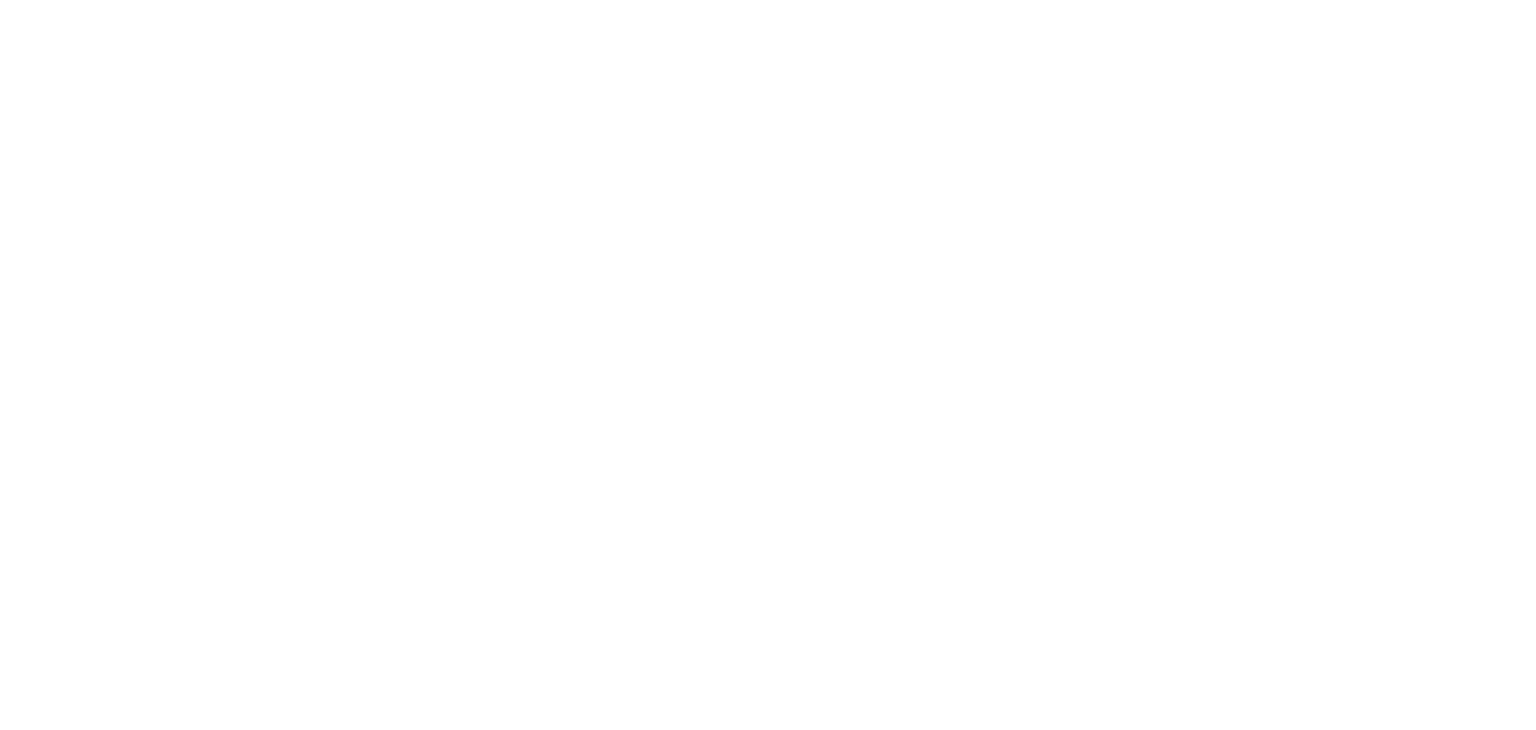 scroll, scrollTop: 0, scrollLeft: 0, axis: both 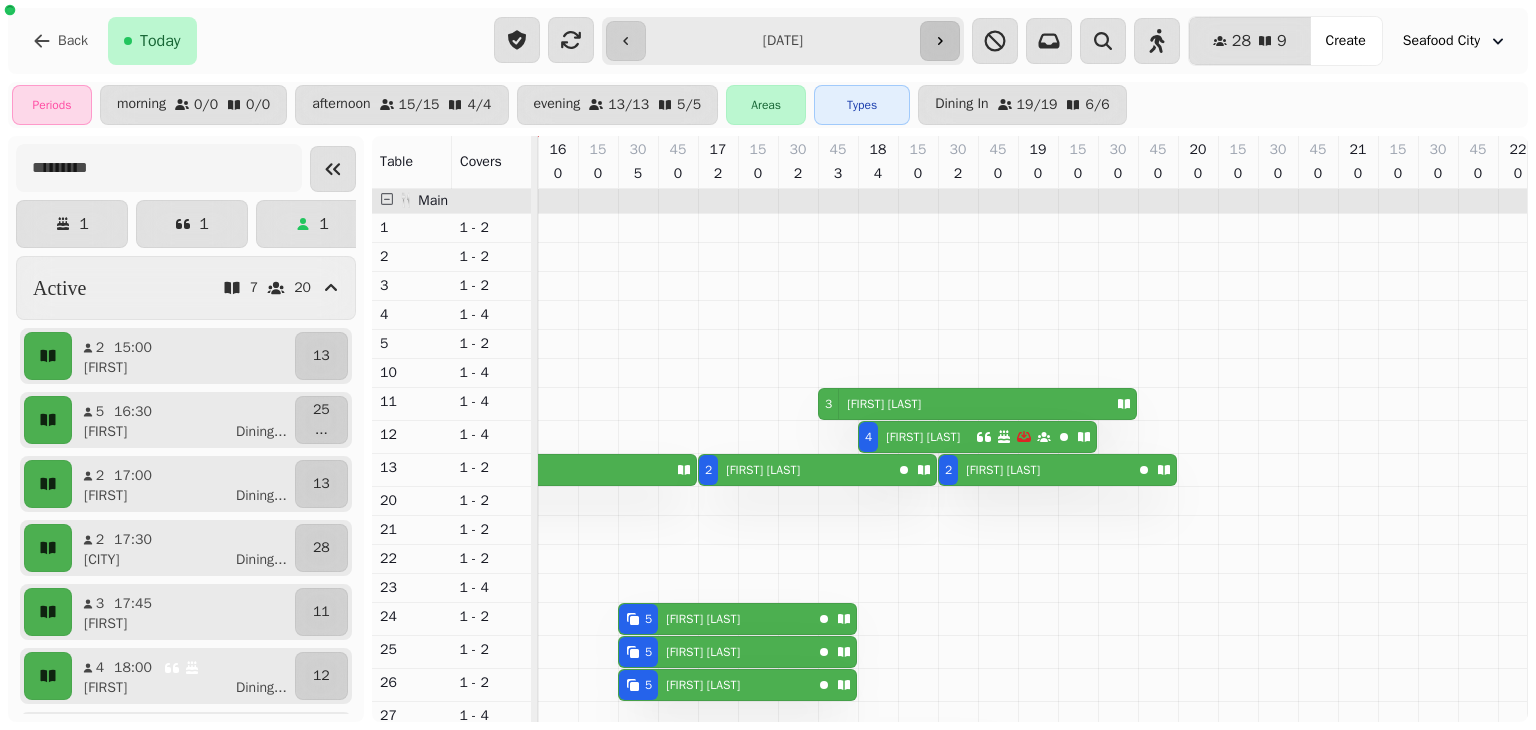 click at bounding box center [940, 41] 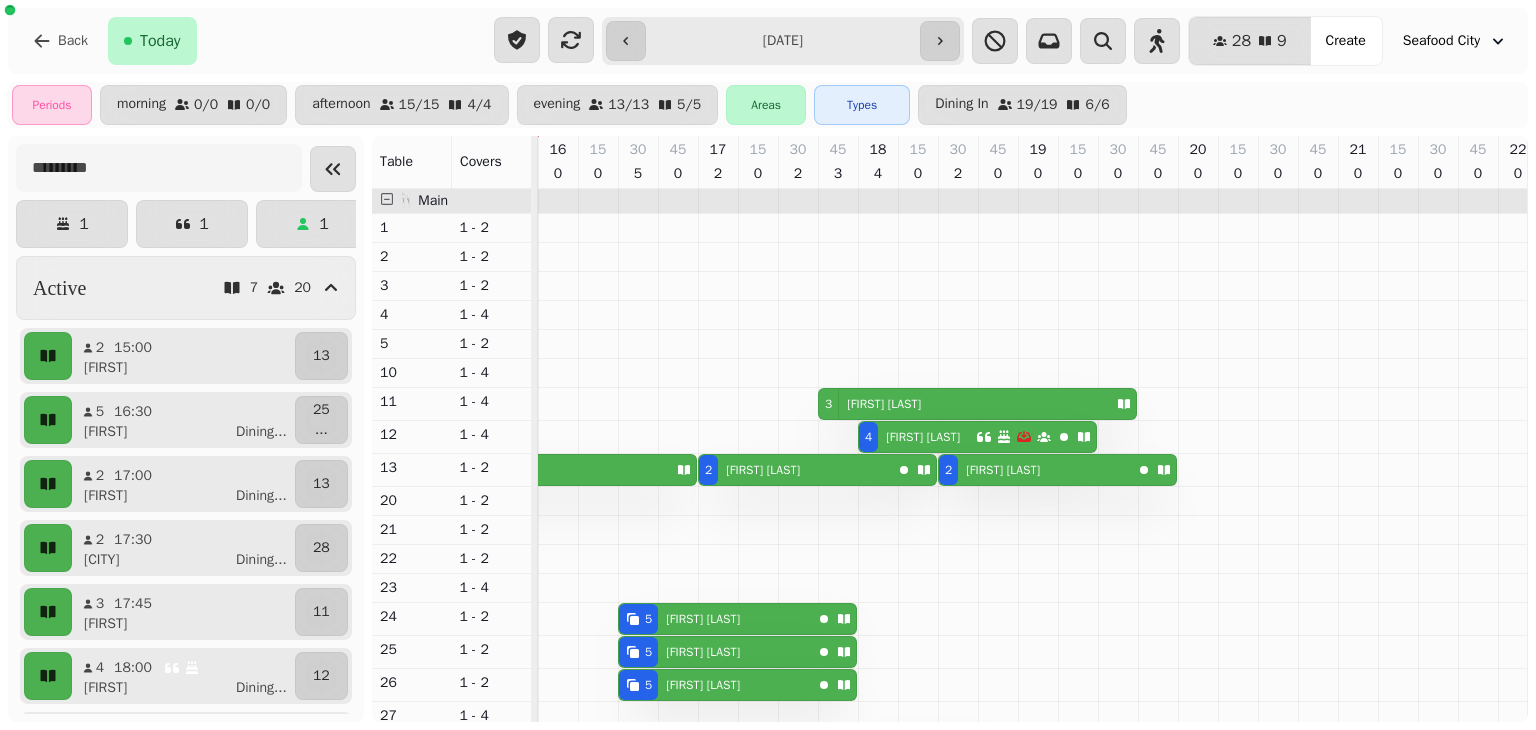 click on "**********" at bounding box center (783, 41) 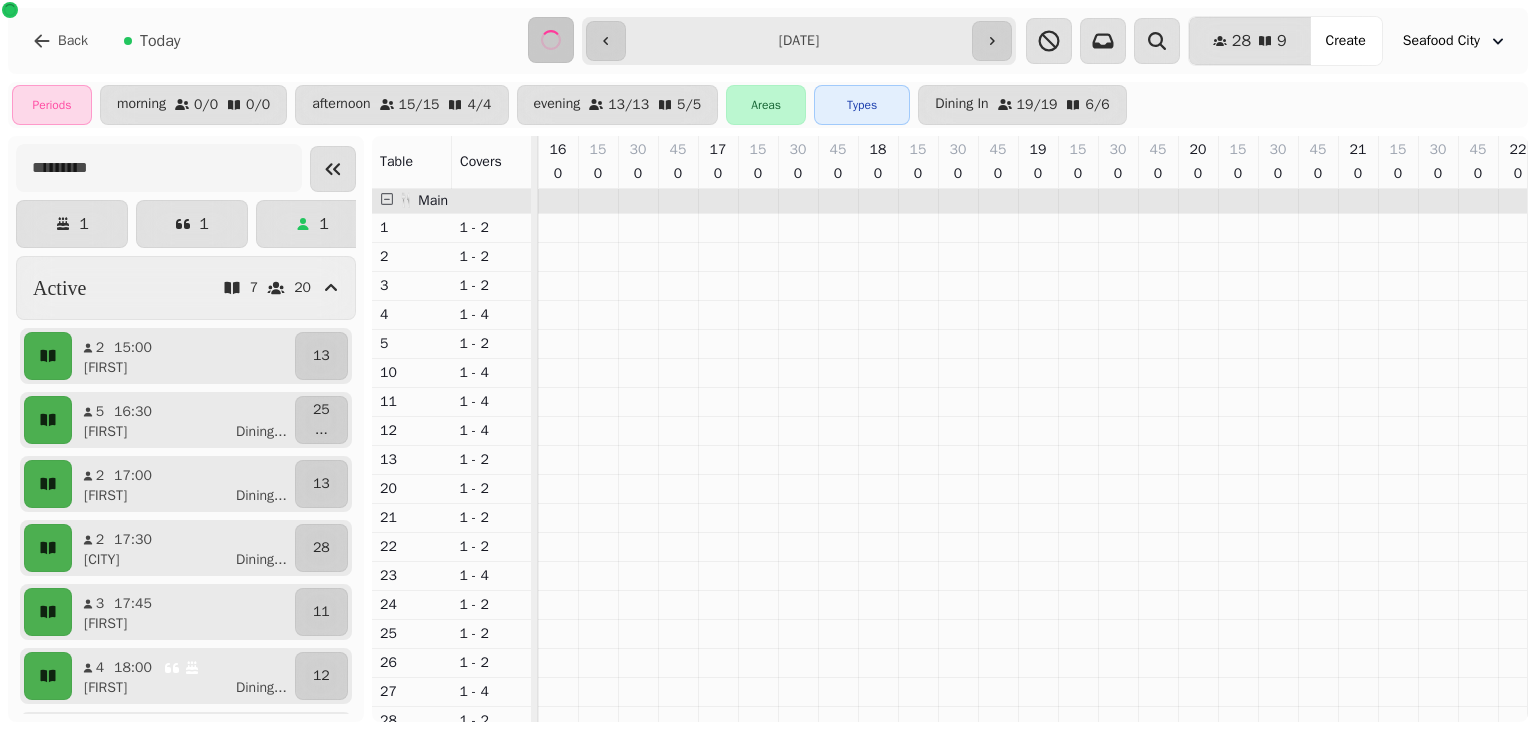 click on "**********" at bounding box center (799, 41) 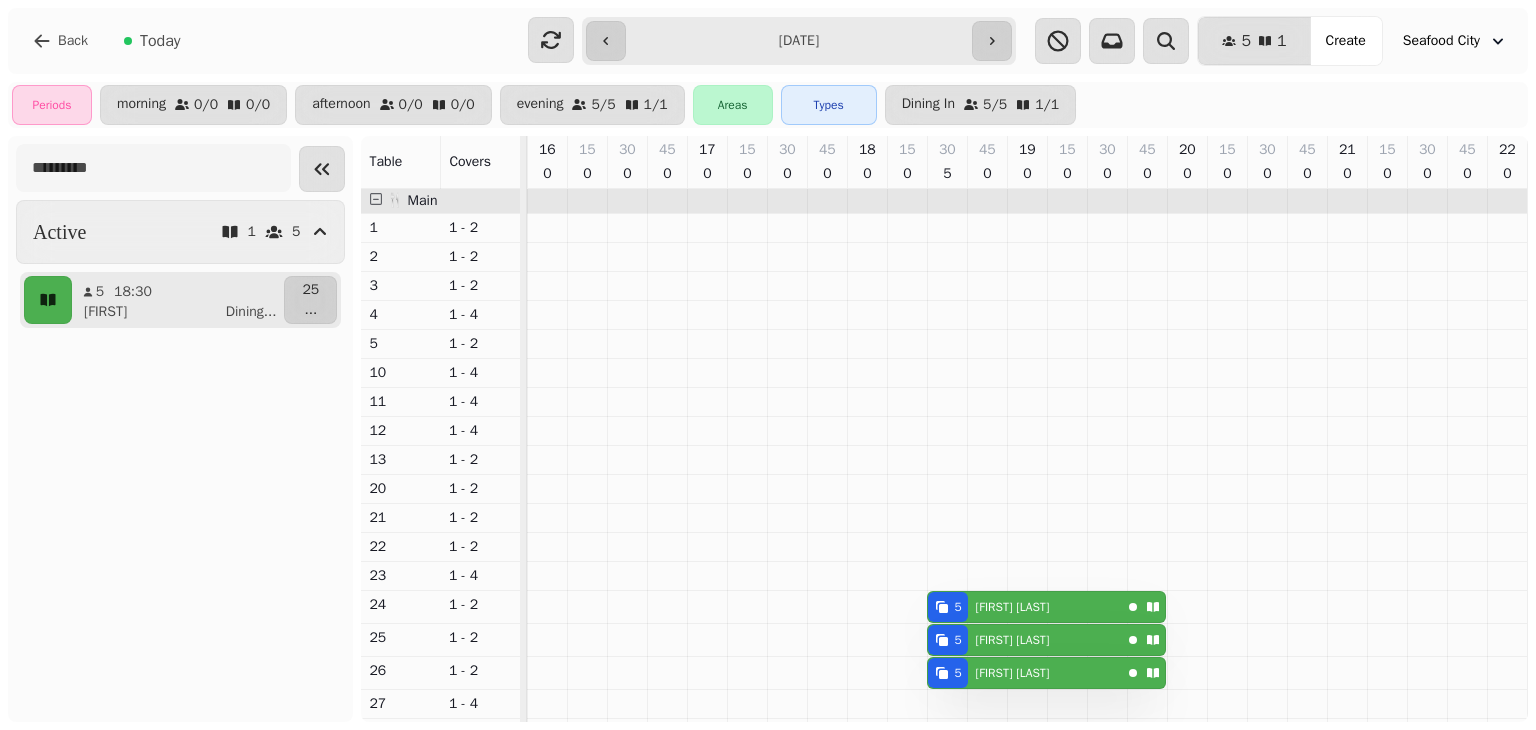 click on "**********" at bounding box center (799, 41) 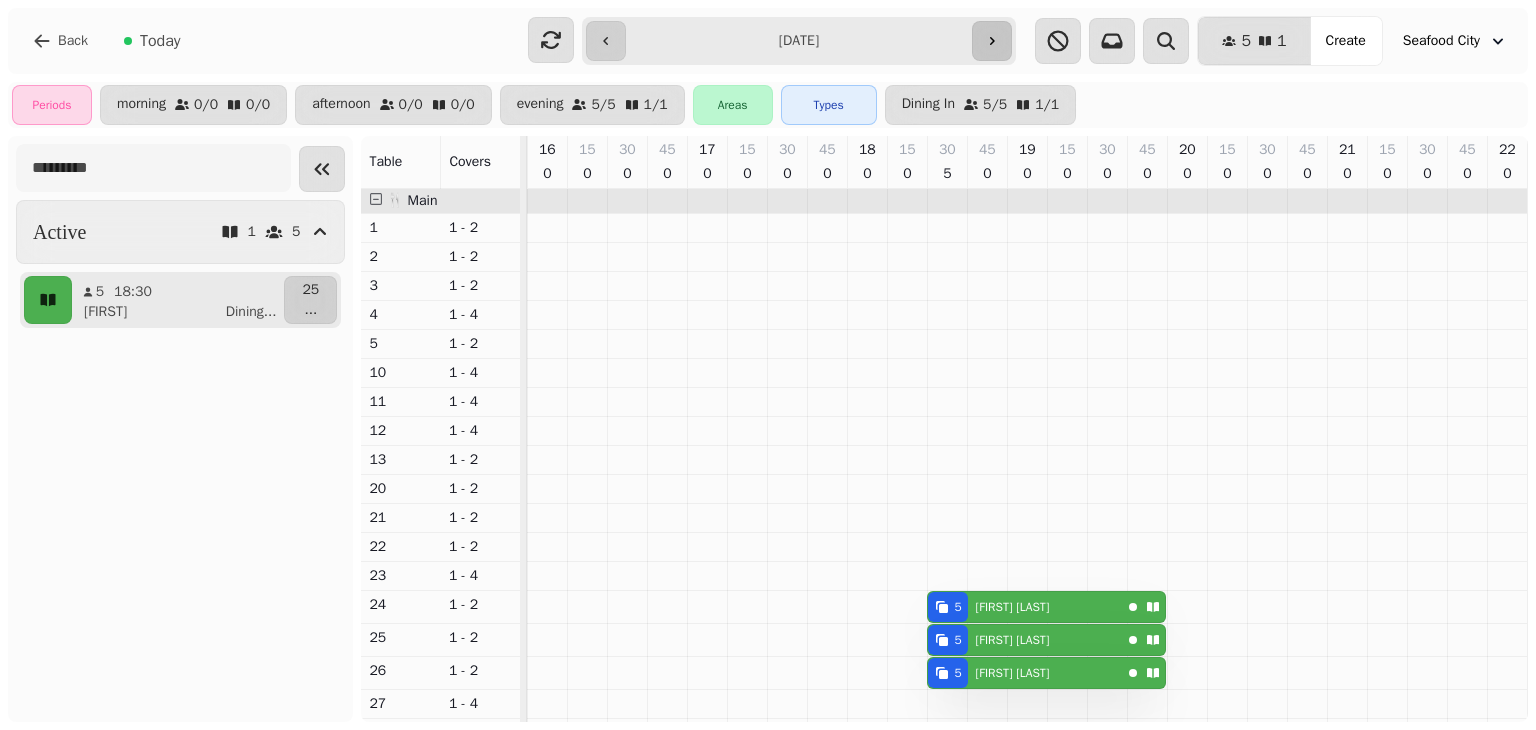 click at bounding box center [992, 41] 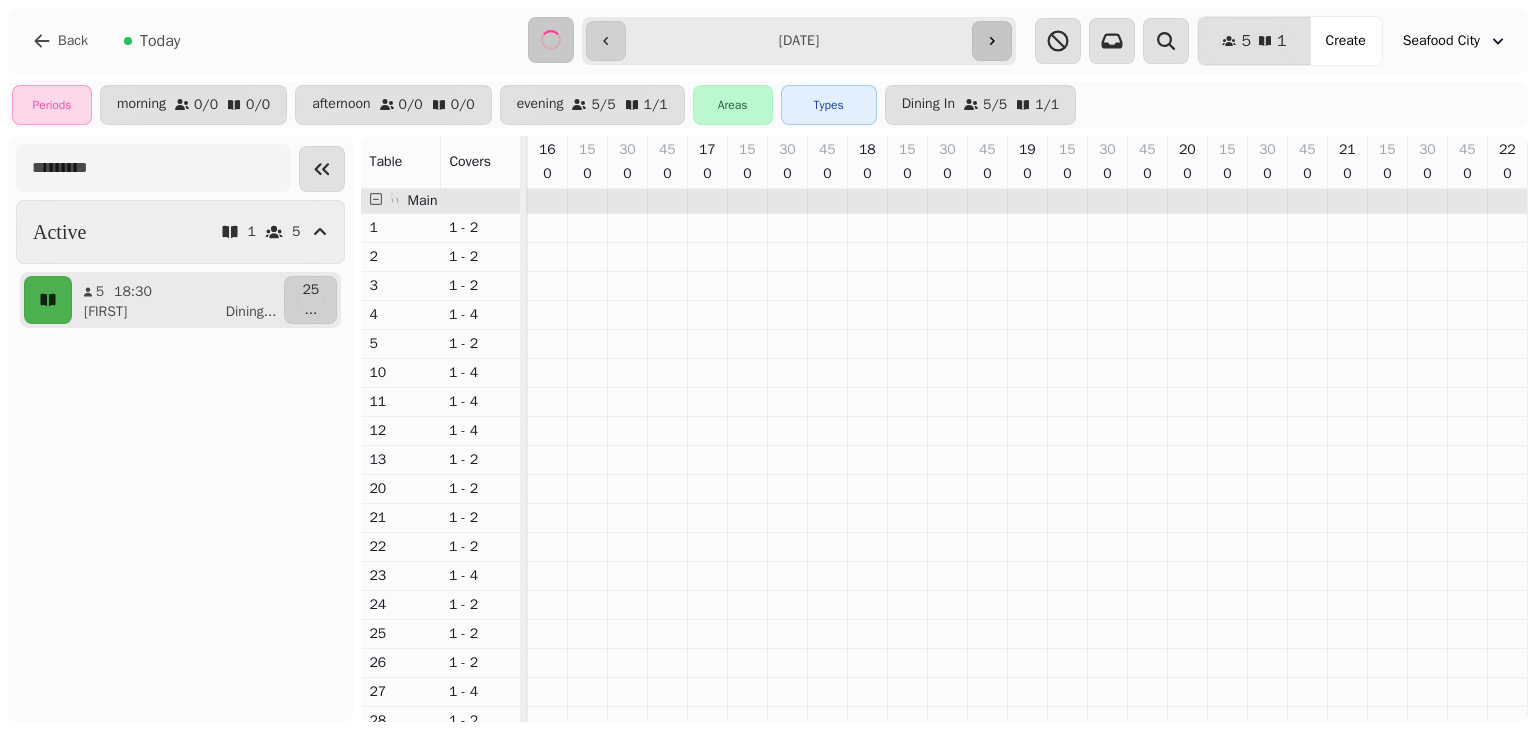 click at bounding box center (992, 41) 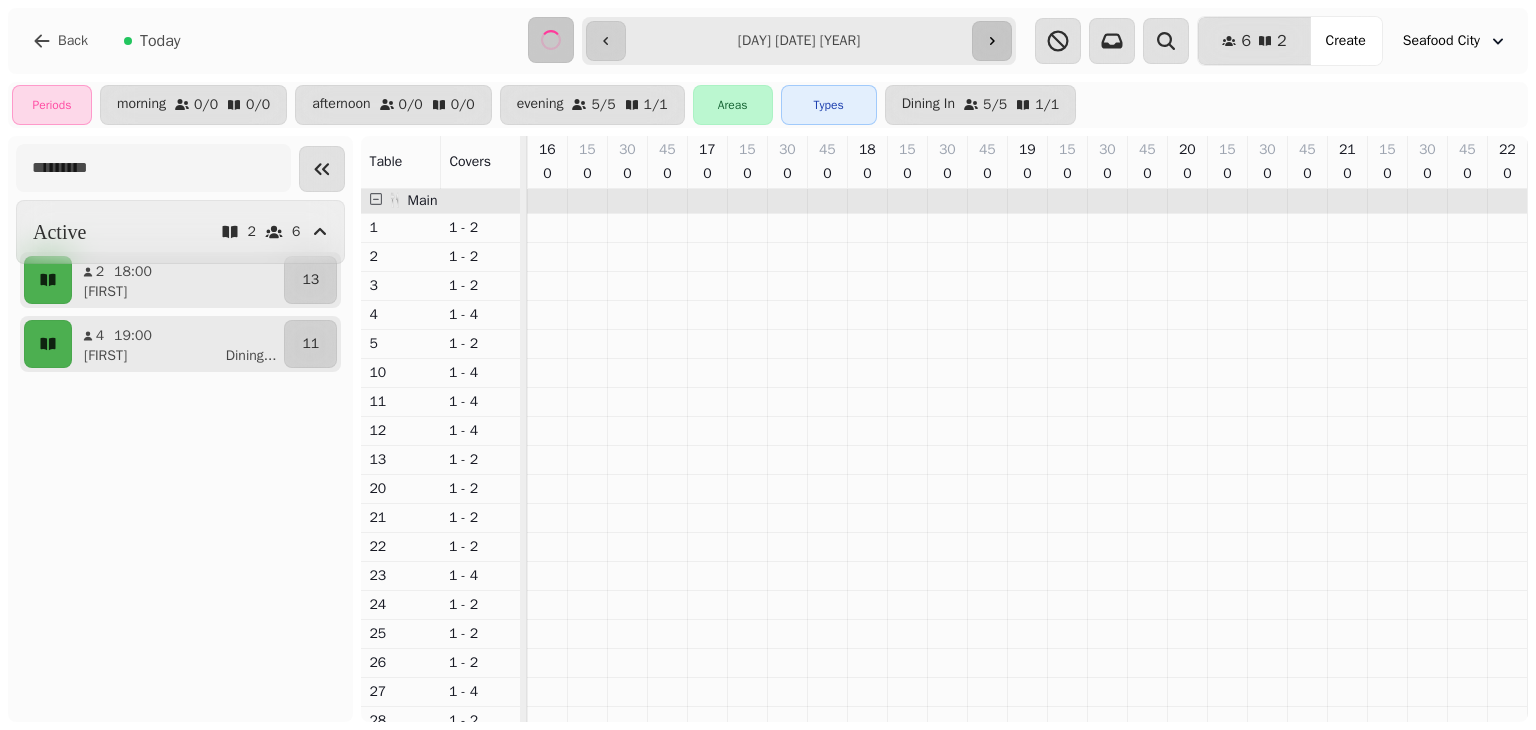 click at bounding box center (992, 41) 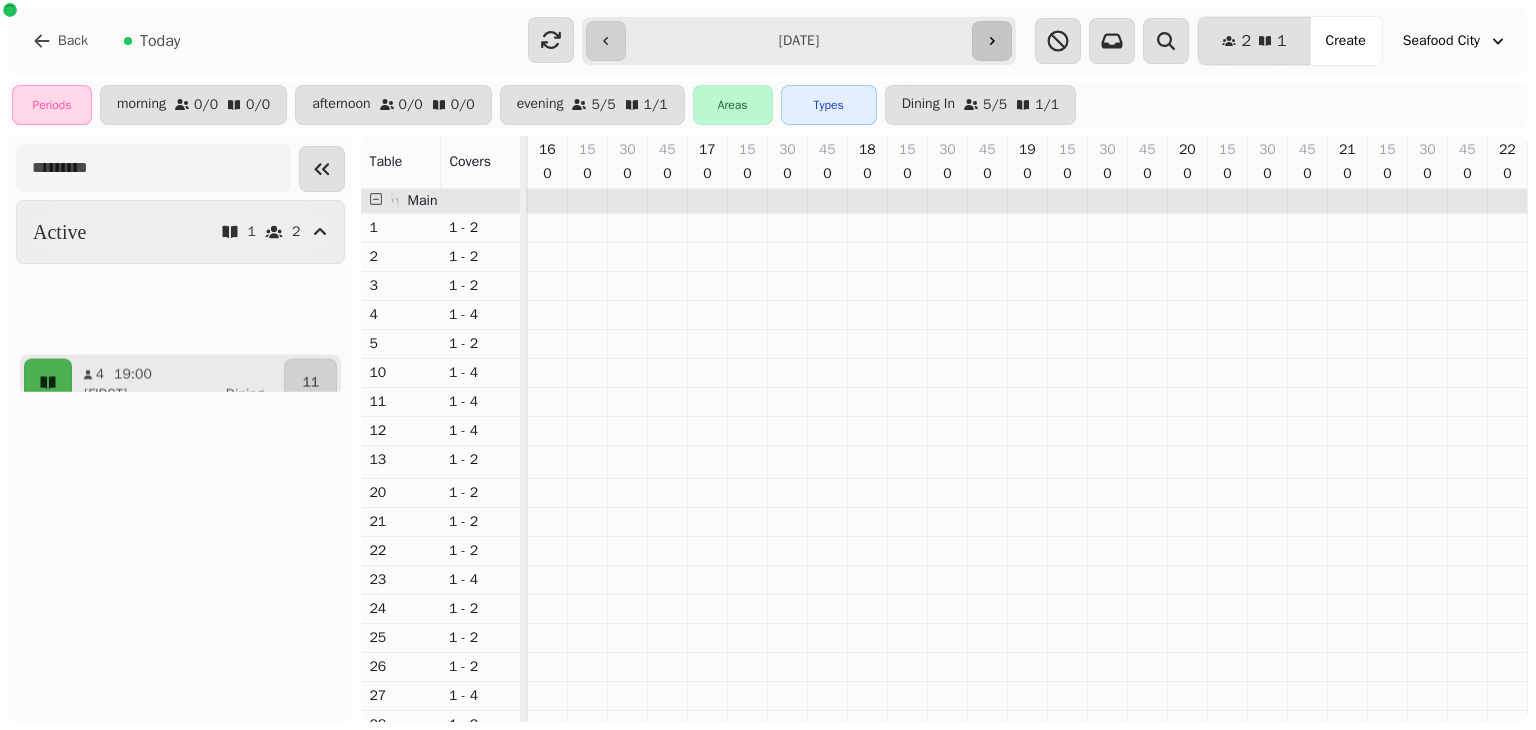 click at bounding box center [992, 41] 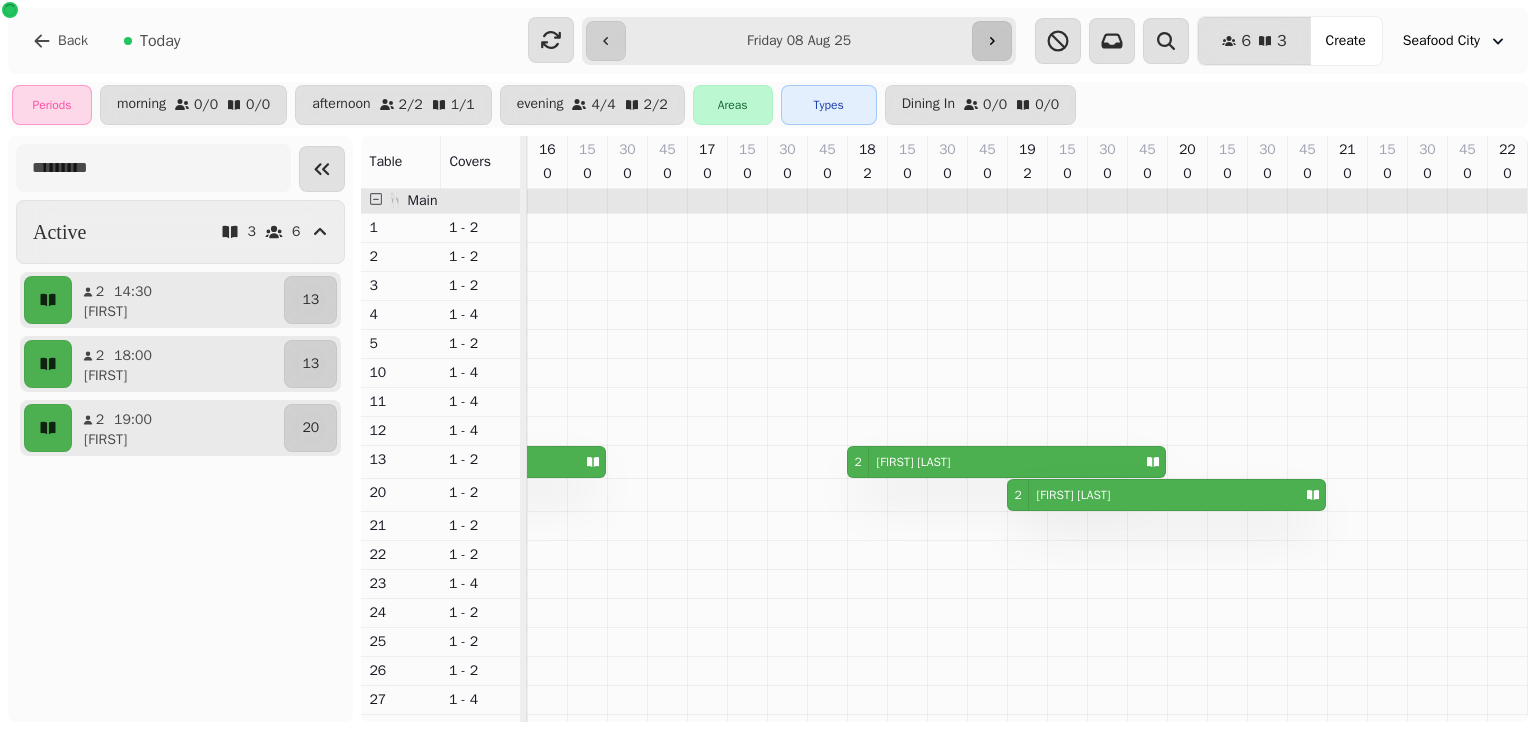 click at bounding box center (992, 41) 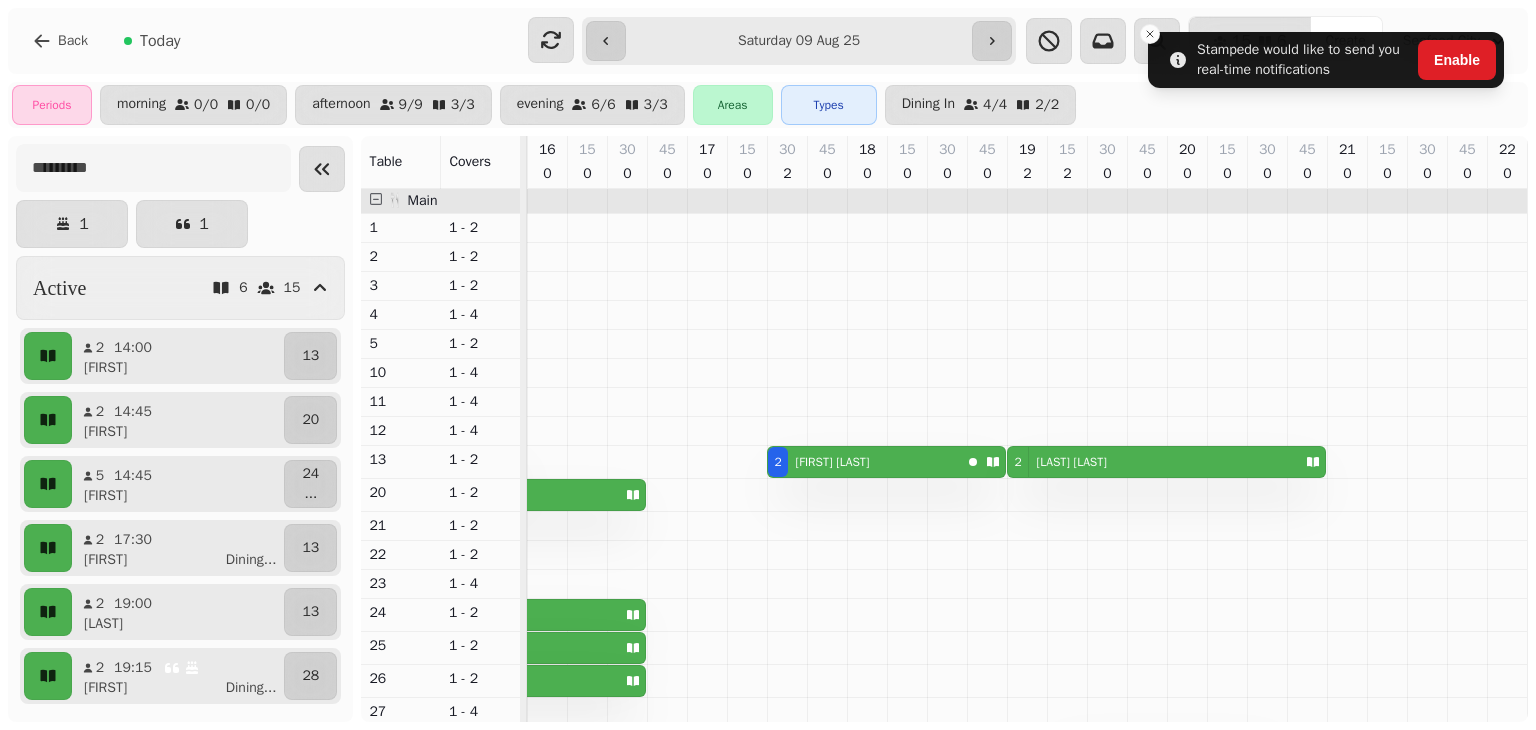 scroll, scrollTop: 44, scrollLeft: 0, axis: vertical 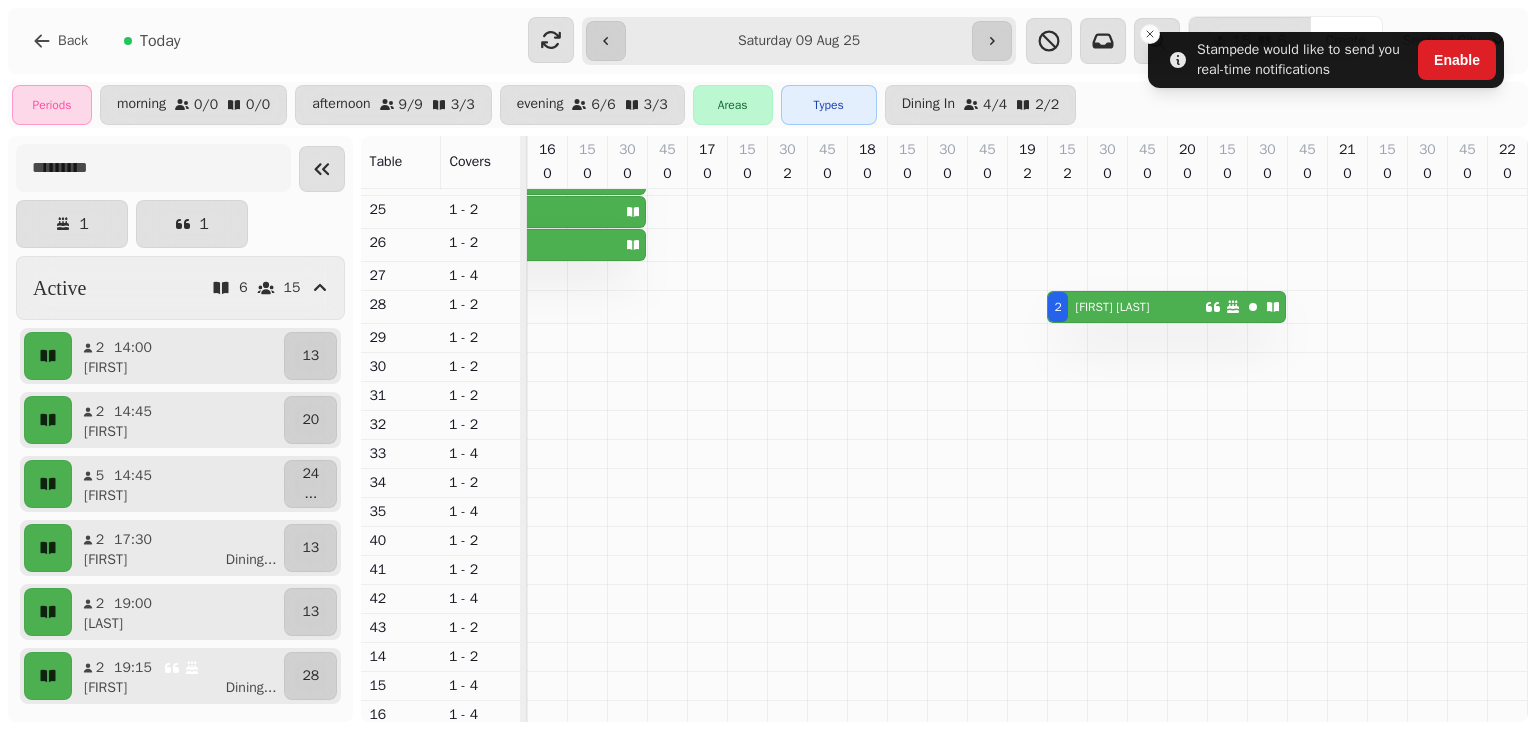 click on "1 - 4" at bounding box center (481, 715) 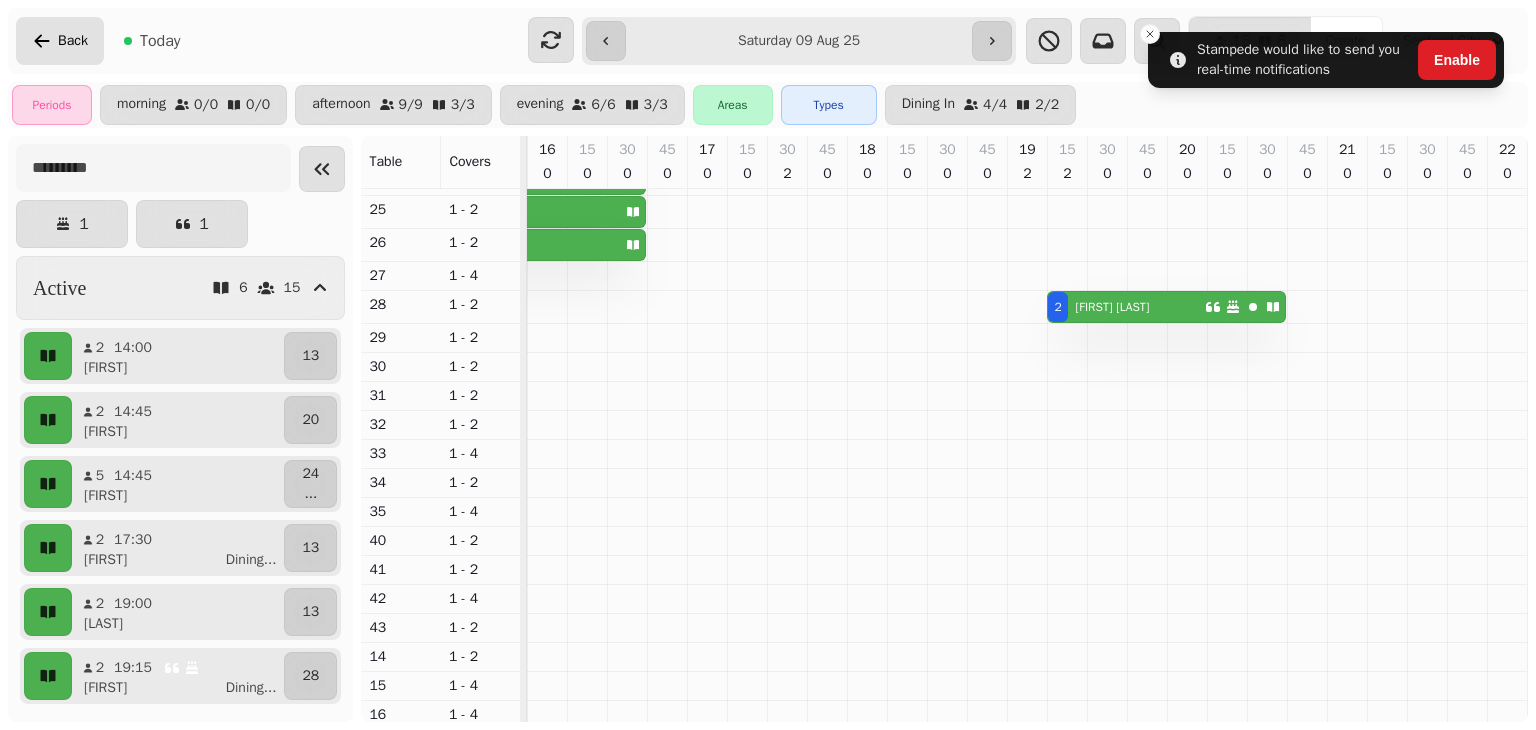 click on "Back" at bounding box center [73, 41] 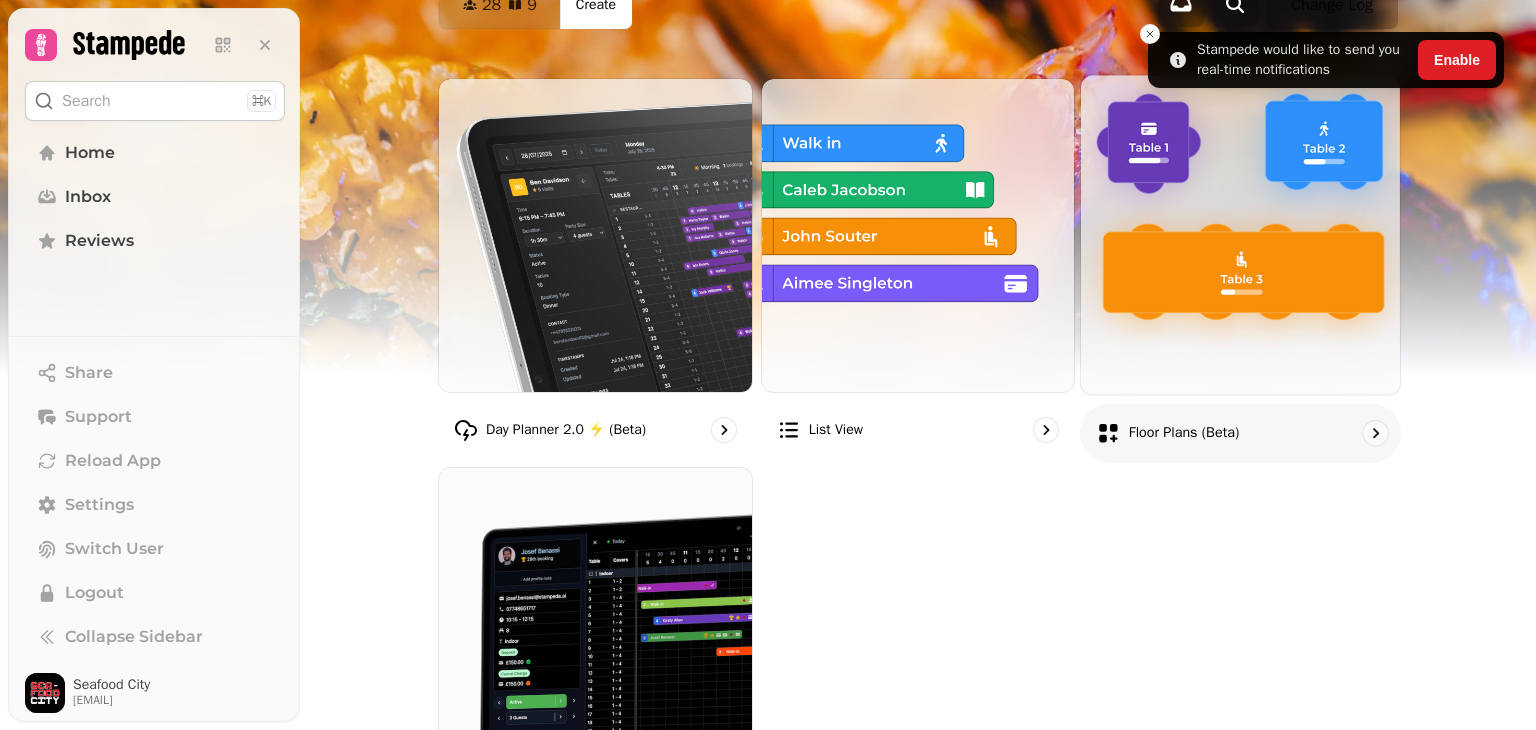 click at bounding box center (1240, 234) 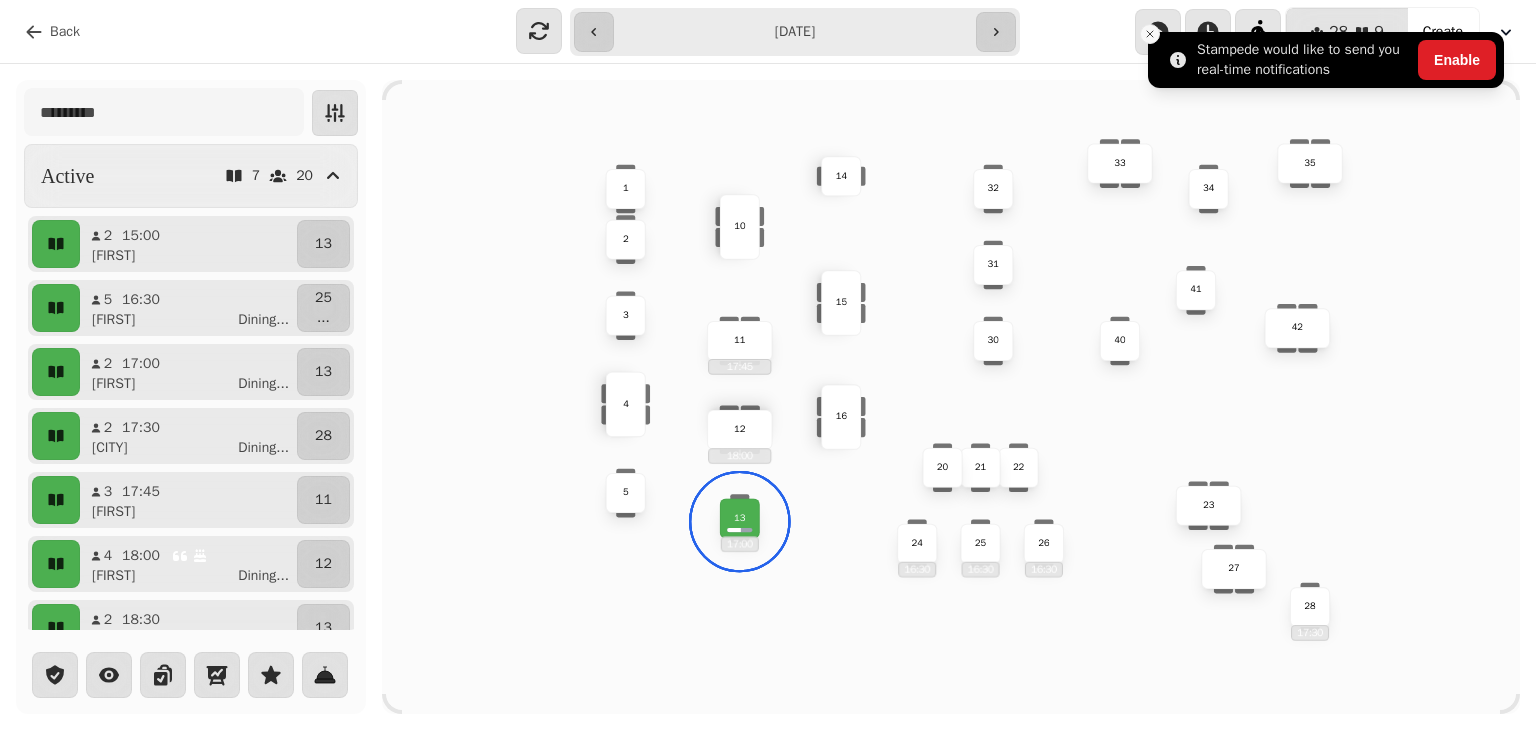 click 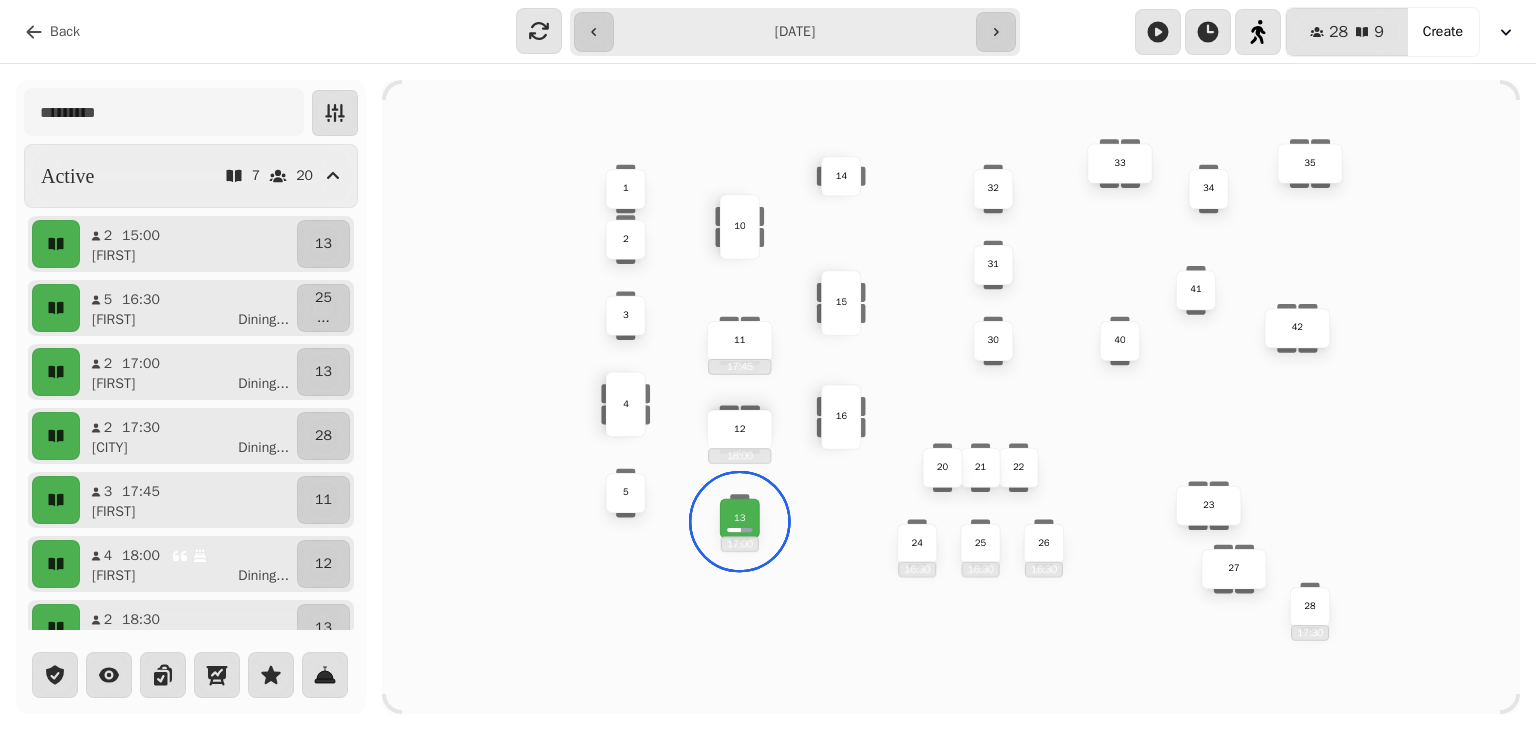 click on "1" at bounding box center (626, 189) 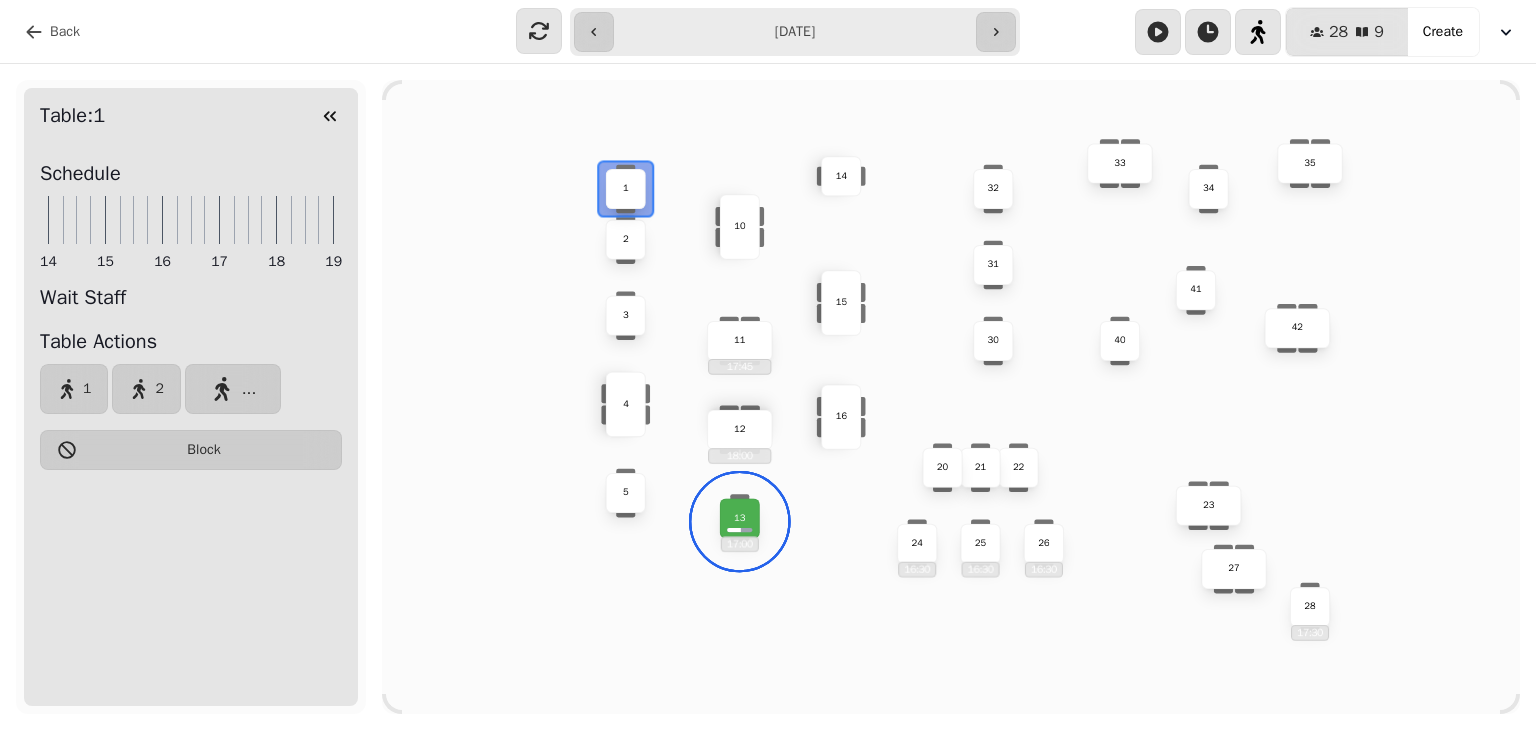 click on "33 26 16:30 41 12 18:00 16 25 16:30 30 35 3 5 22 1 24 16:30 27 10 11 17:45 21 28 17:30 20 40 23 4 13 17:00 2 14 34 15 32 31 42" at bounding box center (951, 397) 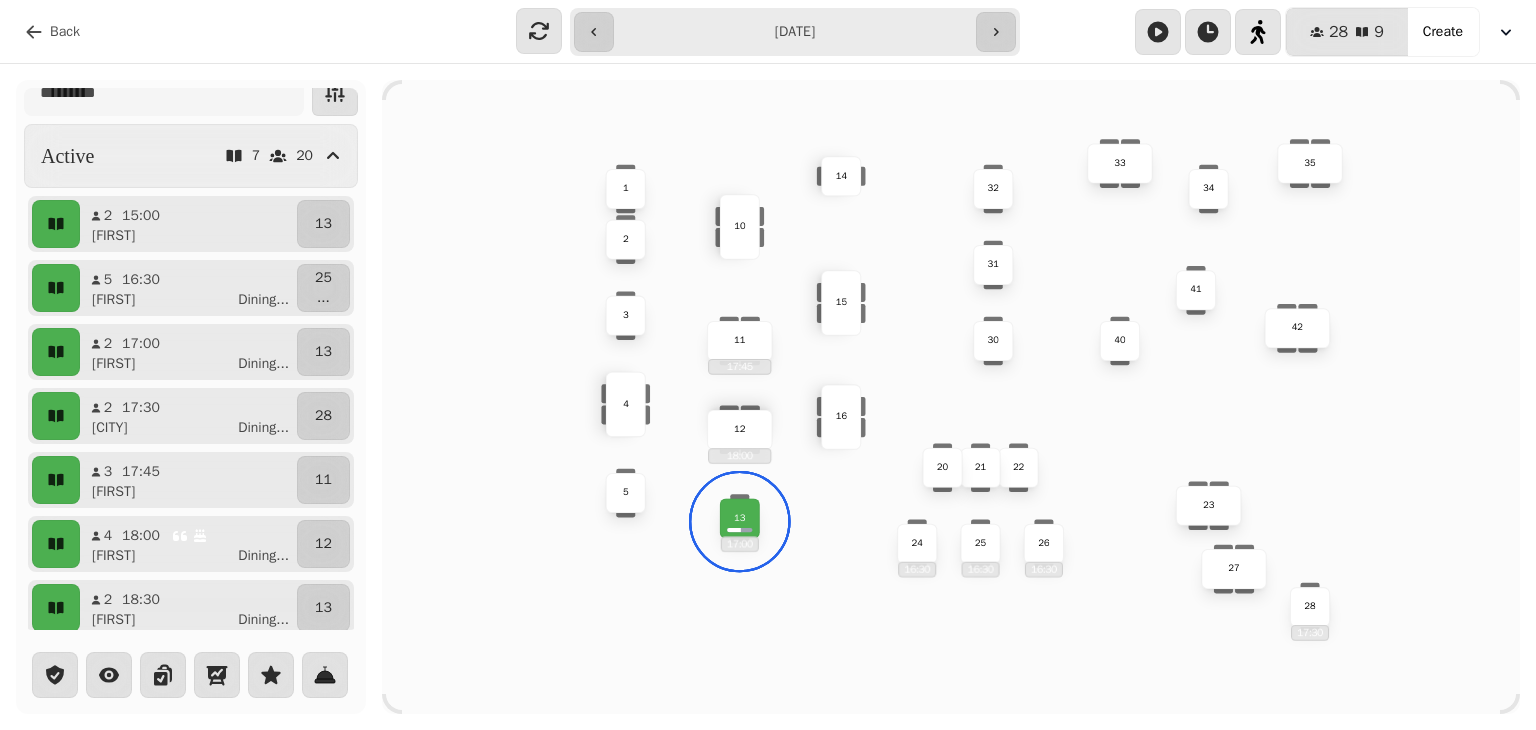 drag, startPoint x: 57, startPoint y: 17, endPoint x: 477, endPoint y: 225, distance: 468.68326 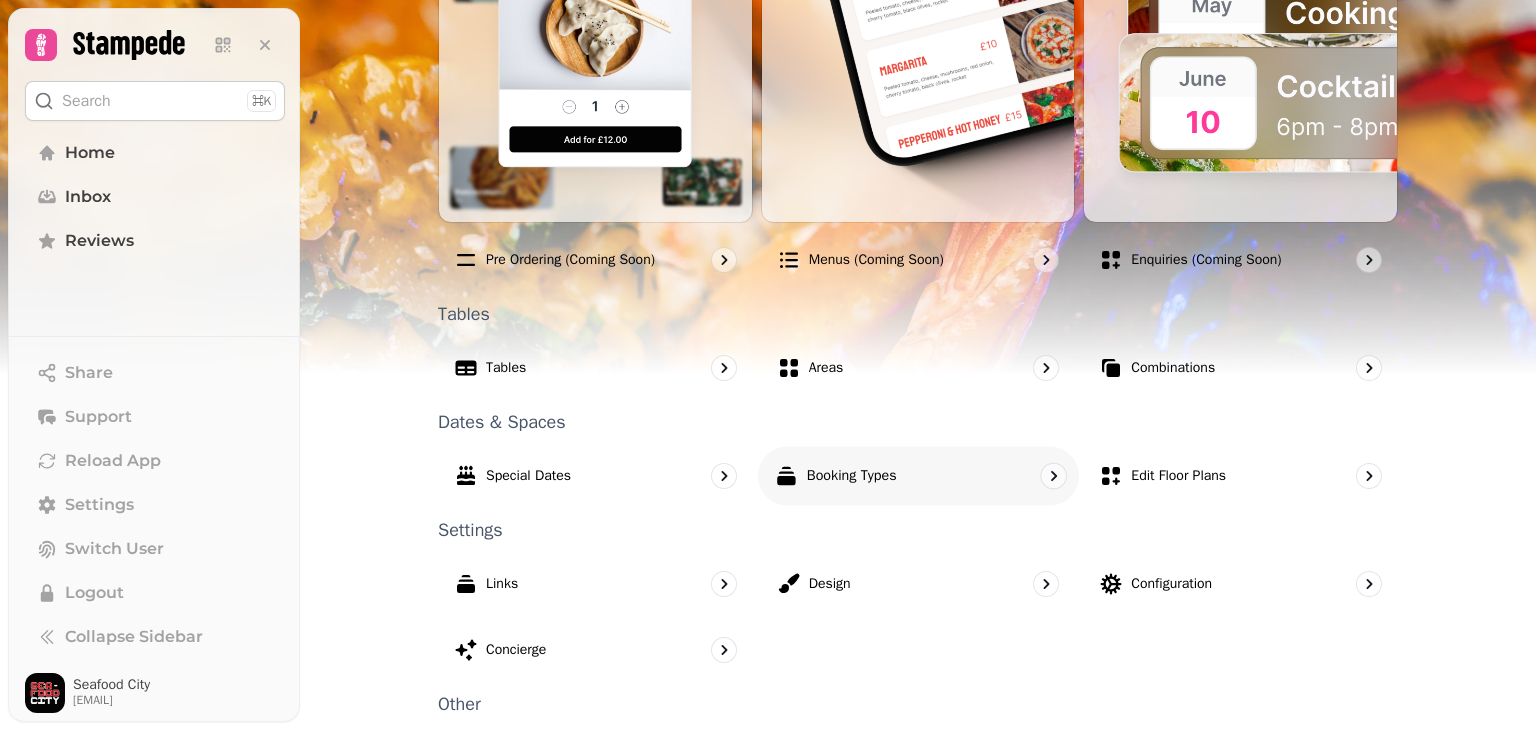 scroll, scrollTop: 1152, scrollLeft: 0, axis: vertical 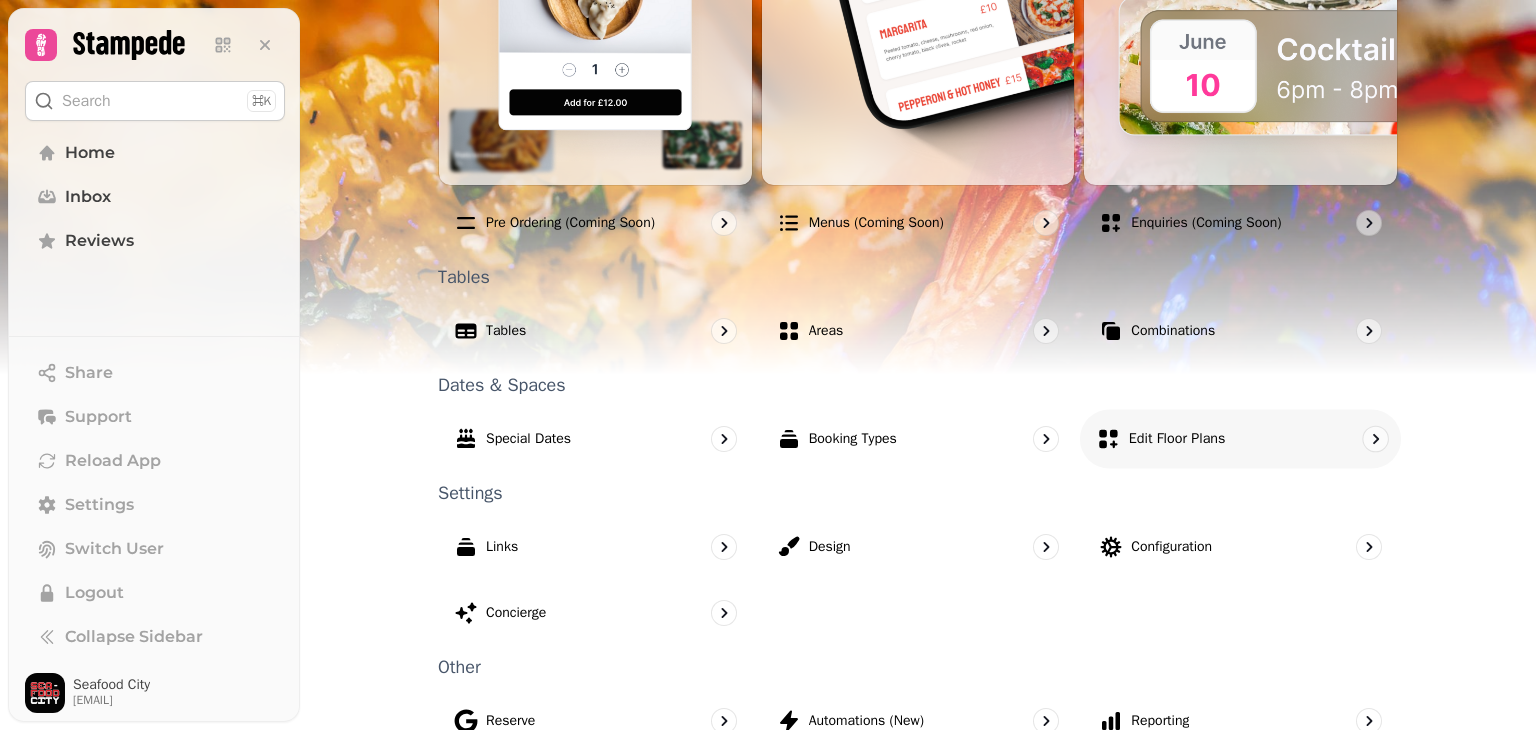 click on "Edit Floor Plans" at bounding box center [1177, 439] 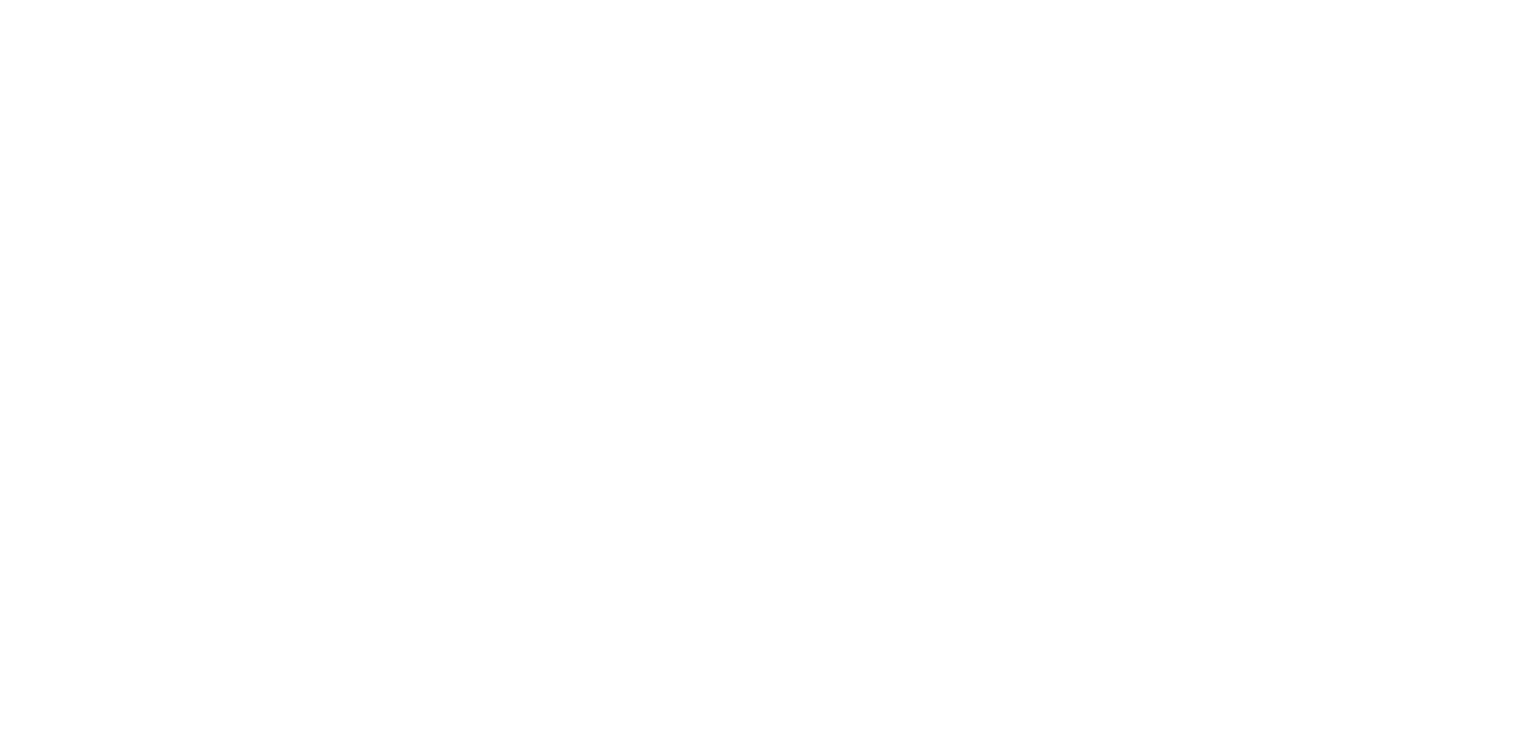 scroll, scrollTop: 0, scrollLeft: 0, axis: both 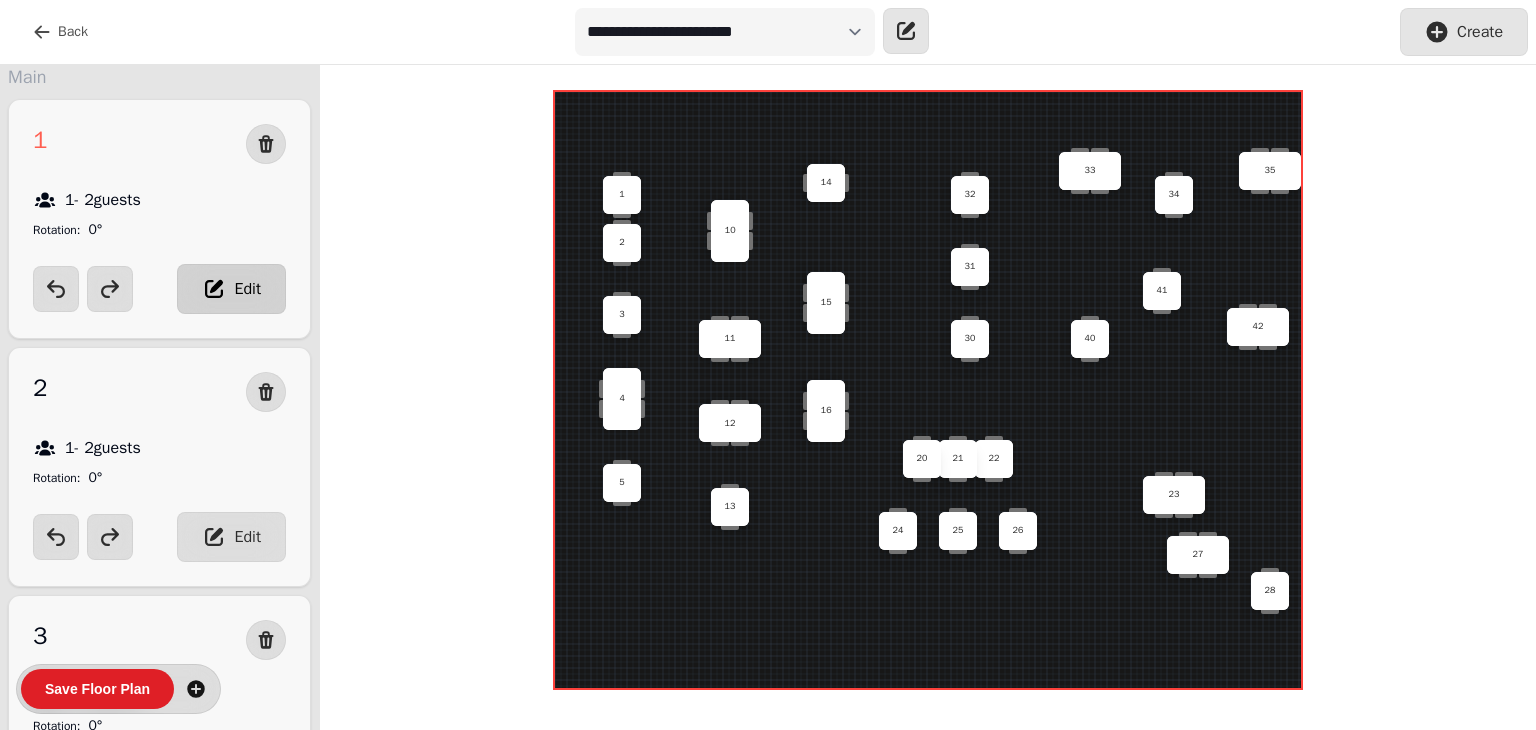 click on "Edit" at bounding box center [231, 289] 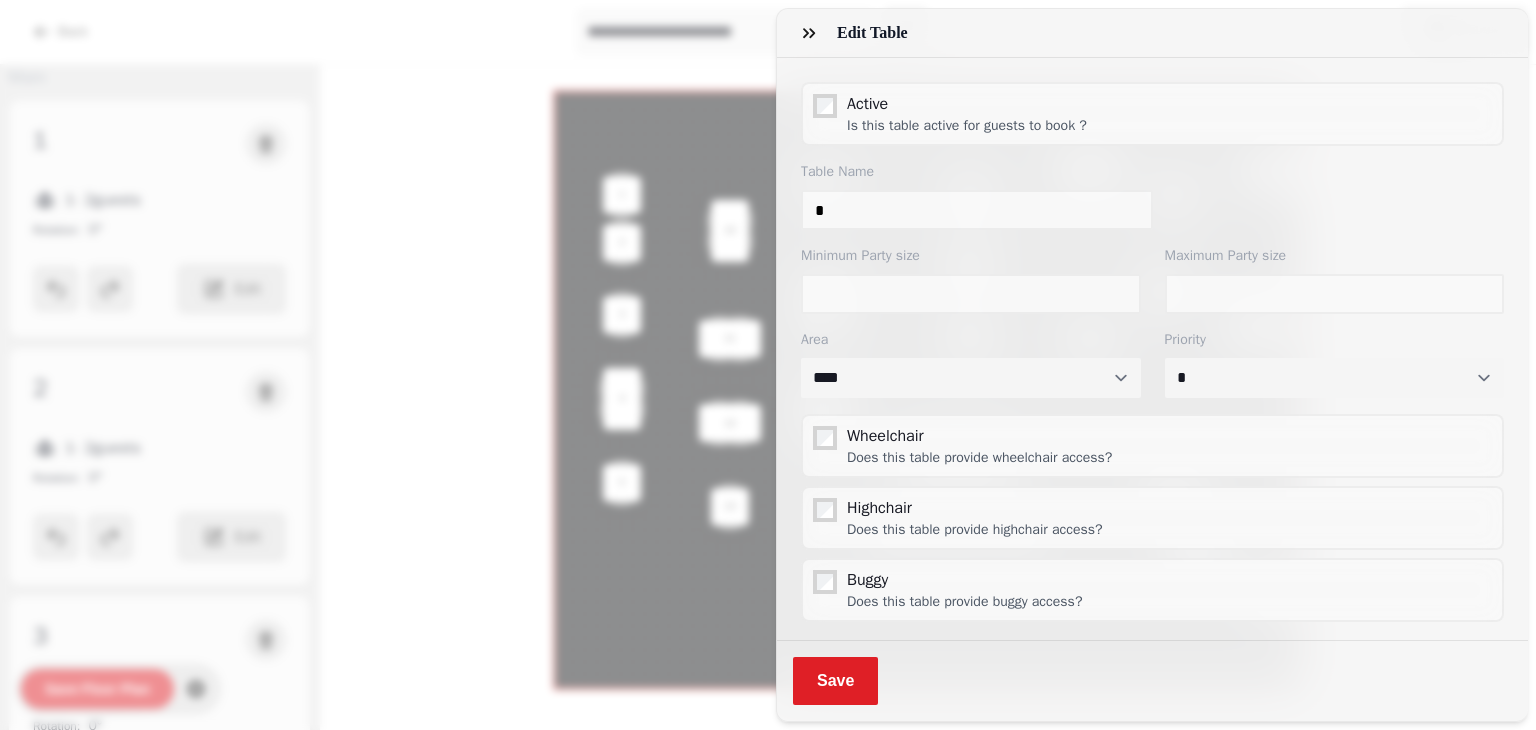 click on "Edit Table Active Is this table active for guests to book ? Table Name * Minimum Party size * Maximum Party size * Area **** Priority * * * * * Wheelchair Does this table provide wheelchair access? Highchair Does this table provide highchair access? Buggy Does this table provide buggy access? Save" at bounding box center (768, 381) 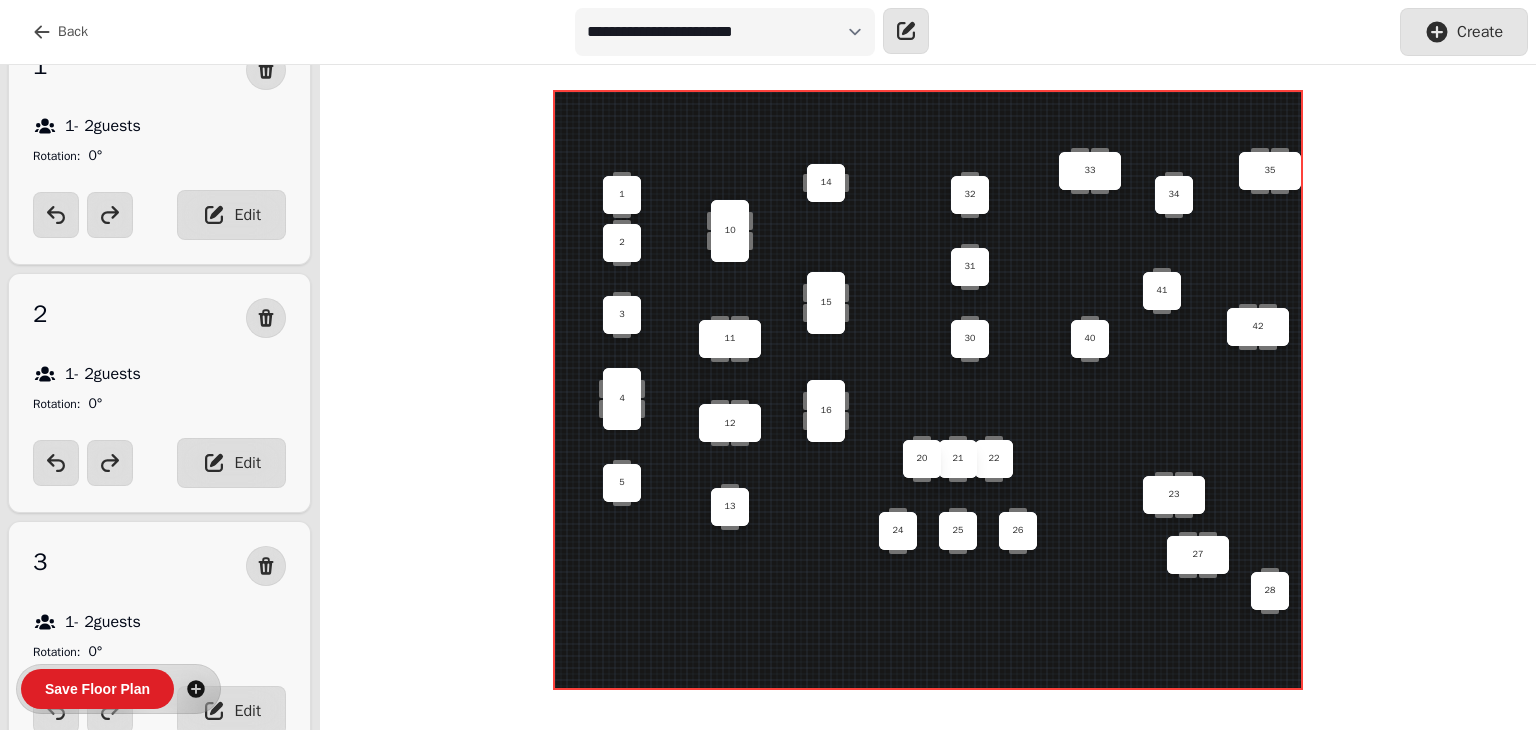scroll, scrollTop: 0, scrollLeft: 0, axis: both 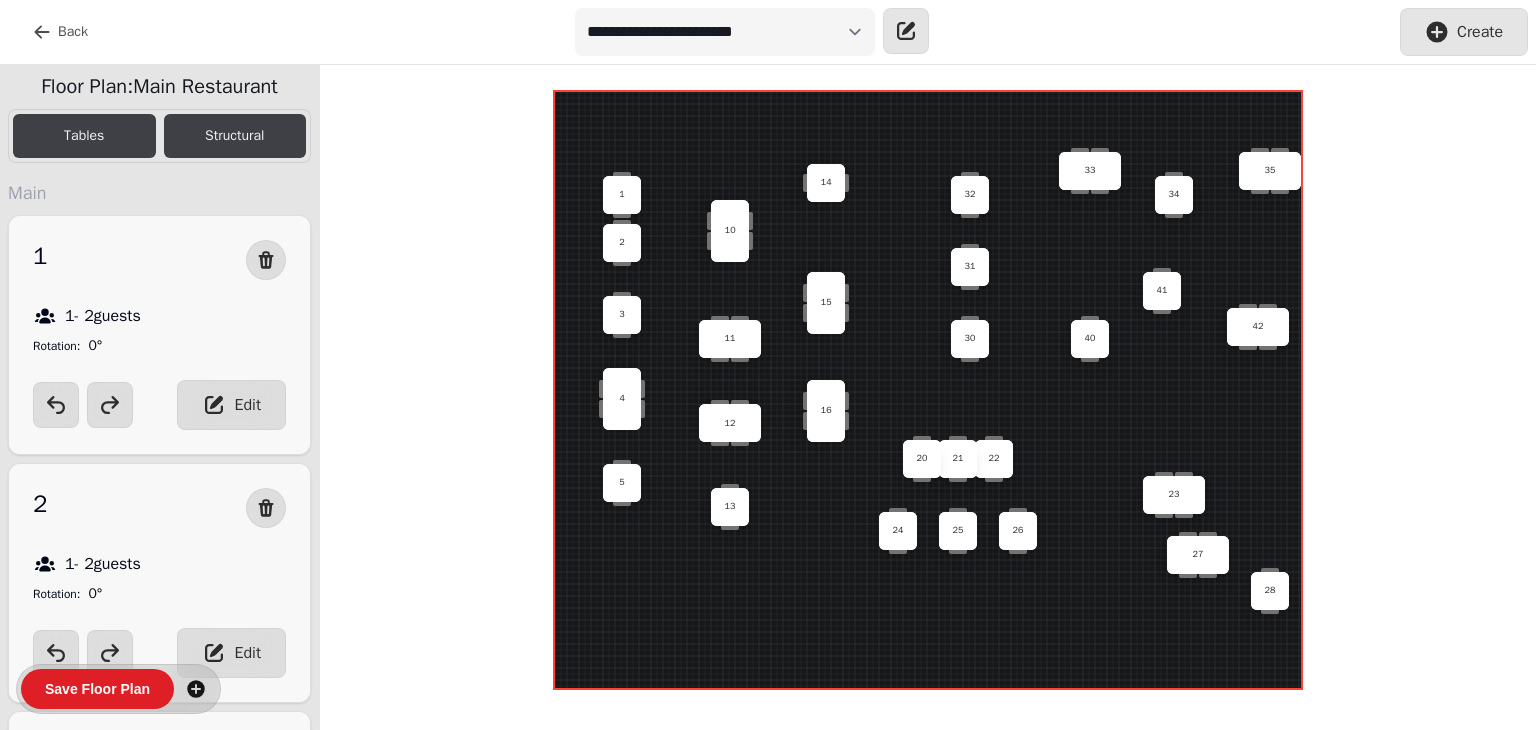 click on "Structural" at bounding box center (235, 136) 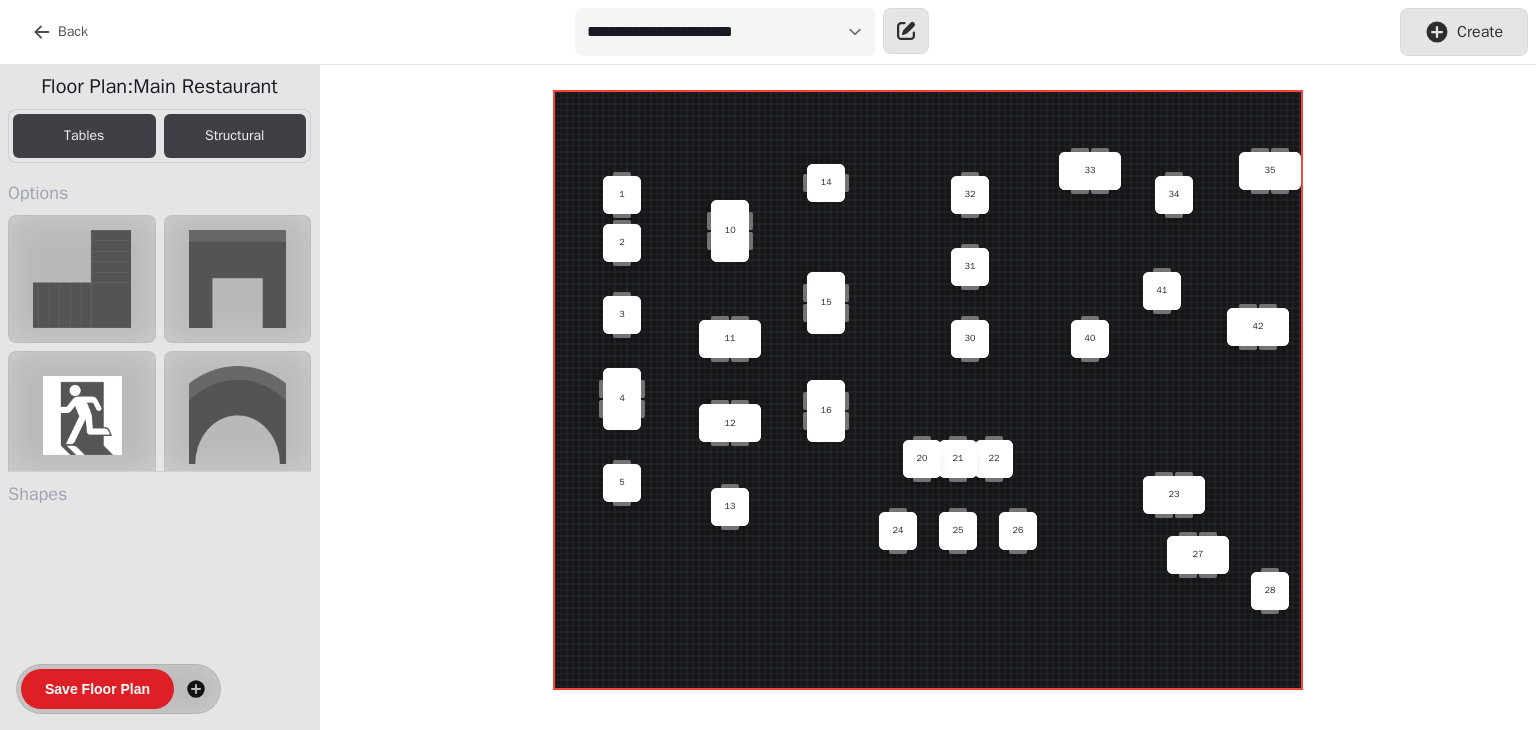 click on "Tables" at bounding box center (84, 136) 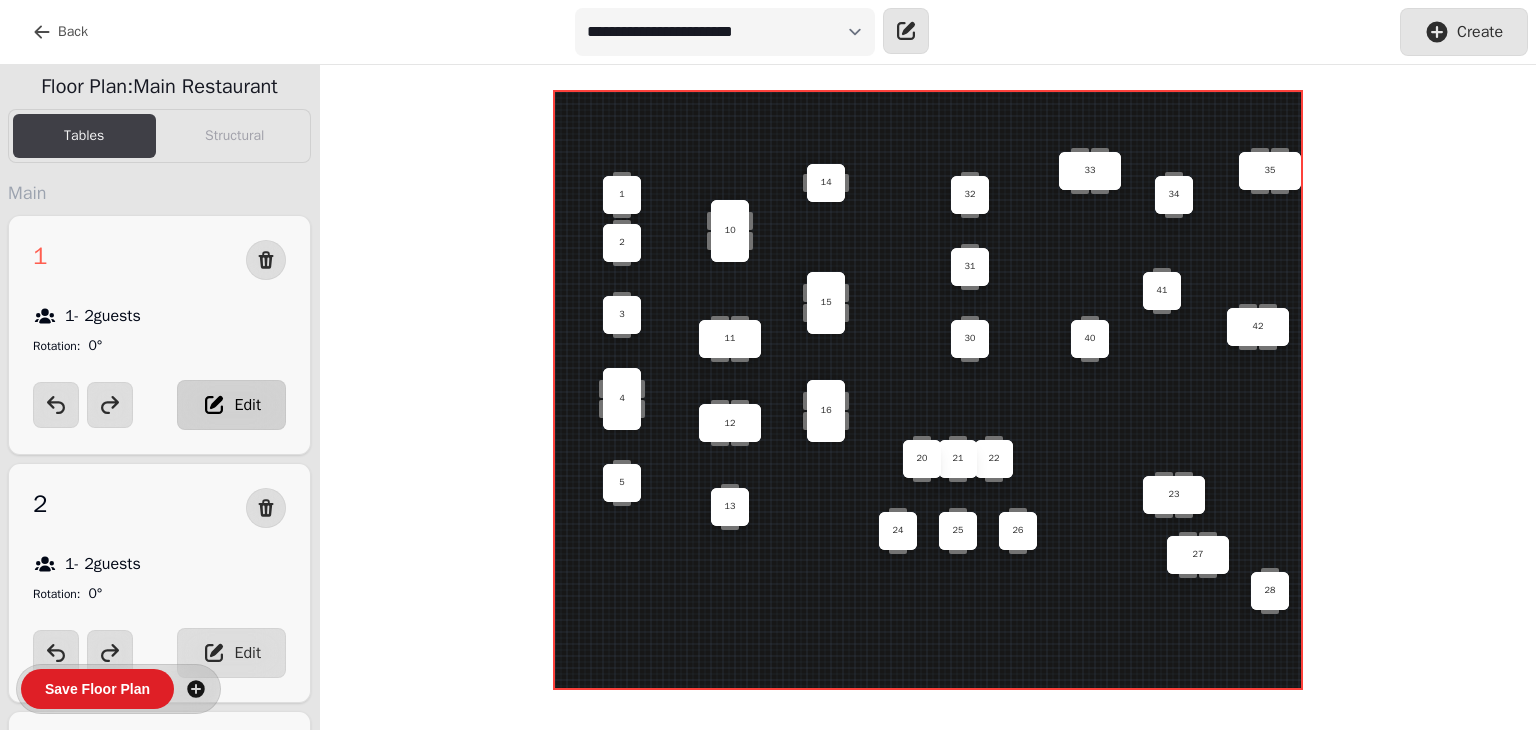 click 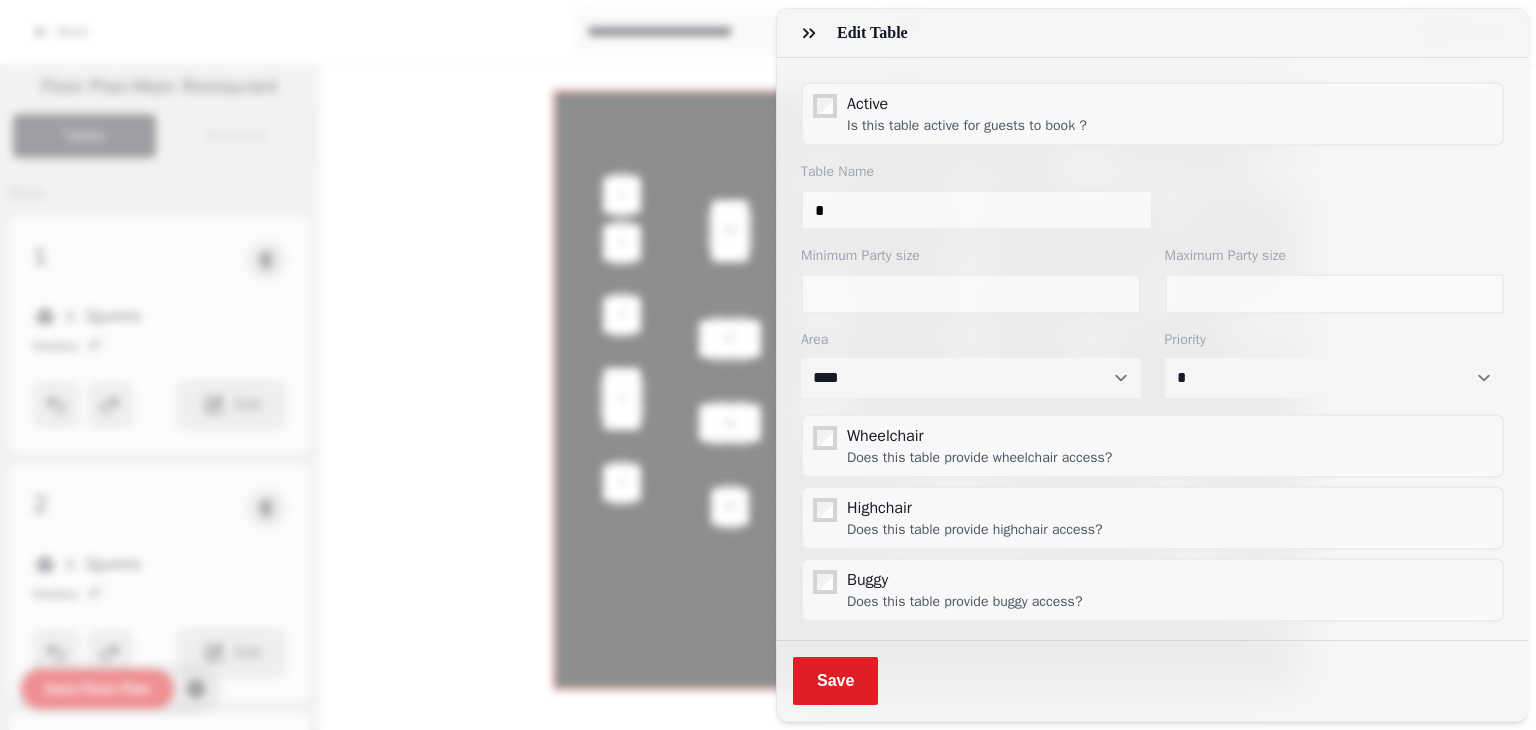 click on "Edit Table Active Is this table active for guests to book ? Table Name * Minimum Party size * Maximum Party size * Area **** Priority * * * * * Wheelchair Does this table provide wheelchair access? Highchair Does this table provide highchair access? Buggy Does this table provide buggy access? Save" at bounding box center [768, 381] 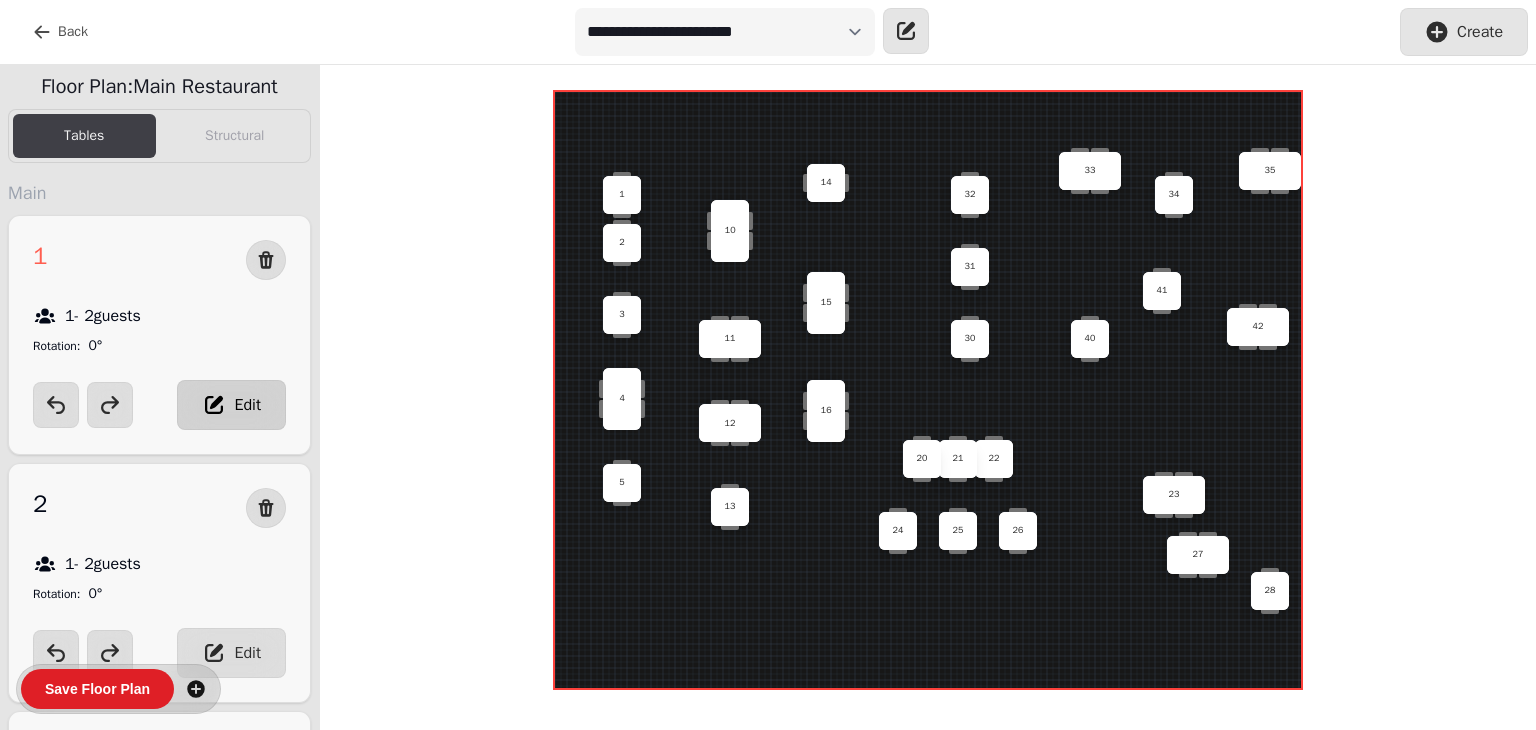 click 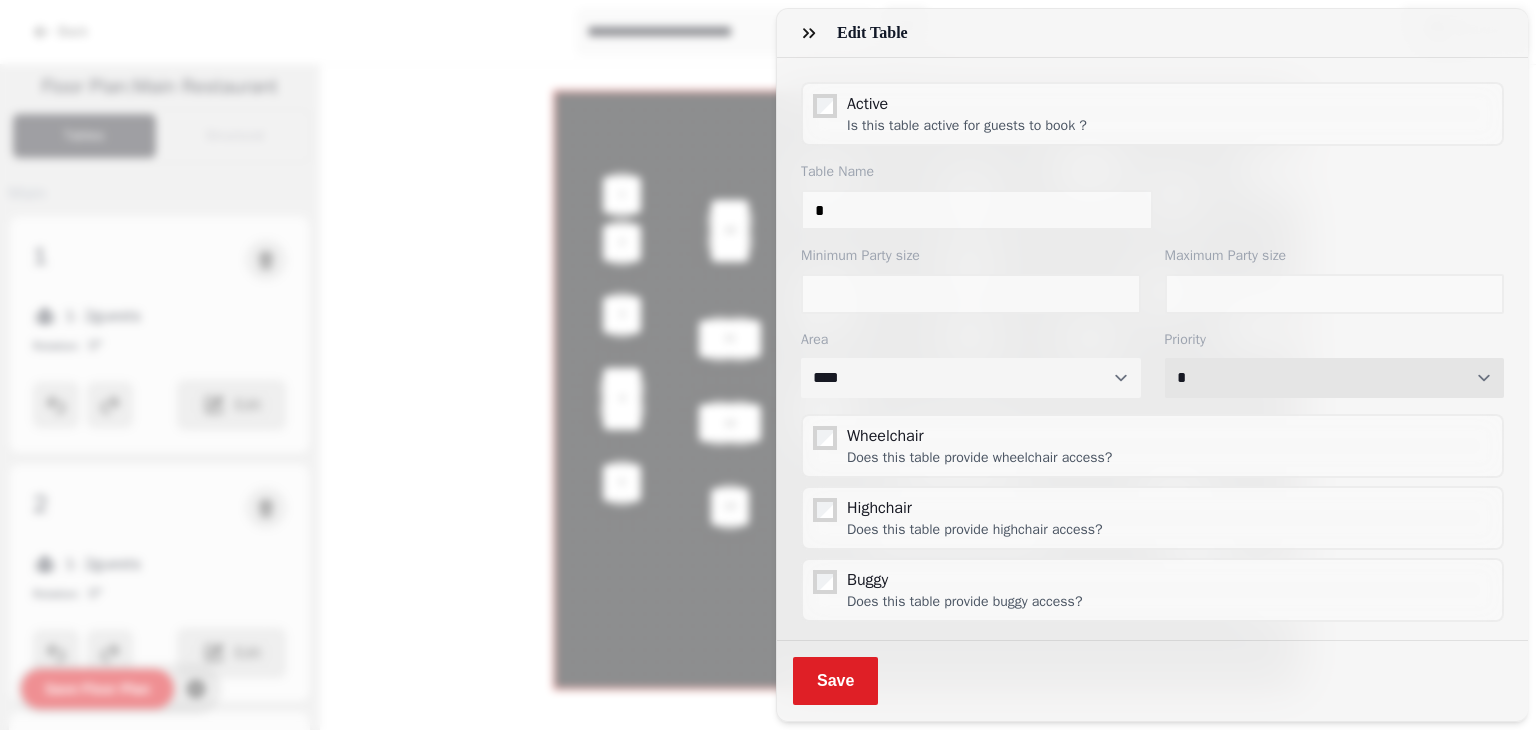 click on "* * * * *" at bounding box center [1335, 378] 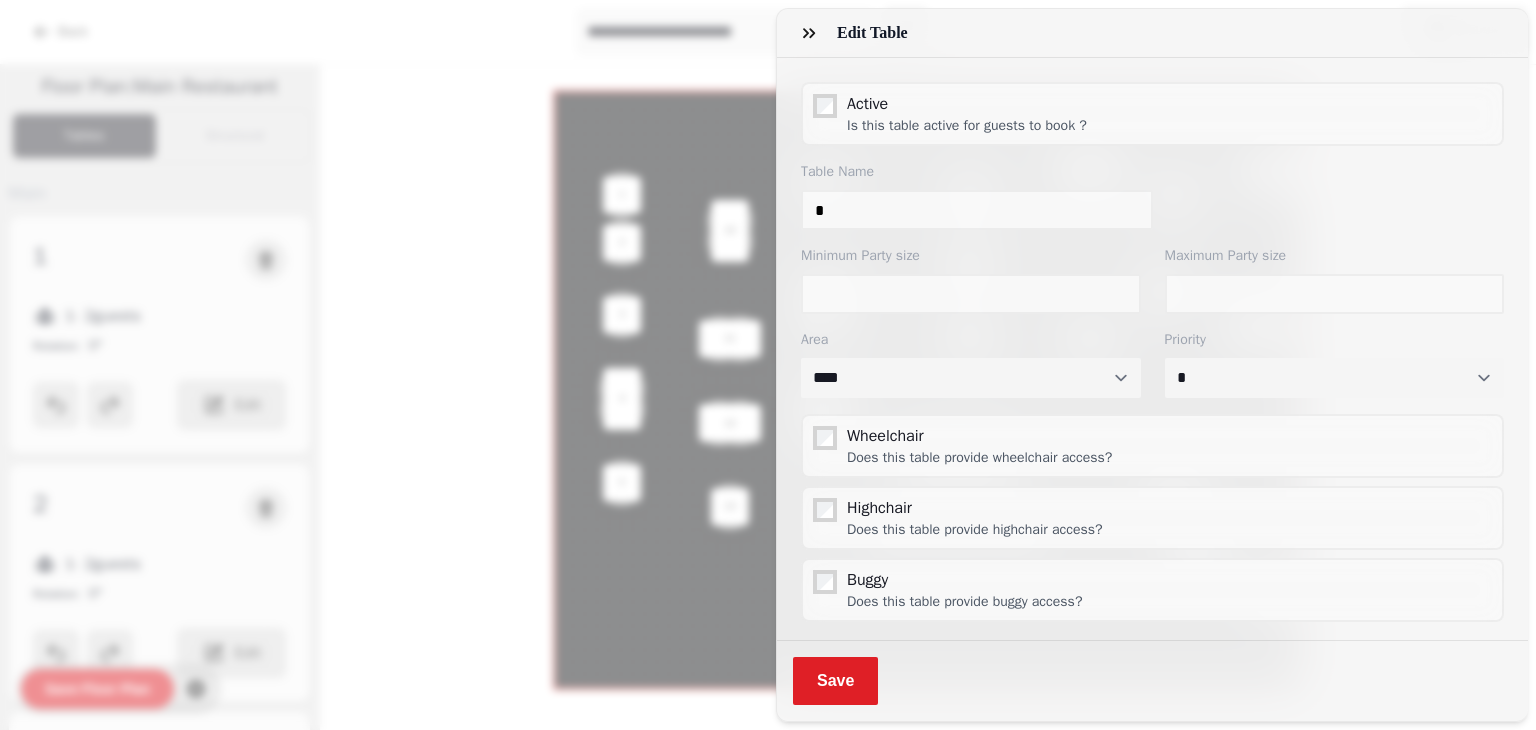 click on "Active Is this table active for guests to book ? Table Name * Minimum Party size * Maximum Party size * Area **** Priority * * * * * Wheelchair Does this table provide wheelchair access? Highchair Does this table provide highchair access? Buggy Does this table provide buggy access?" at bounding box center (1152, 349) 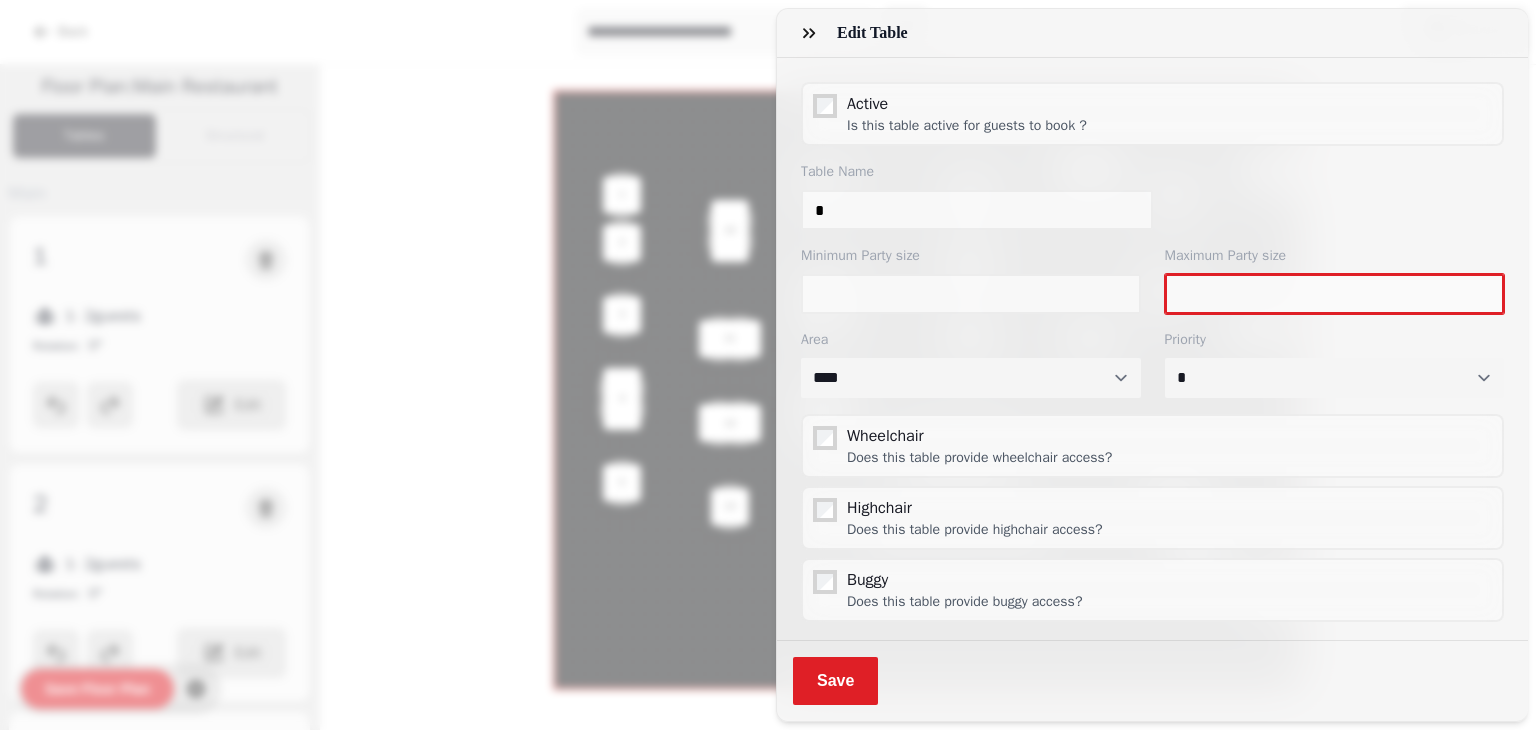 click on "*" at bounding box center (1335, 294) 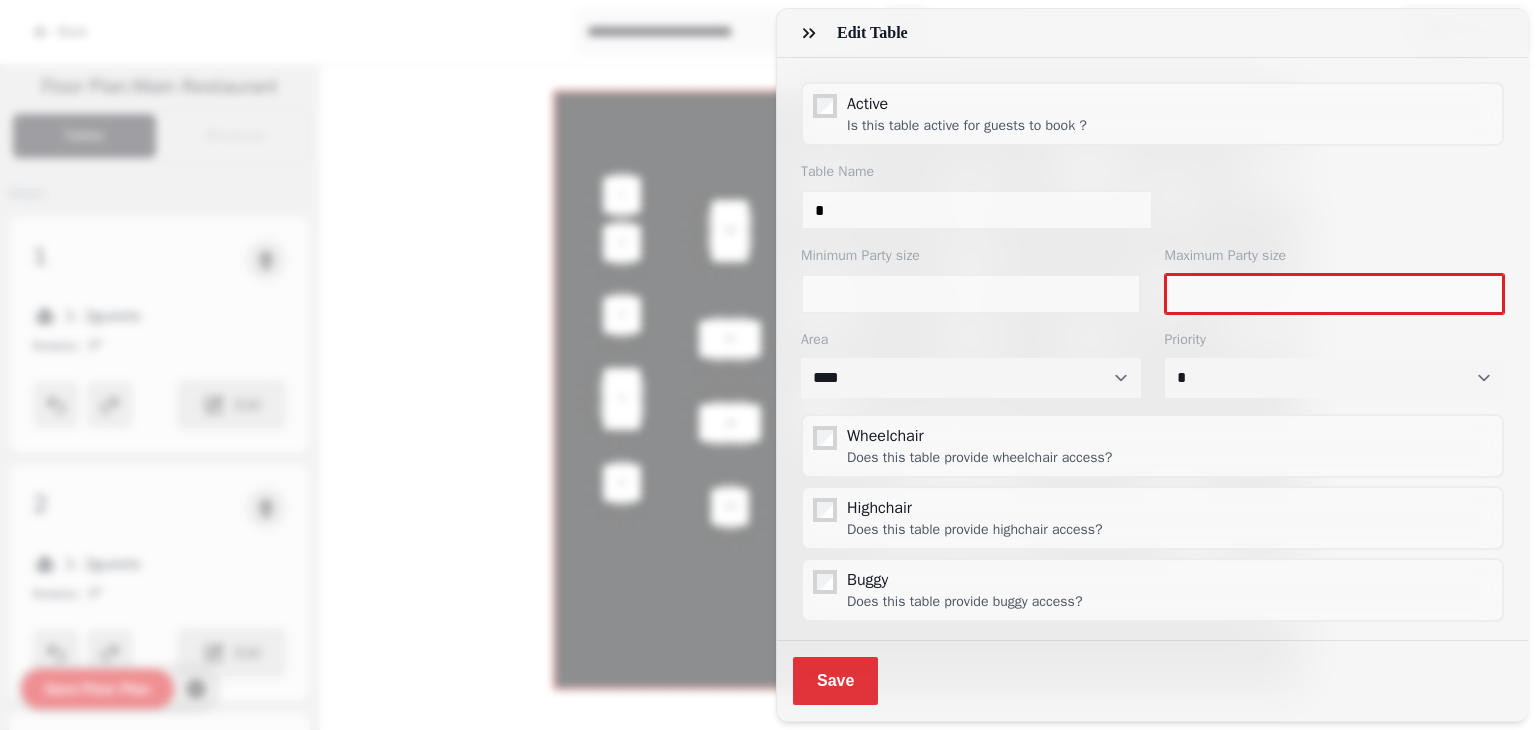 type on "**" 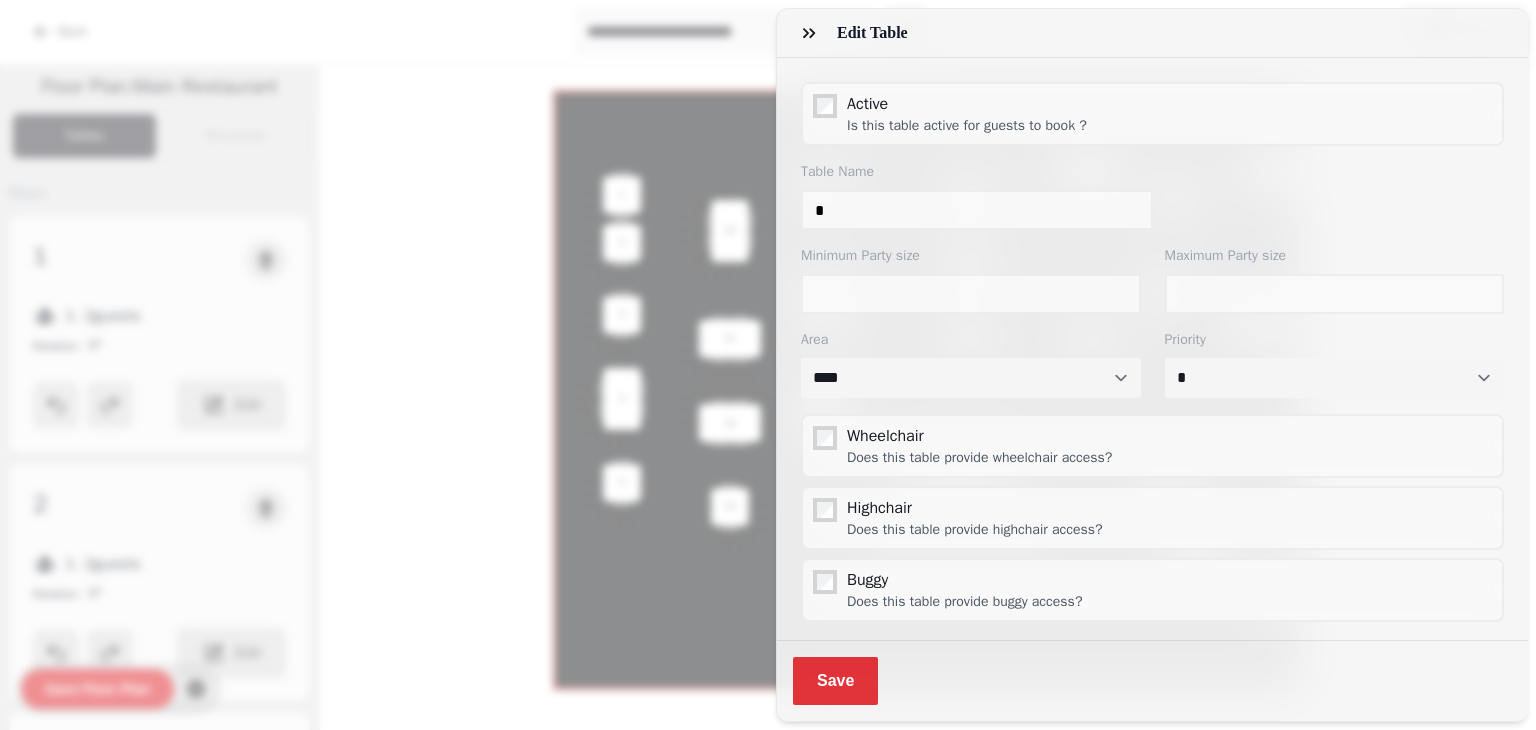 click on "Save" at bounding box center (835, 681) 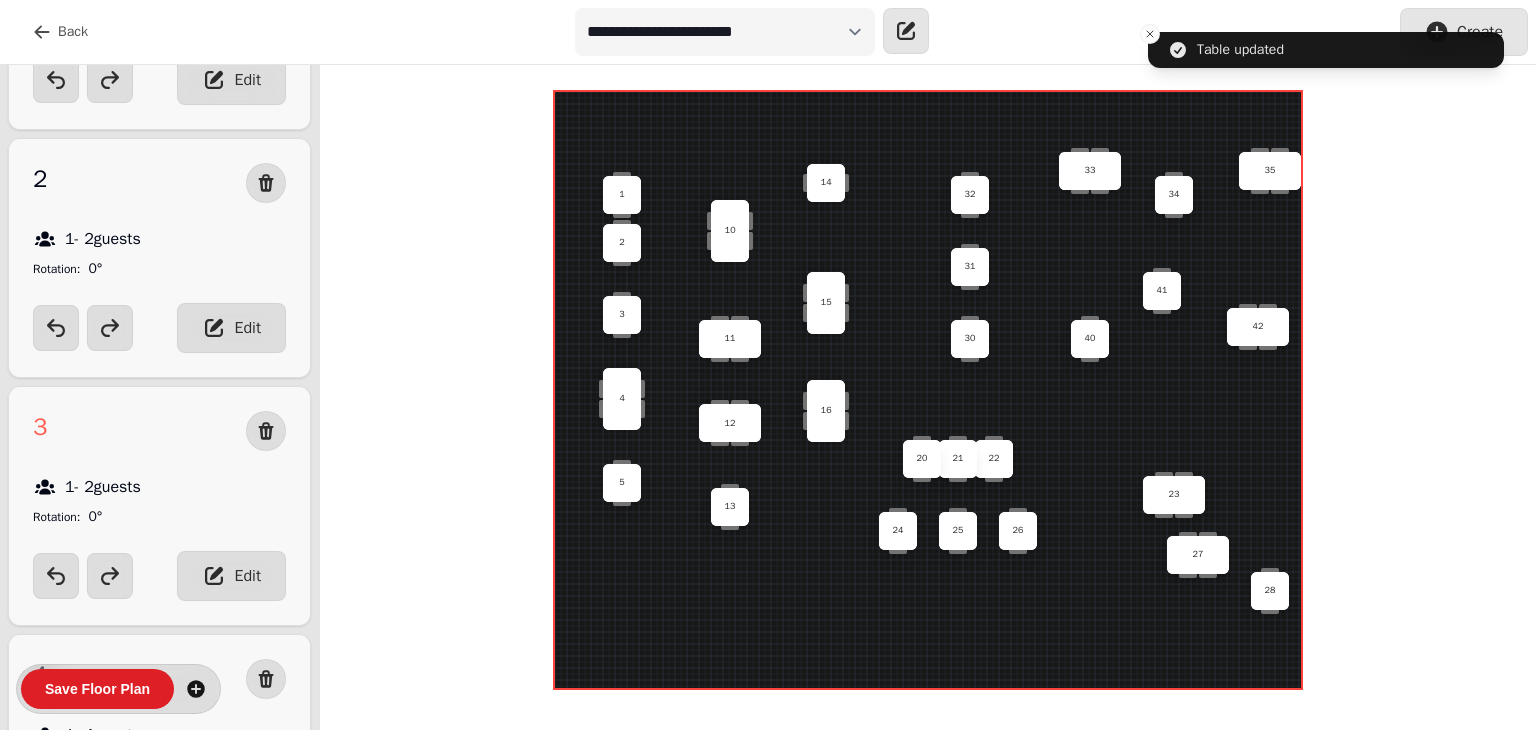 scroll, scrollTop: 356, scrollLeft: 0, axis: vertical 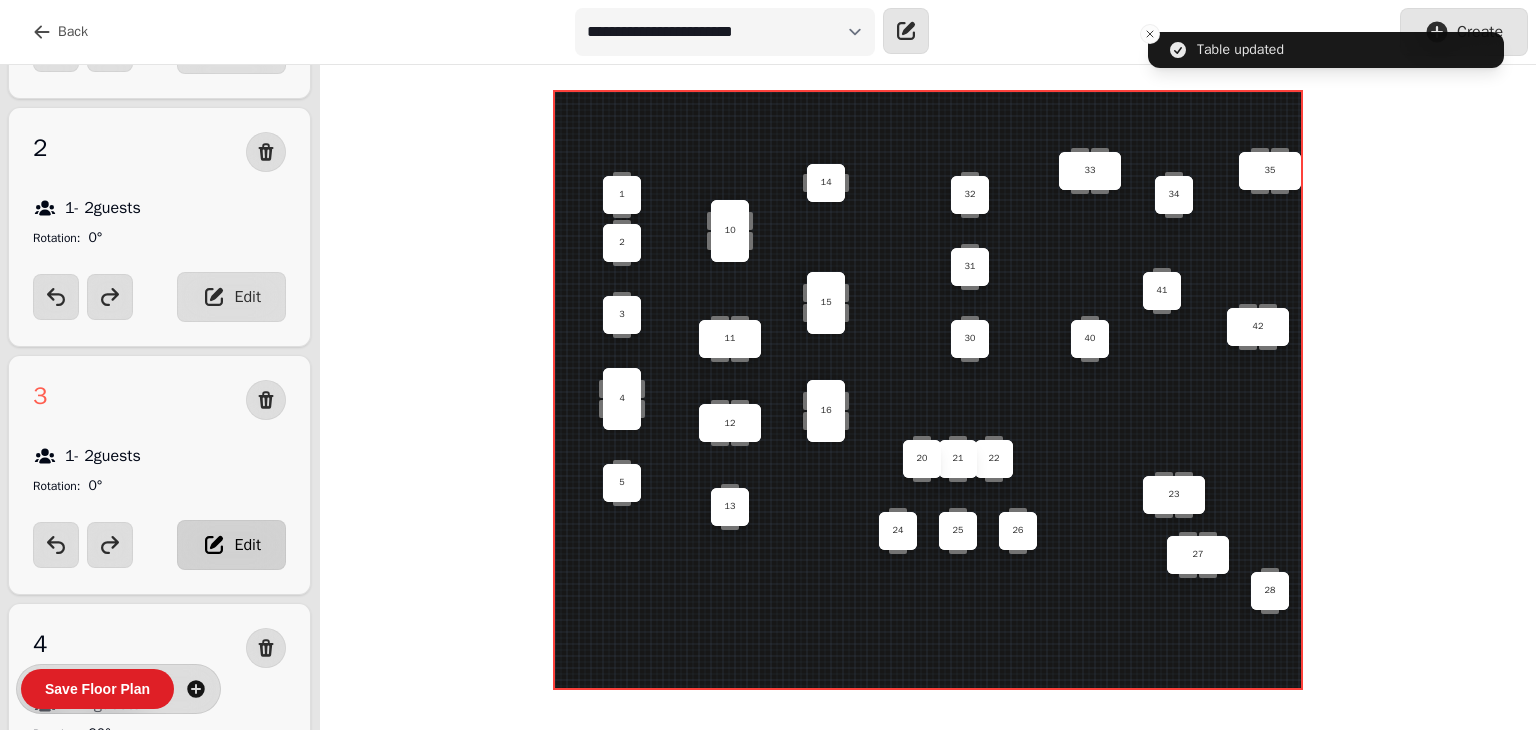 click on "Edit" at bounding box center [231, 545] 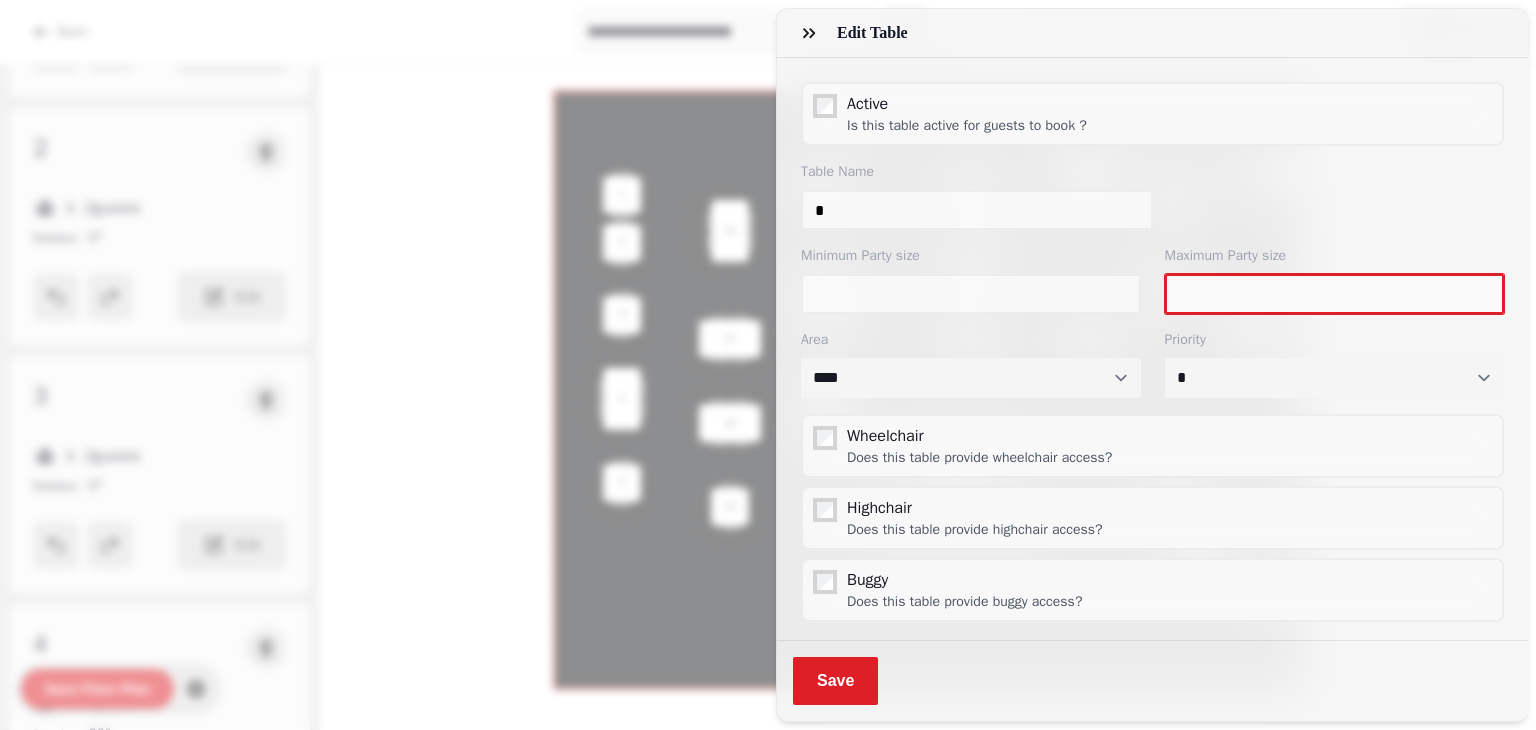 click on "*" at bounding box center [1335, 294] 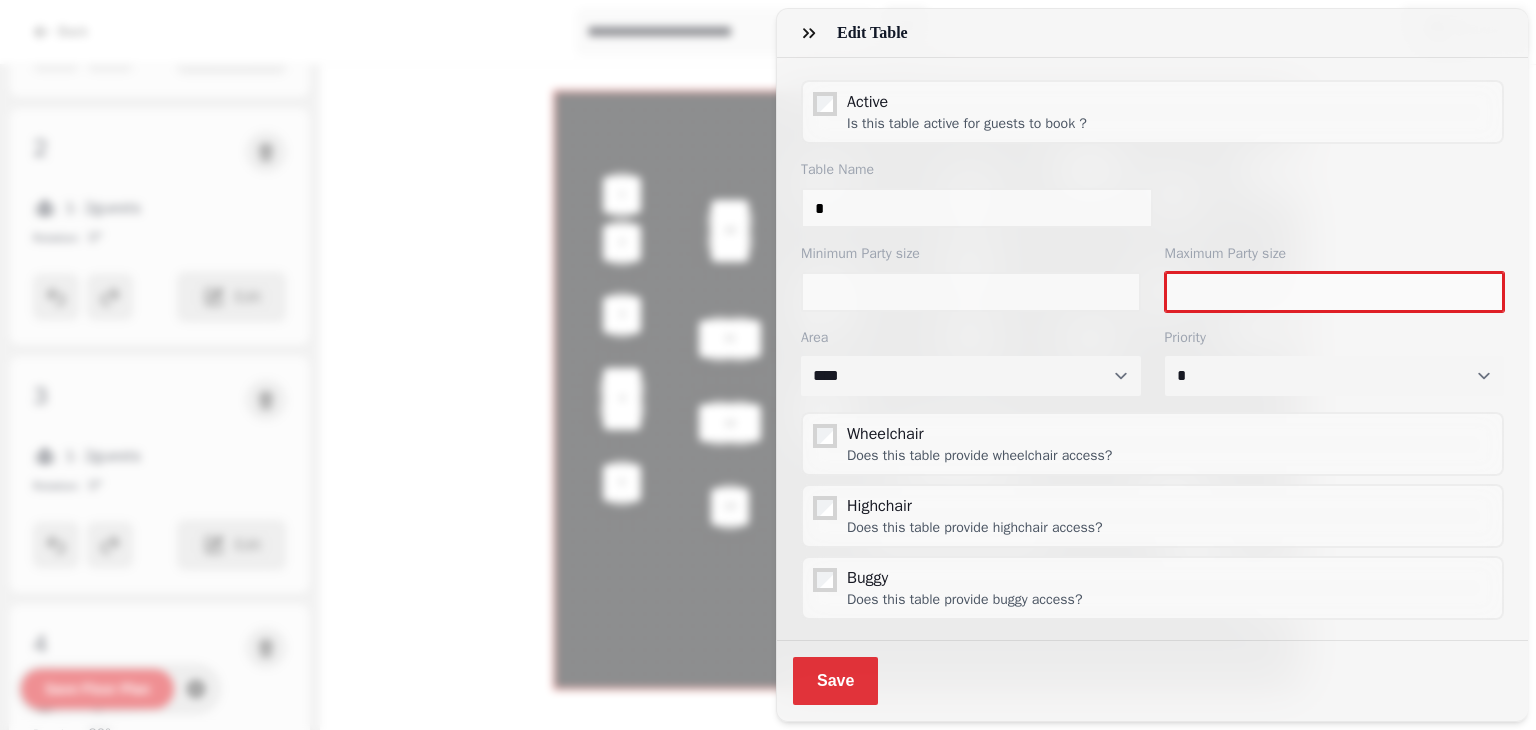 type on "**" 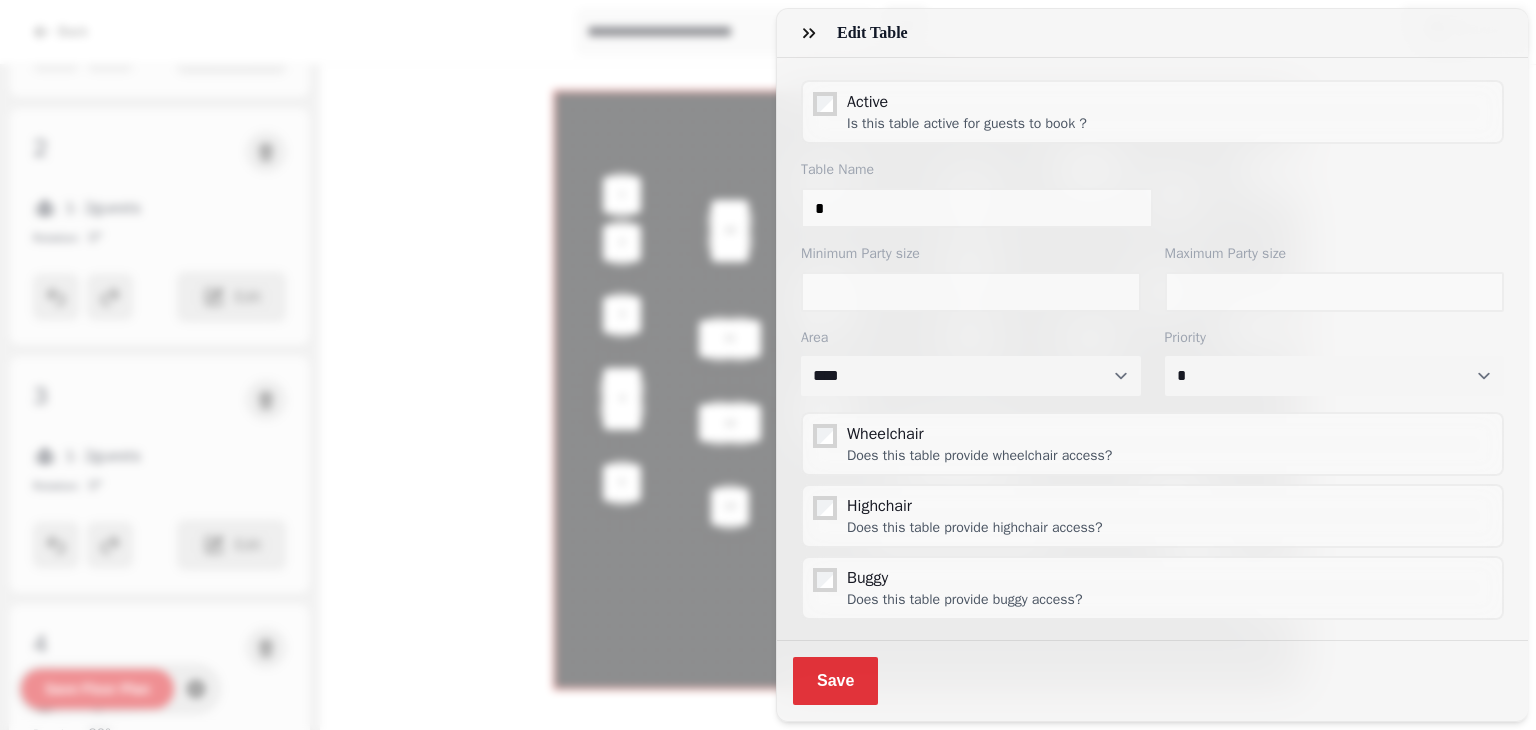 click on "Save" at bounding box center [835, 681] 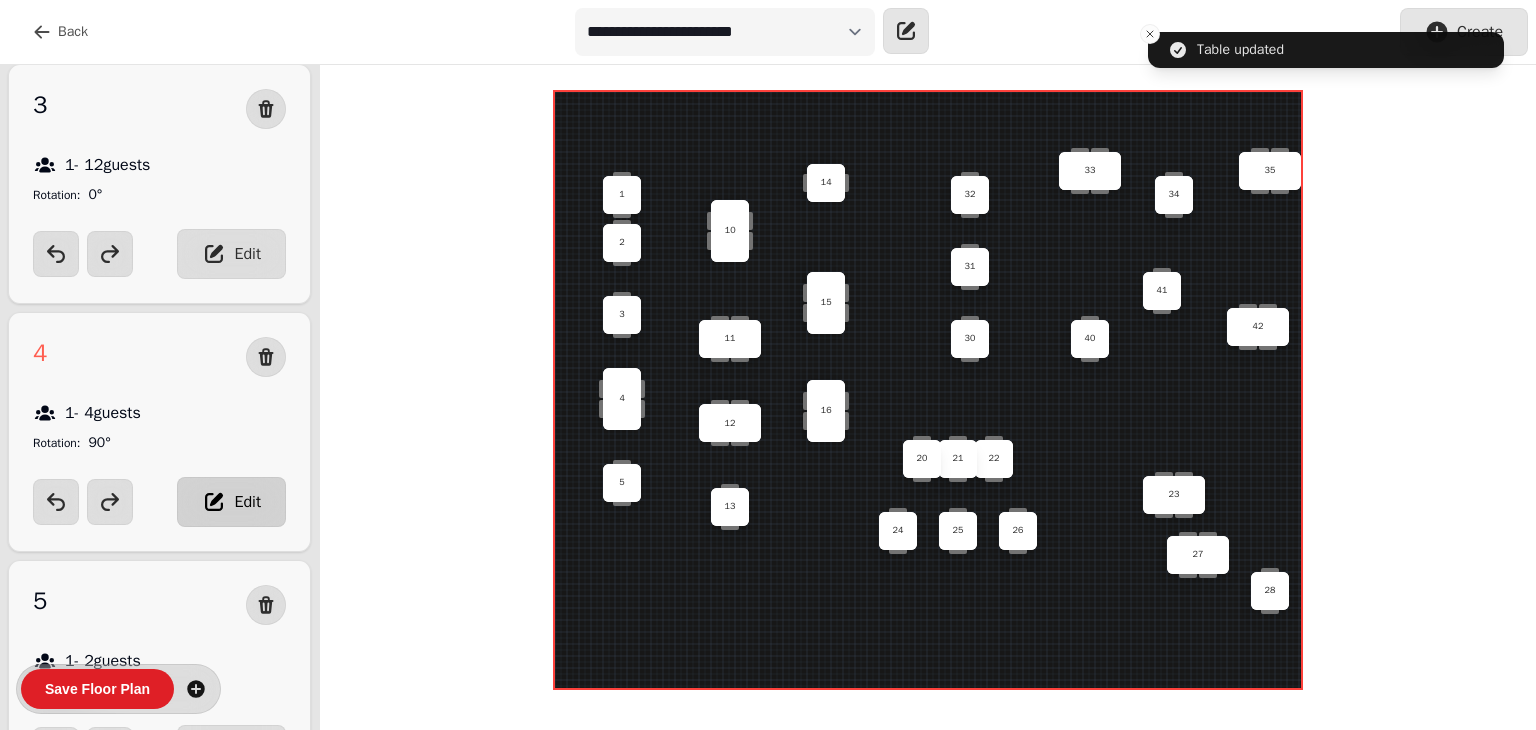 scroll, scrollTop: 648, scrollLeft: 0, axis: vertical 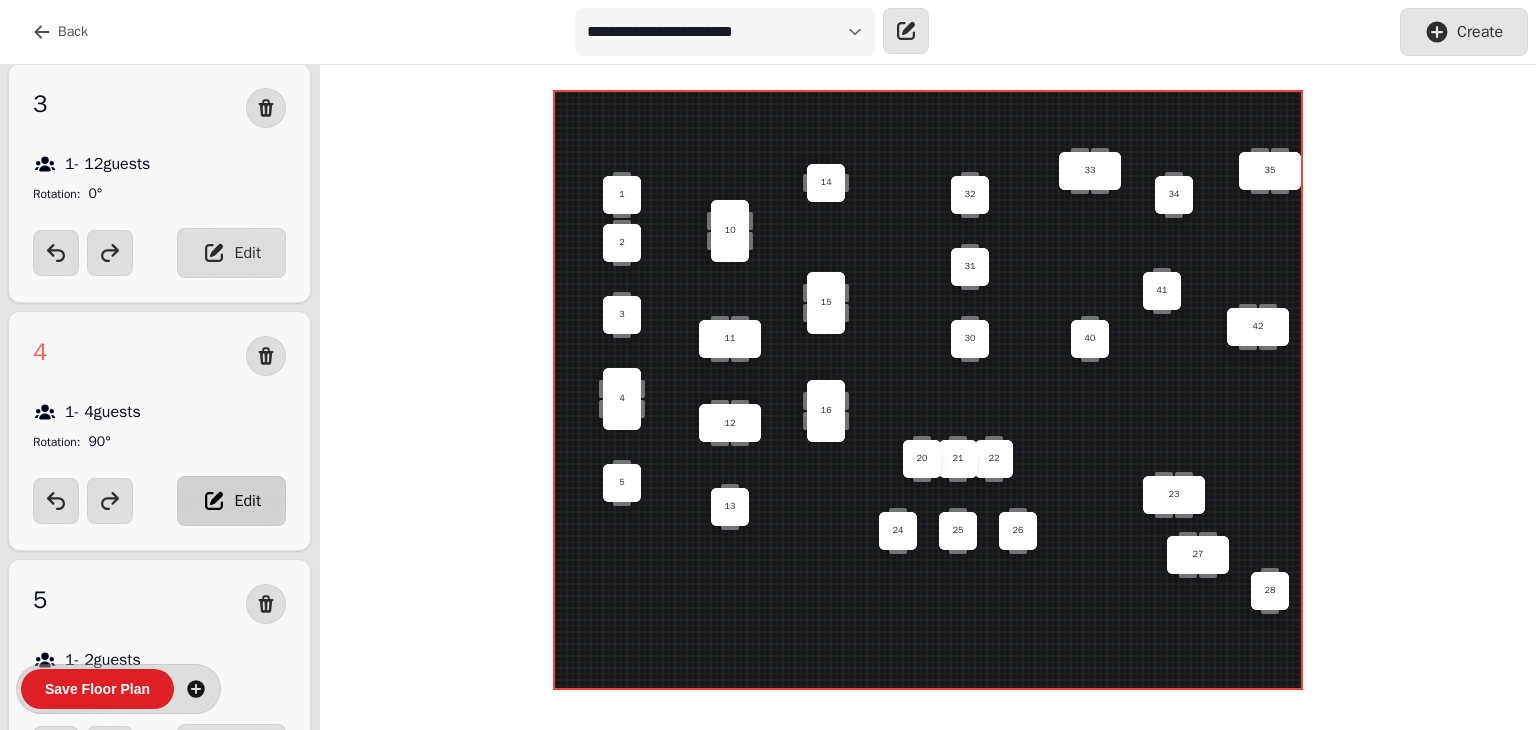 click on "Edit" at bounding box center [247, 501] 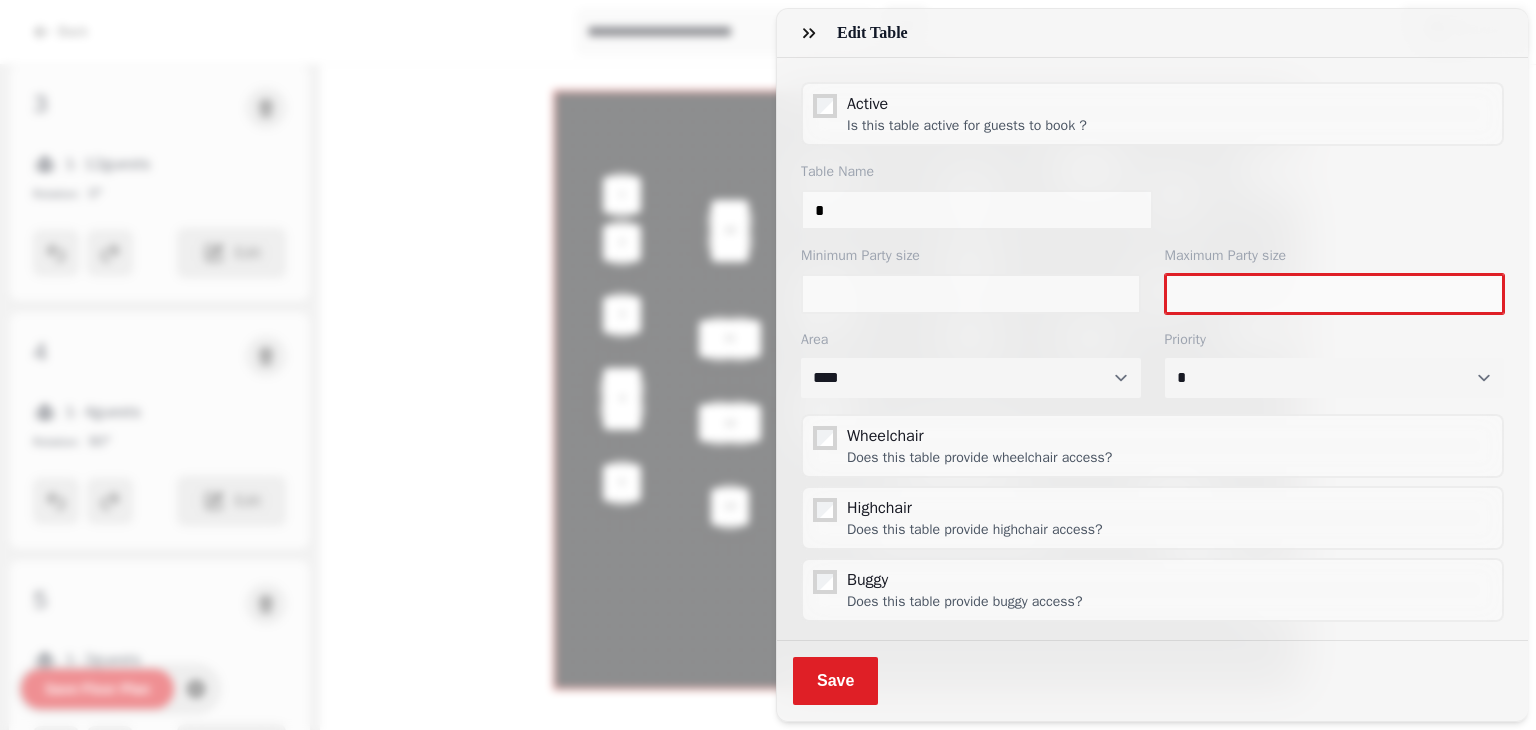 click on "*" at bounding box center [1335, 294] 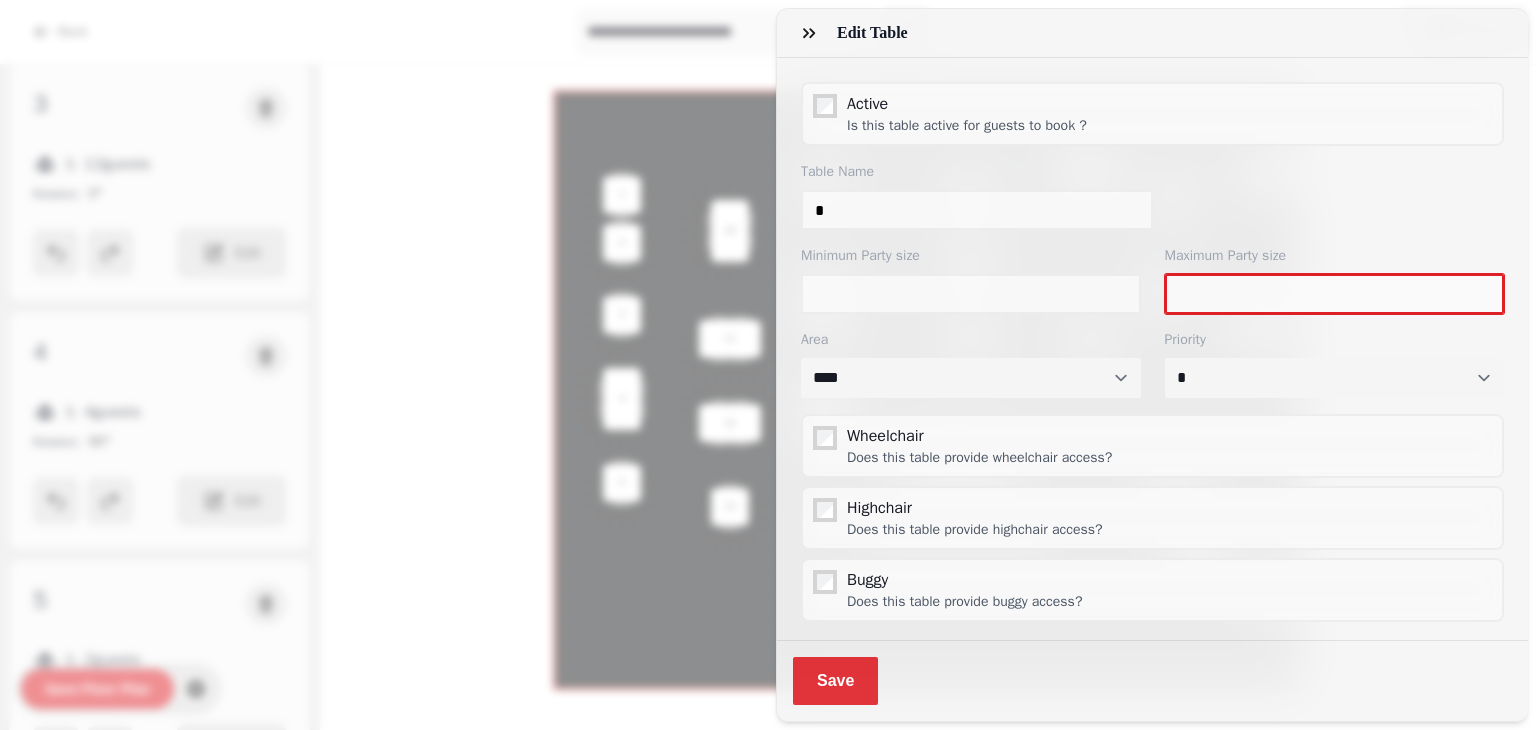 type on "**" 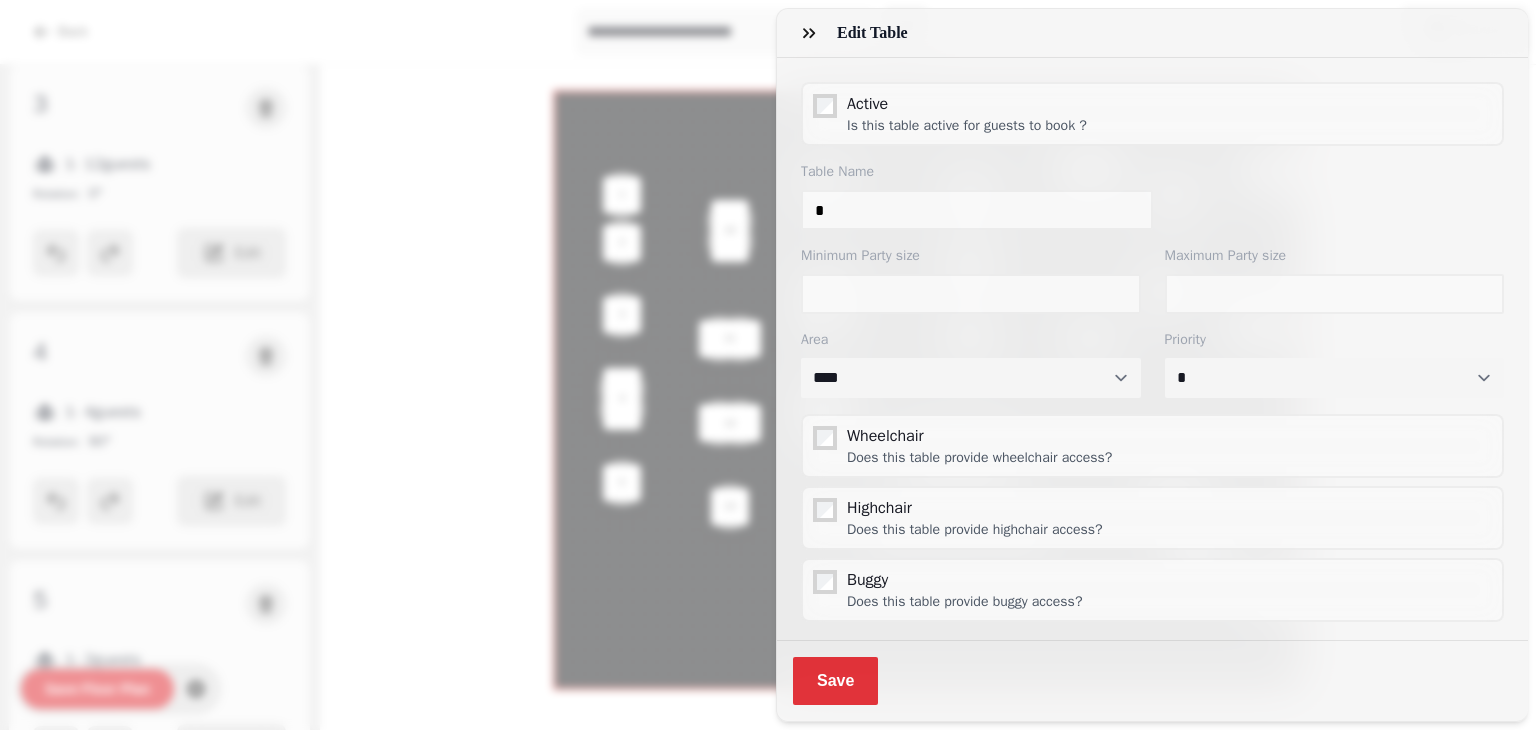 click on "Save" at bounding box center (835, 681) 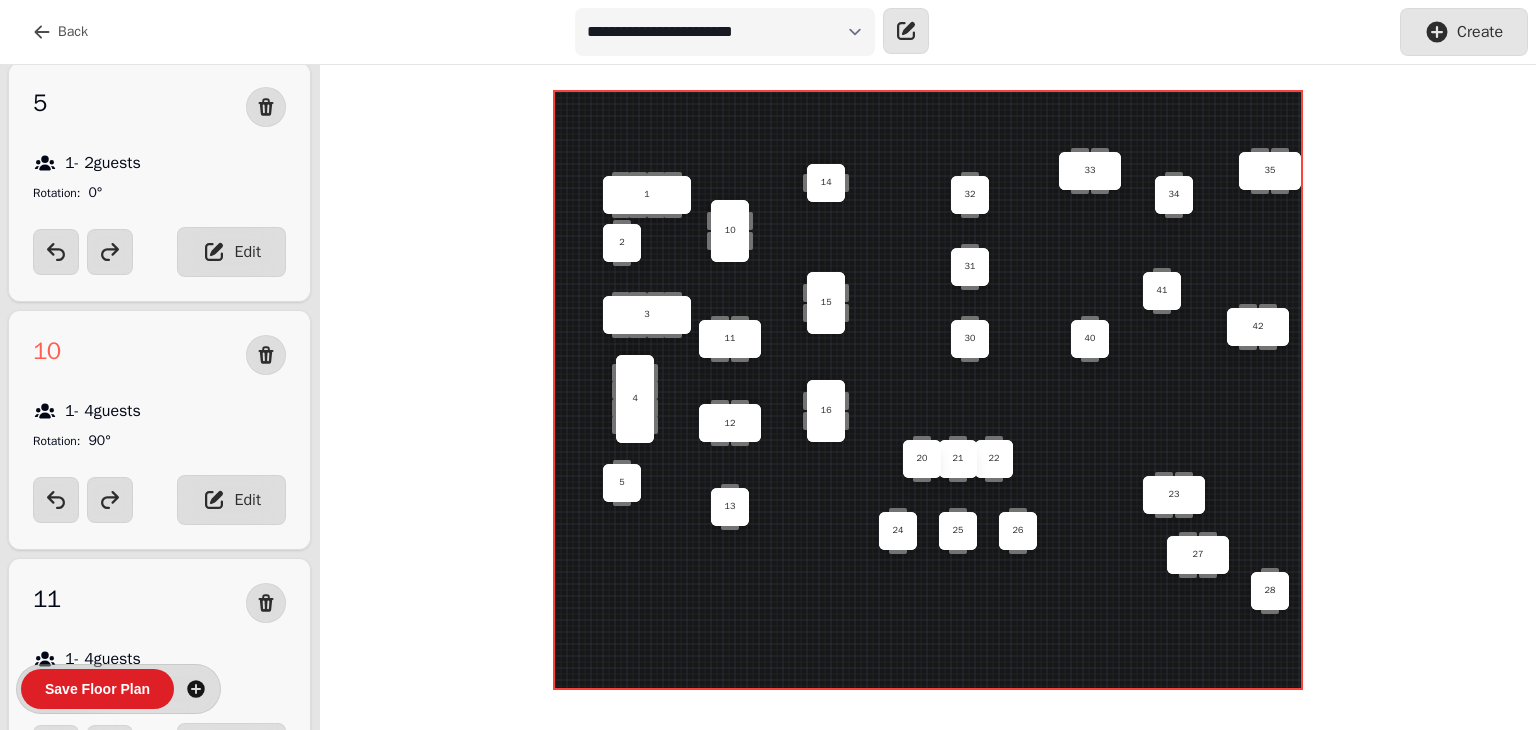scroll, scrollTop: 1146, scrollLeft: 0, axis: vertical 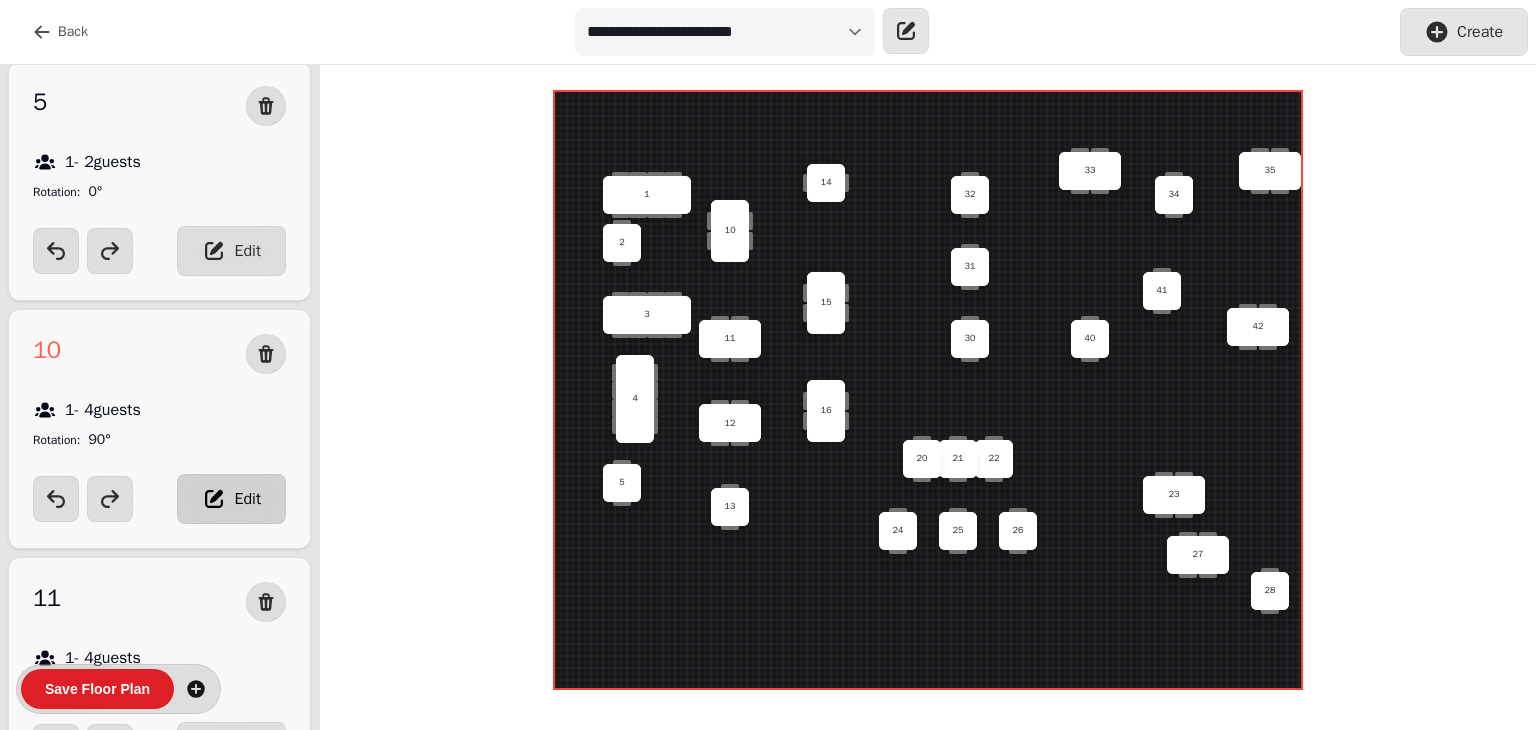 click on "Edit" at bounding box center [247, 499] 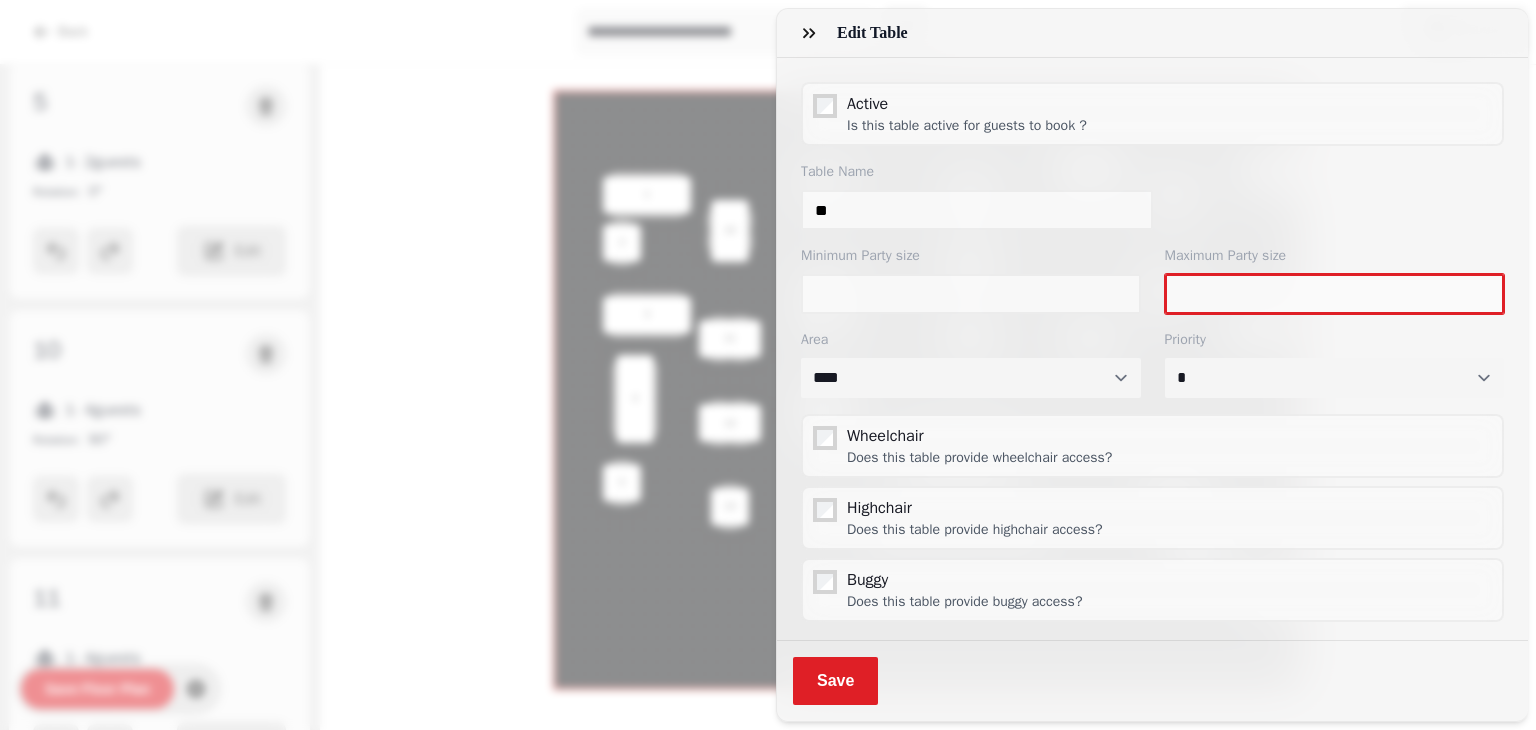 click on "*" at bounding box center [1335, 294] 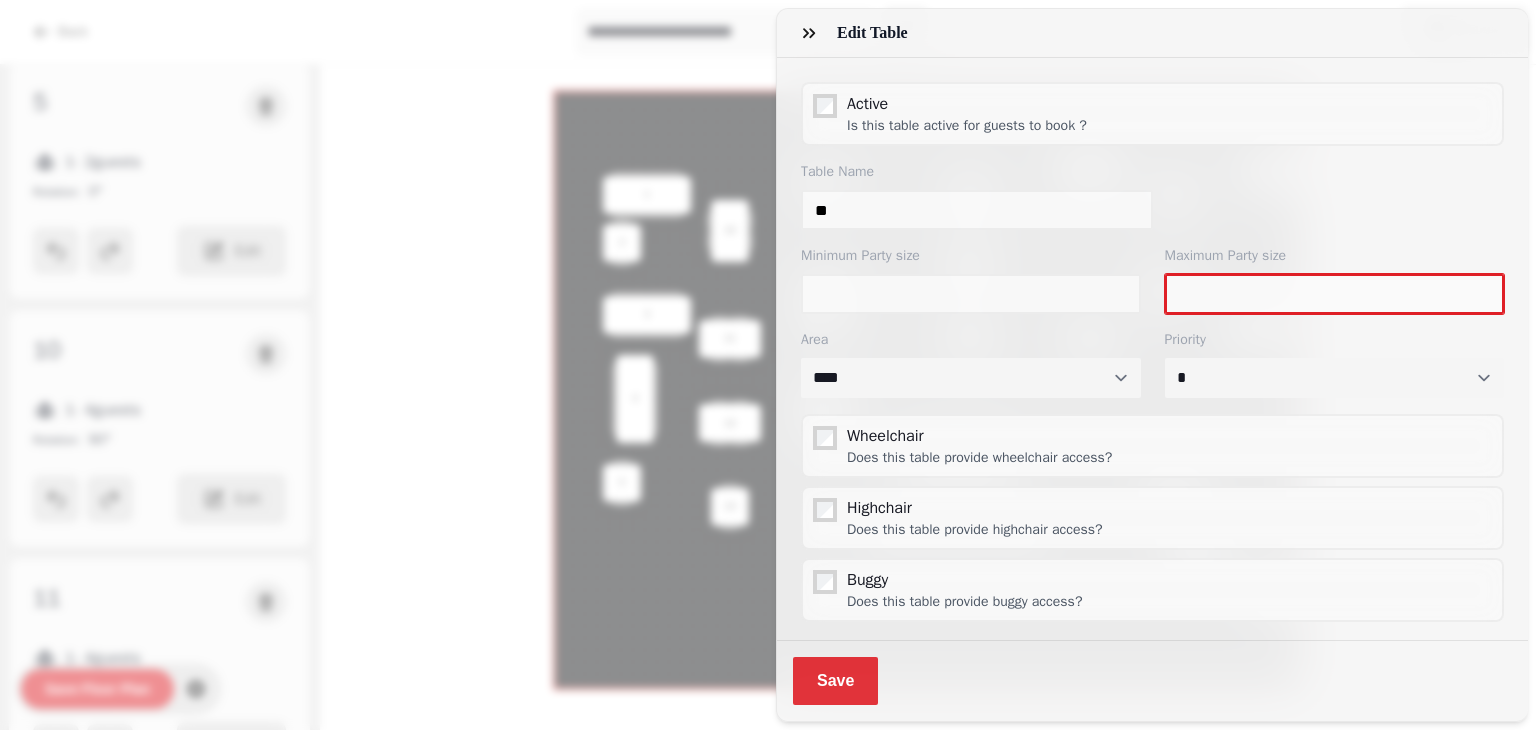 type on "*" 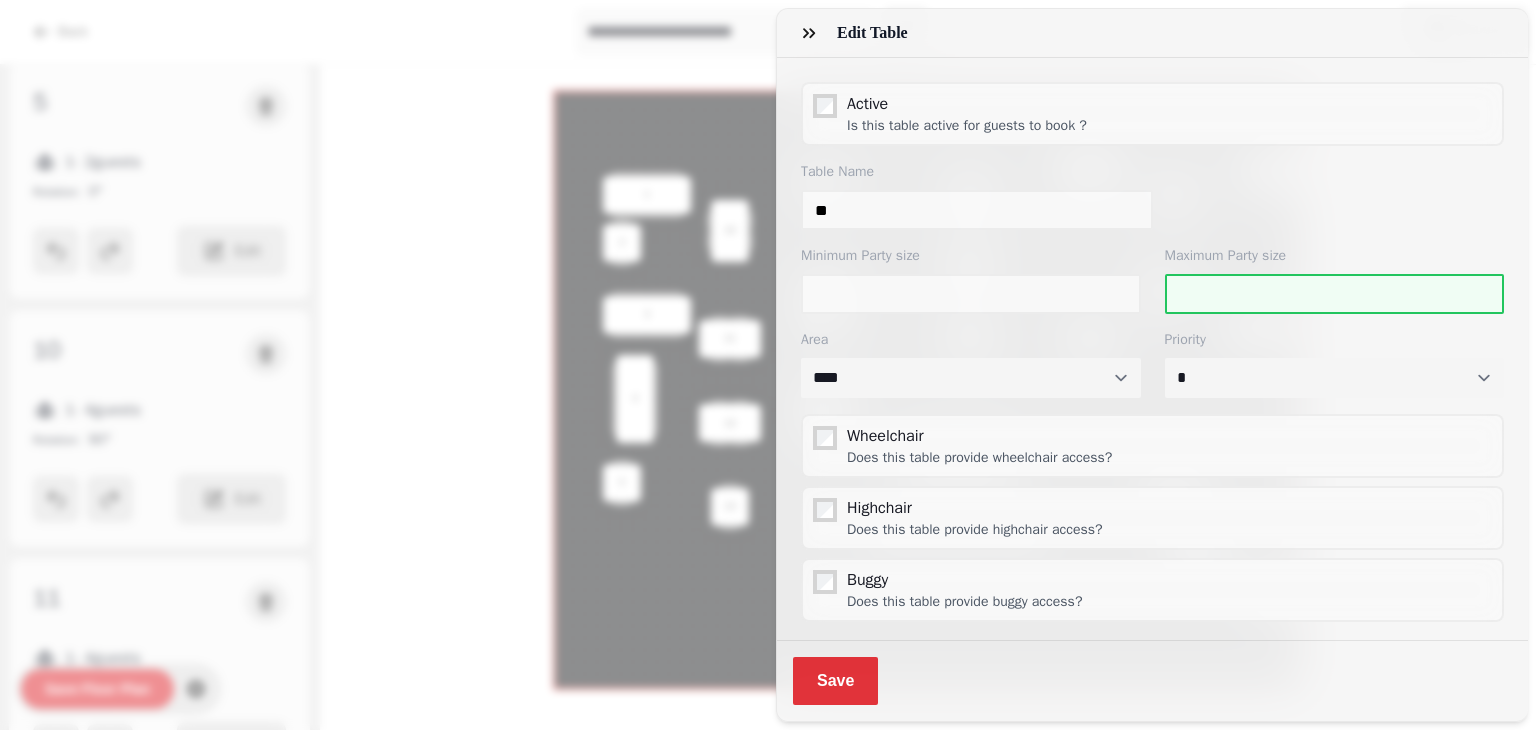 click on "Save" at bounding box center (835, 681) 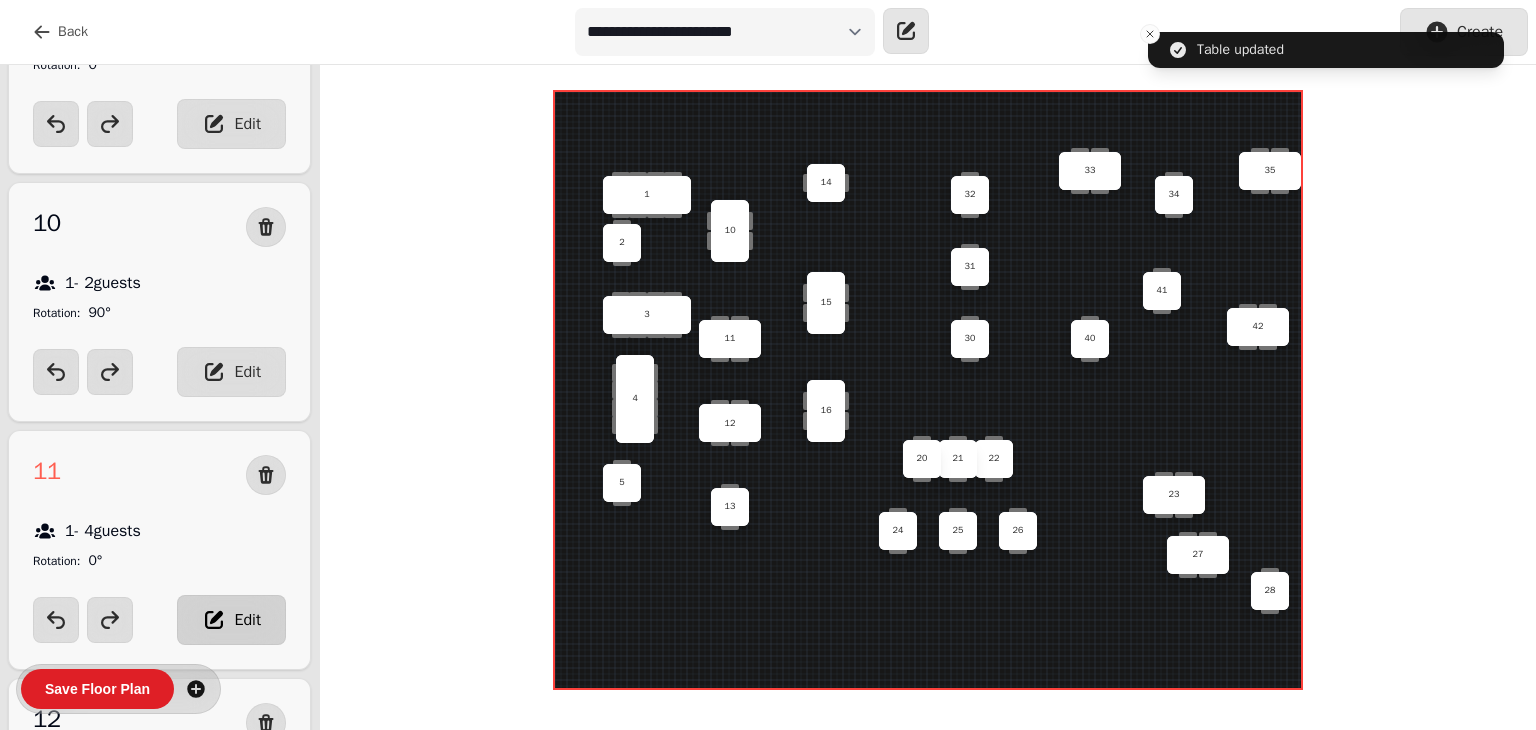 scroll, scrollTop: 1274, scrollLeft: 0, axis: vertical 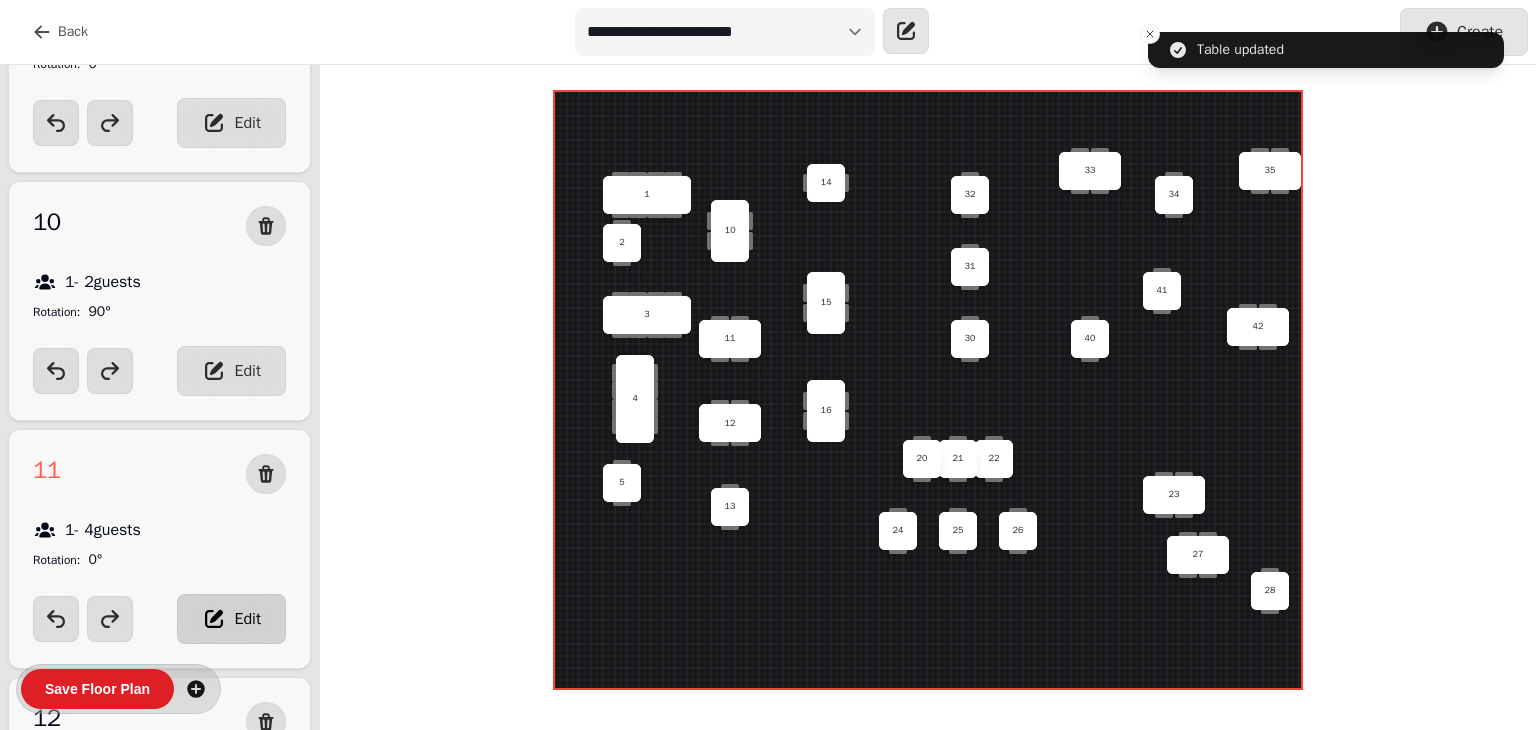 click on "Edit" at bounding box center (247, 619) 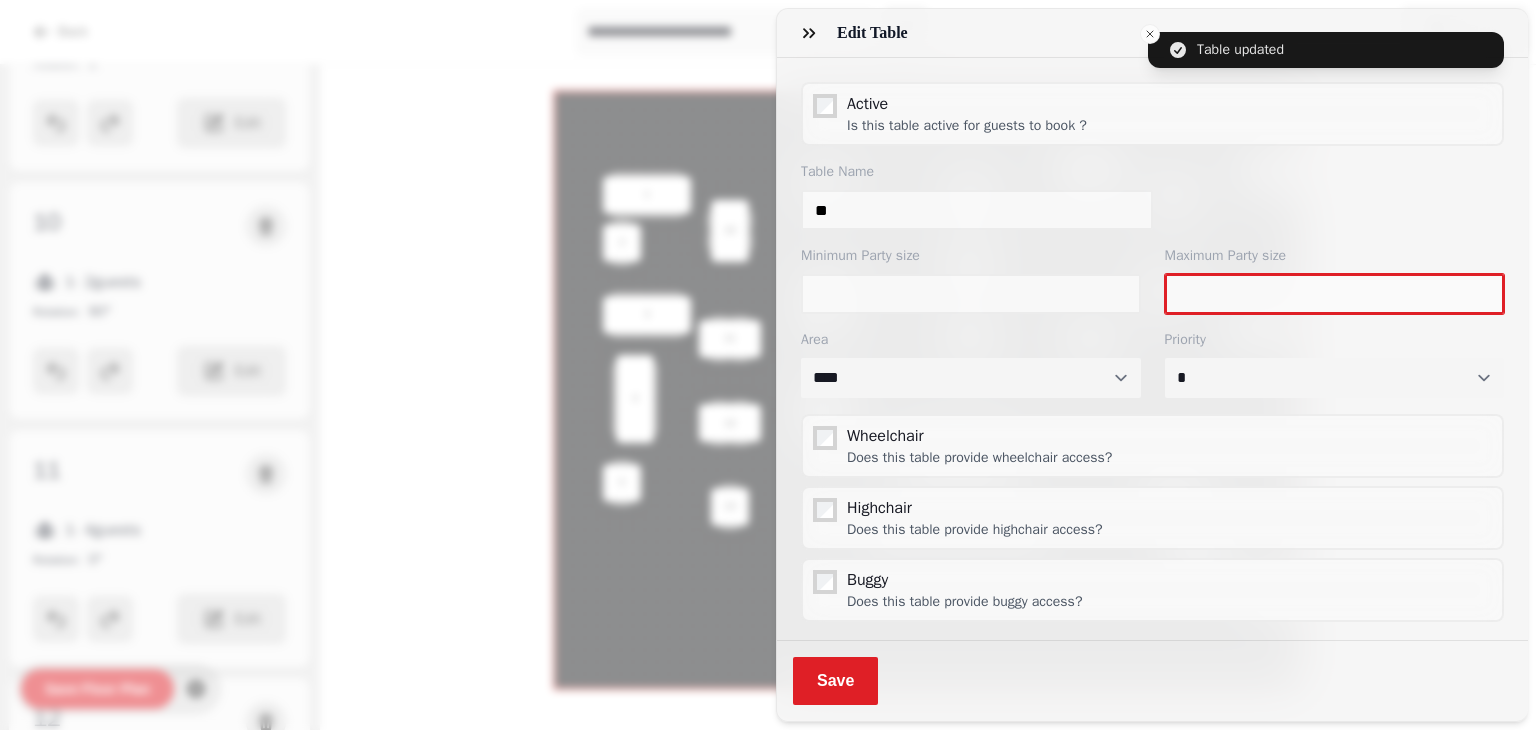 click on "*" at bounding box center [1335, 294] 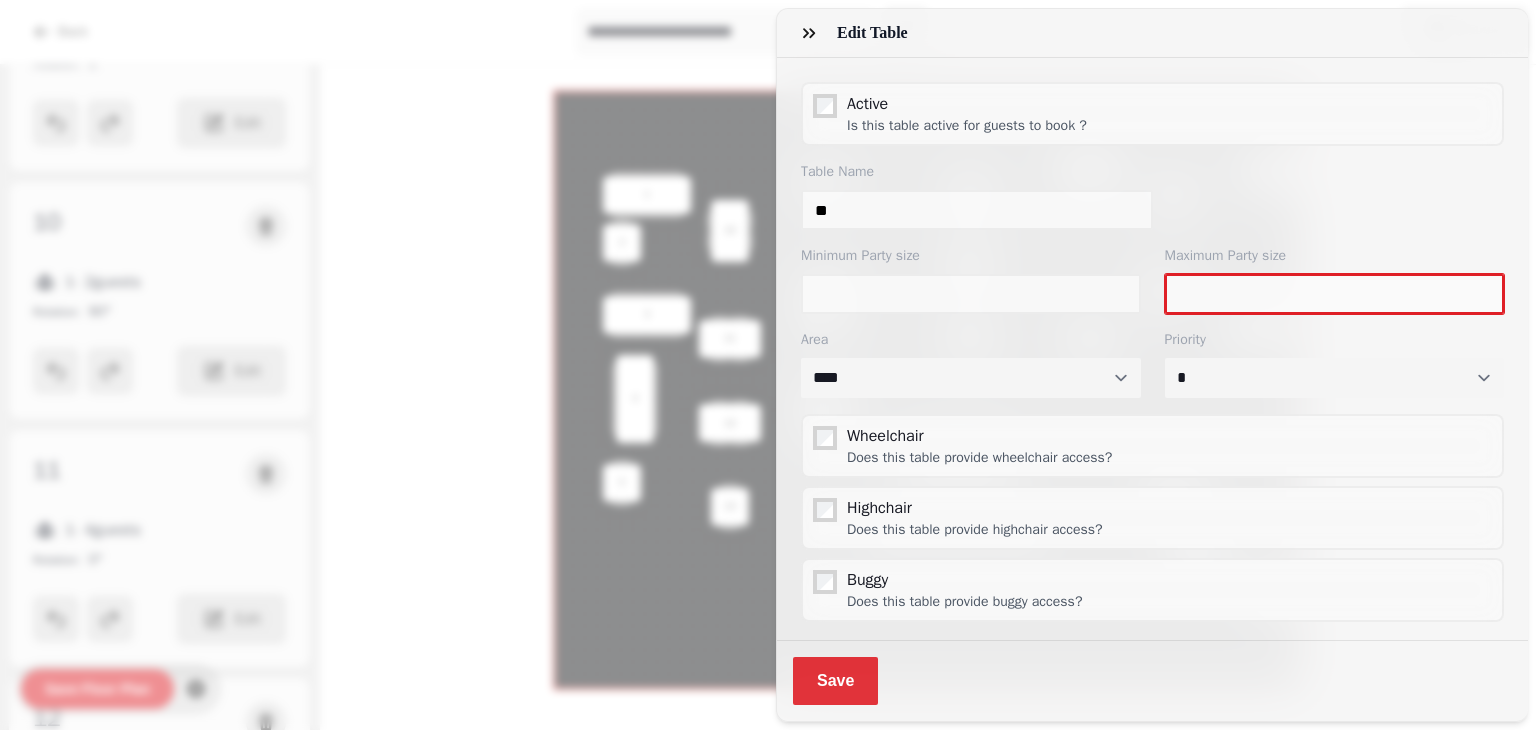 type on "*" 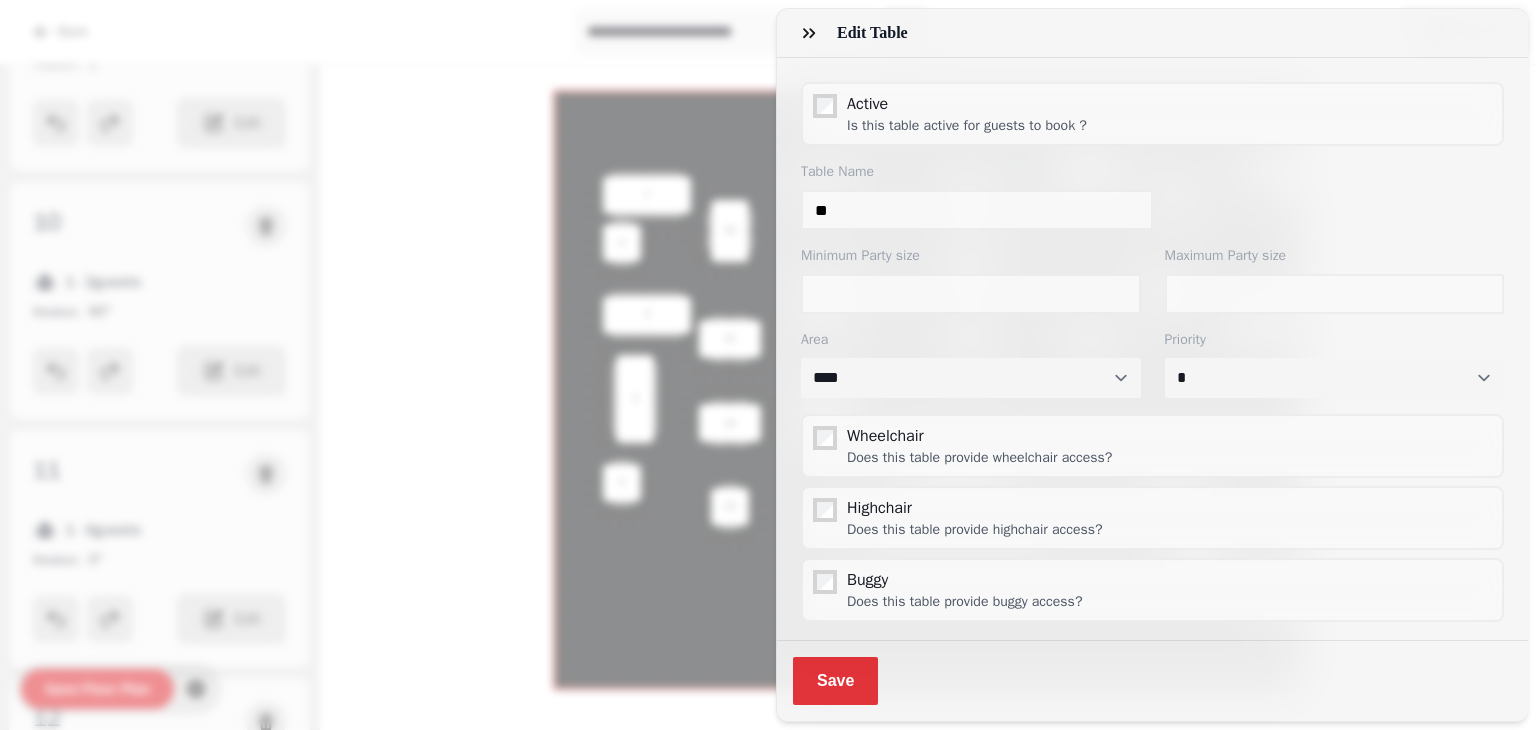click on "Save" at bounding box center (835, 681) 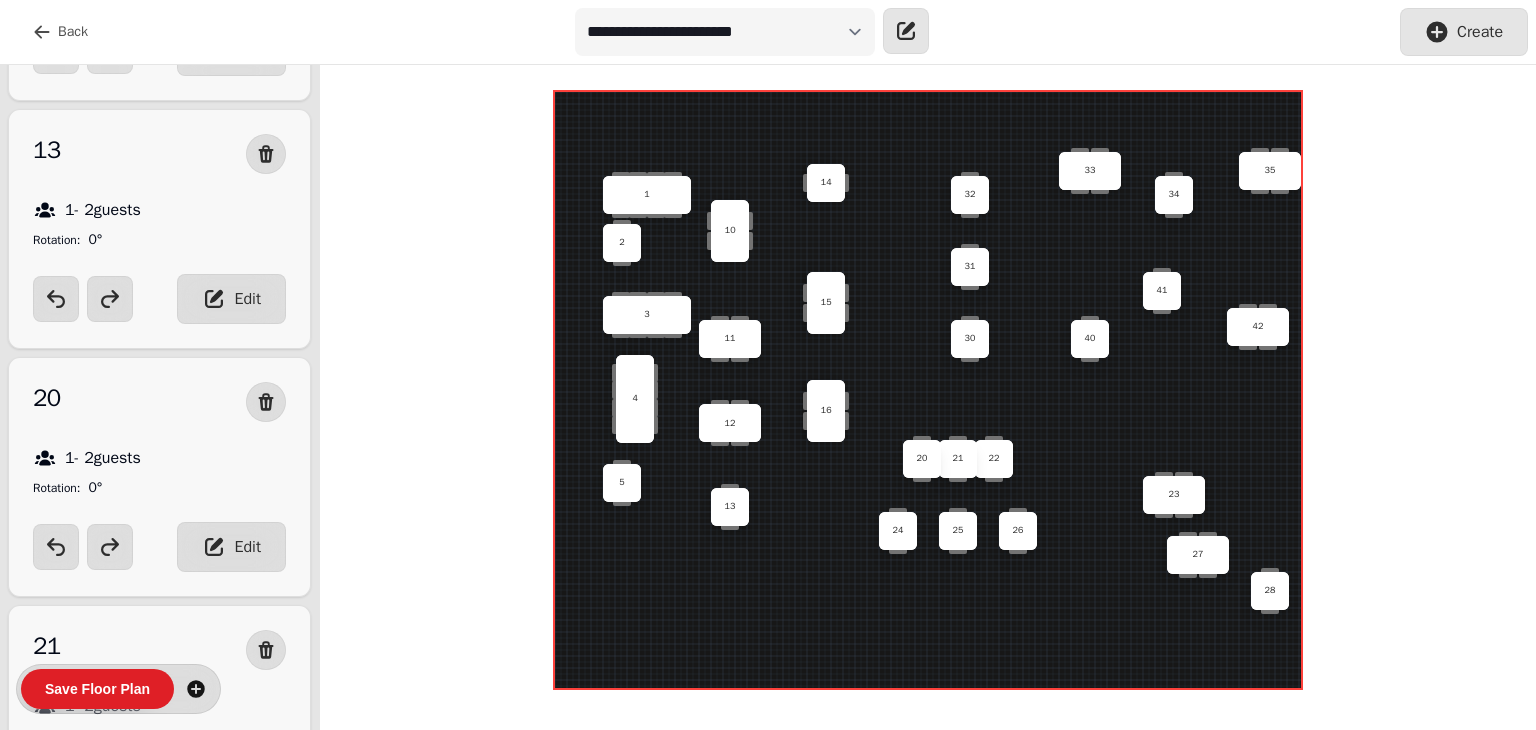 scroll, scrollTop: 2115, scrollLeft: 0, axis: vertical 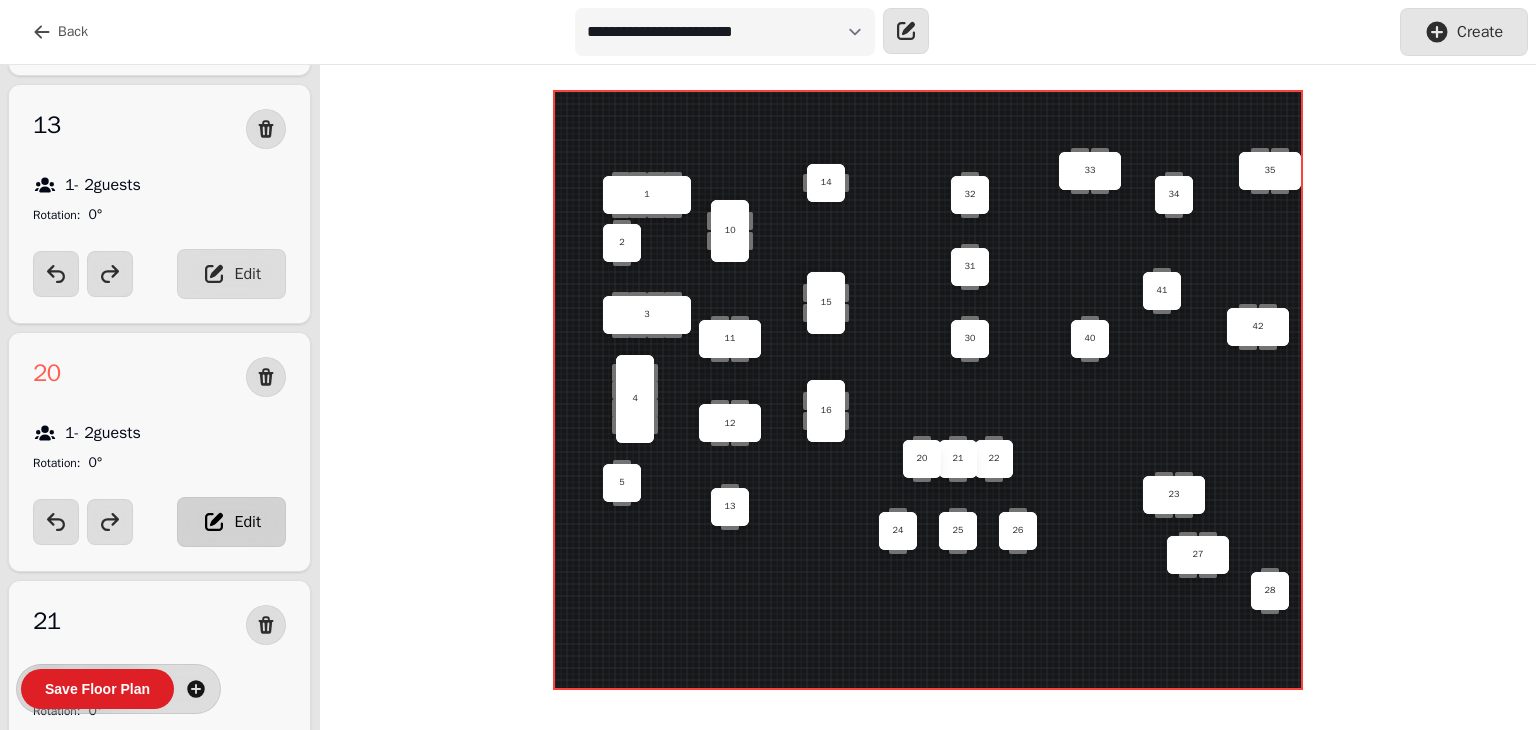 click on "Edit" at bounding box center (231, 522) 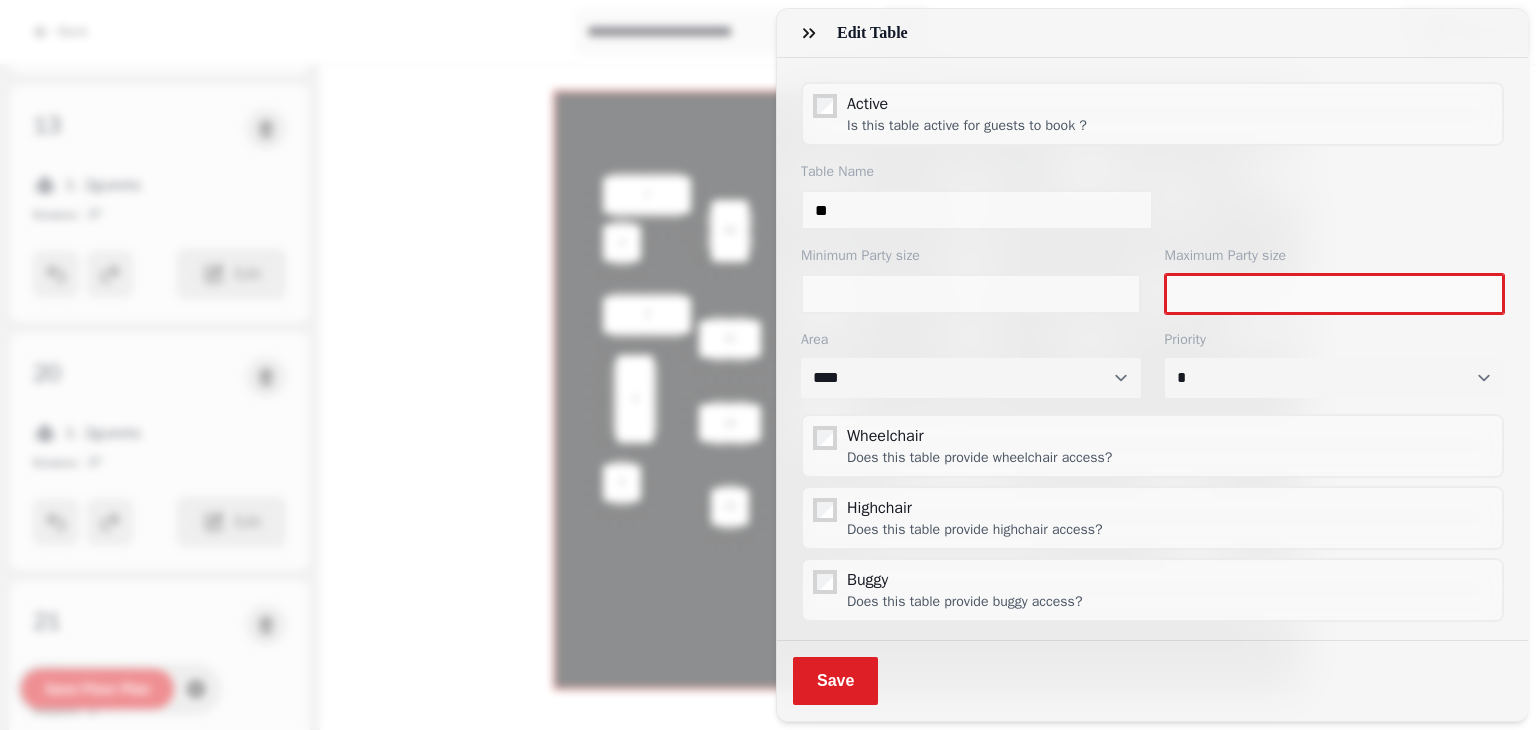 click on "*" at bounding box center (1335, 294) 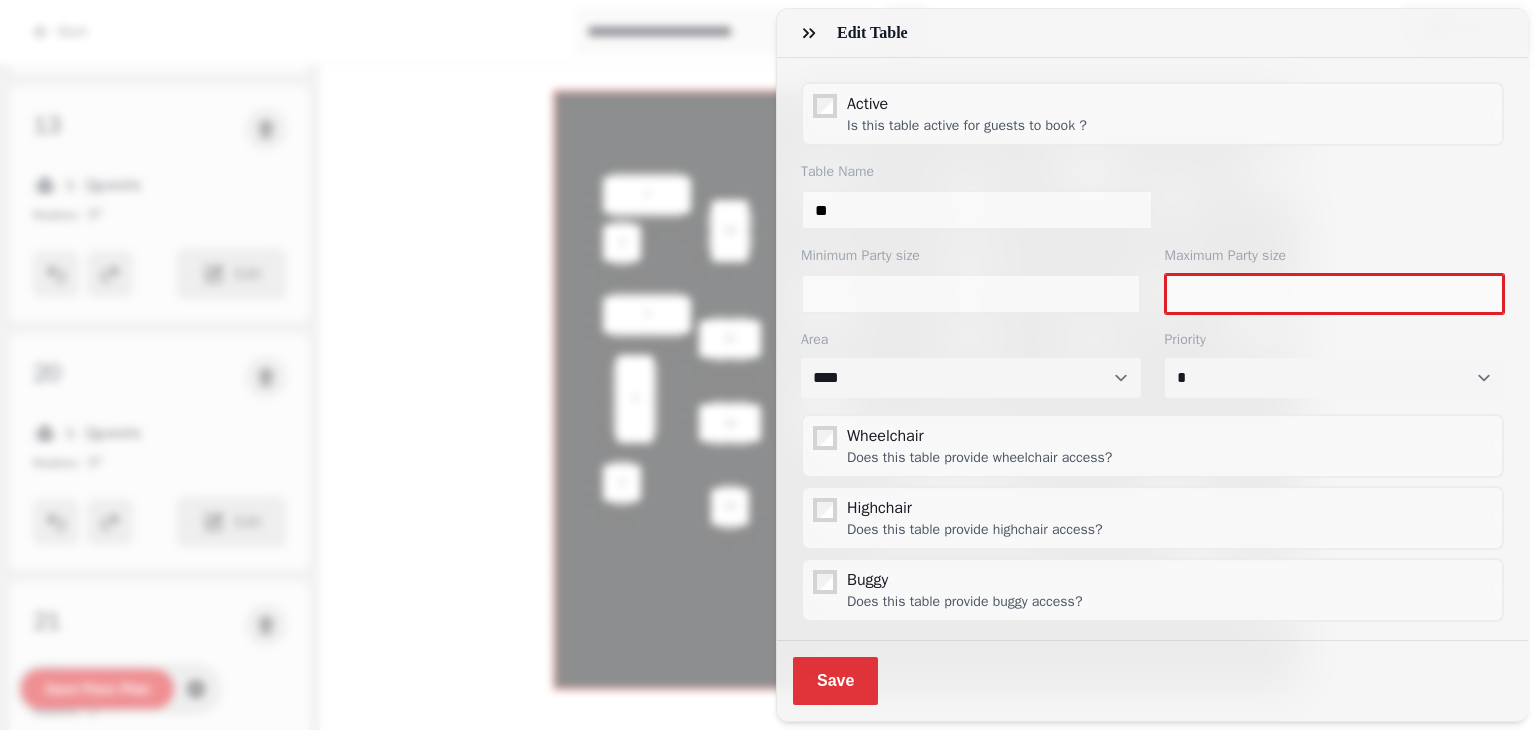 type on "*" 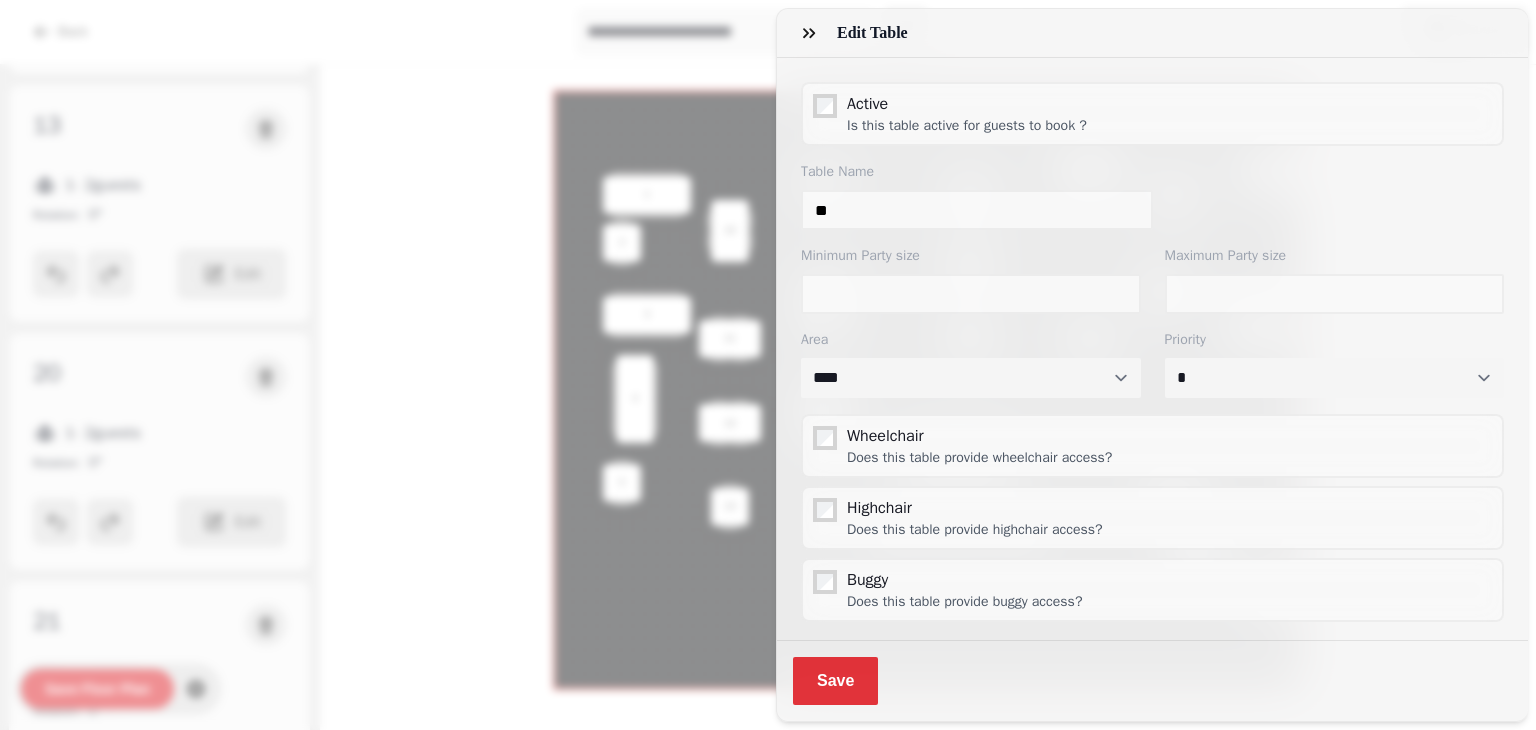 click on "Save" at bounding box center [835, 681] 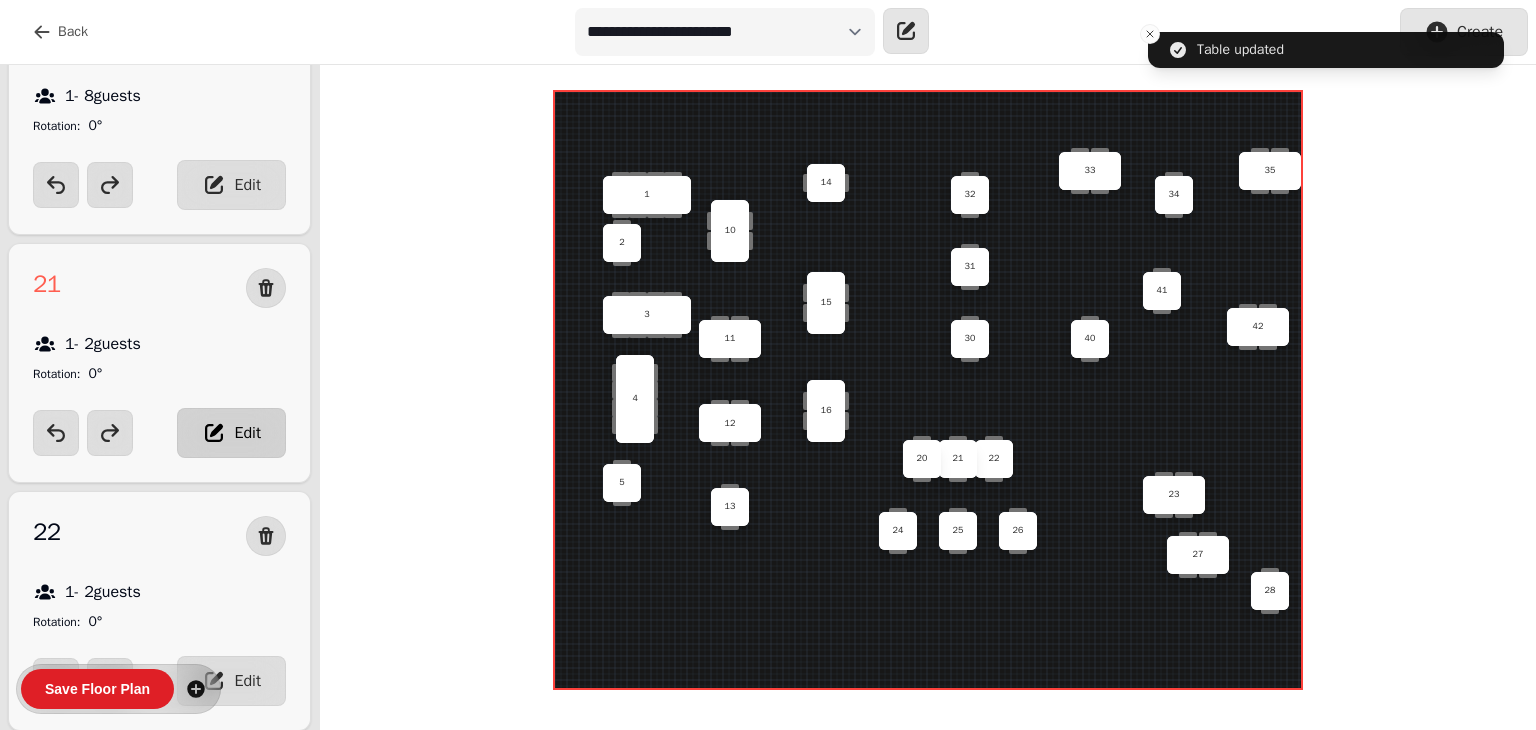scroll, scrollTop: 2478, scrollLeft: 0, axis: vertical 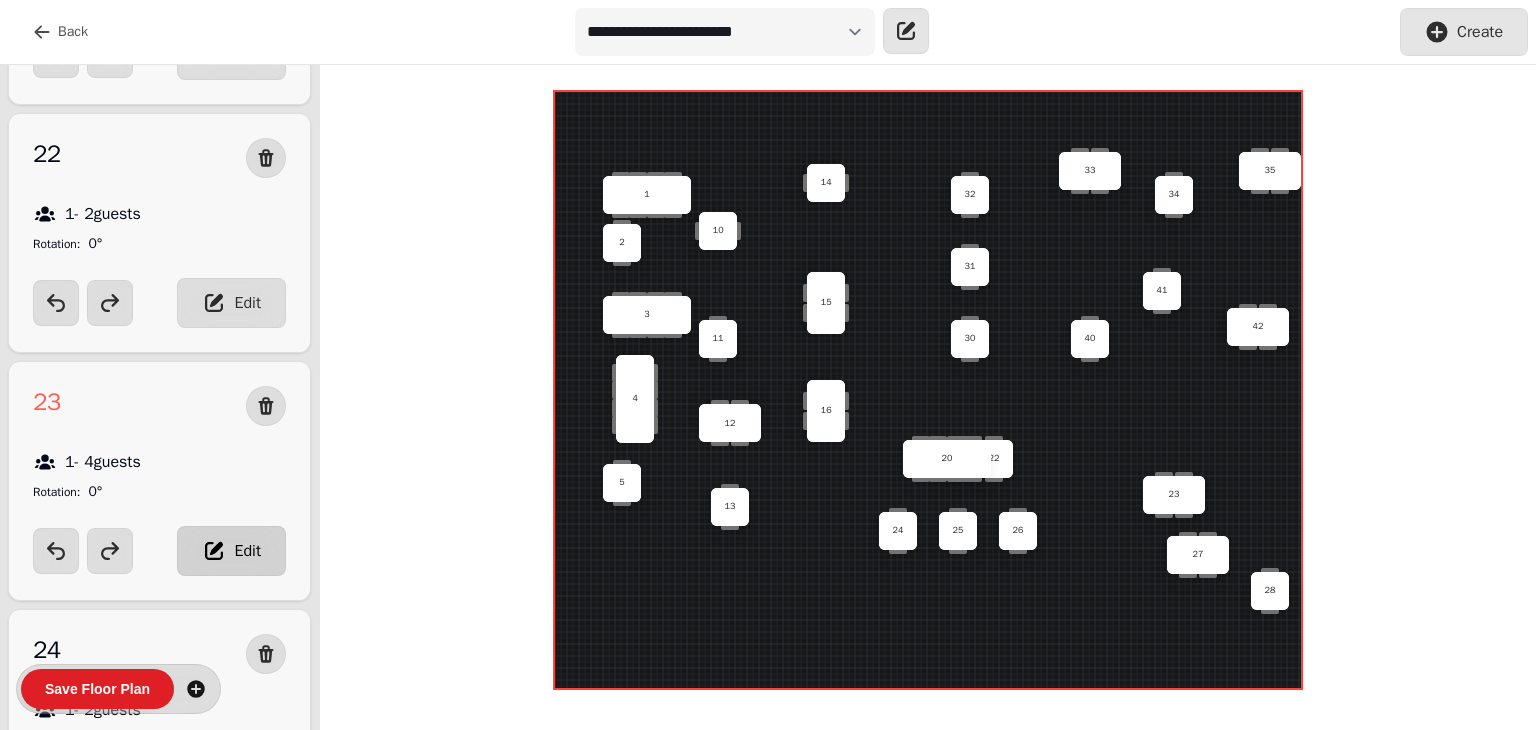 click on "Edit" at bounding box center [231, 551] 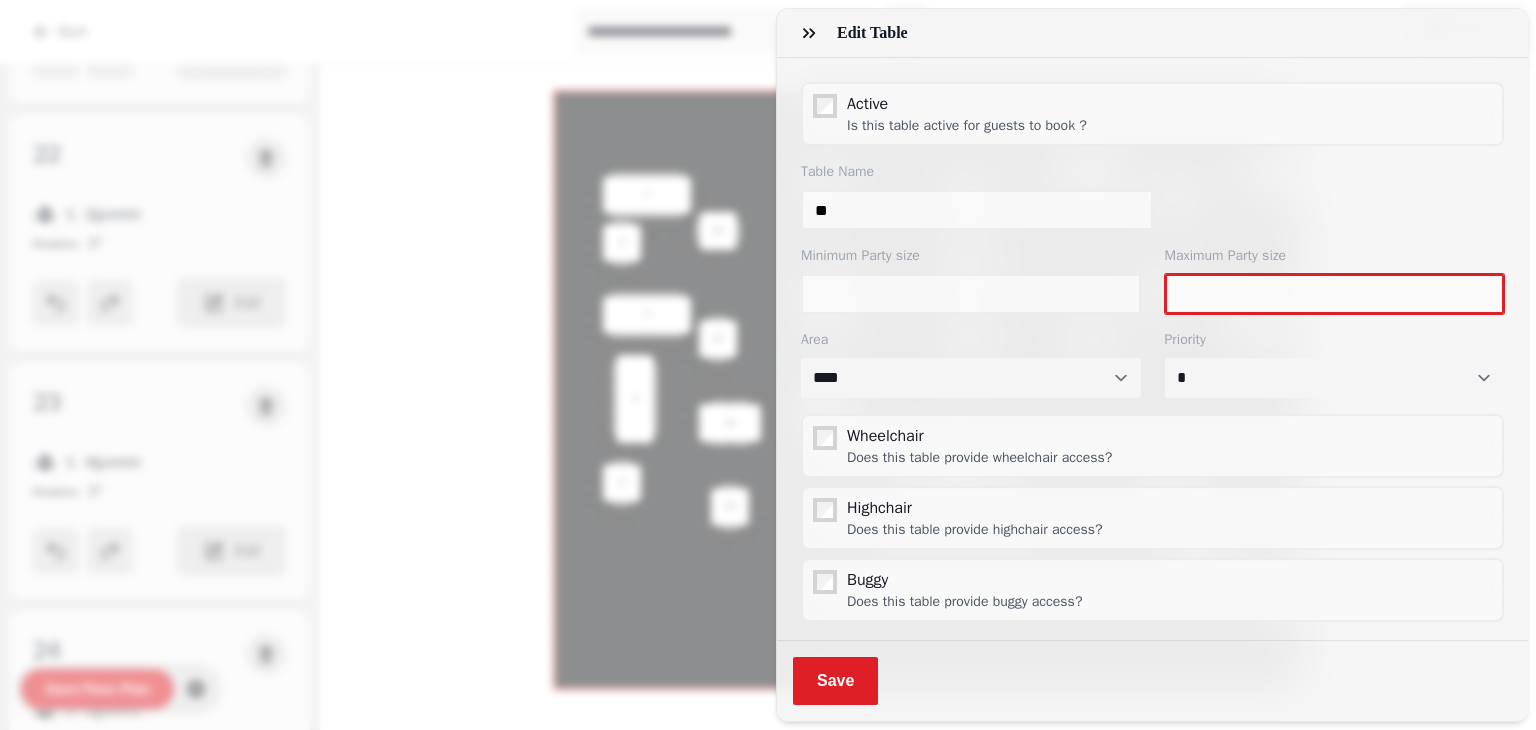 click on "*" at bounding box center [1335, 294] 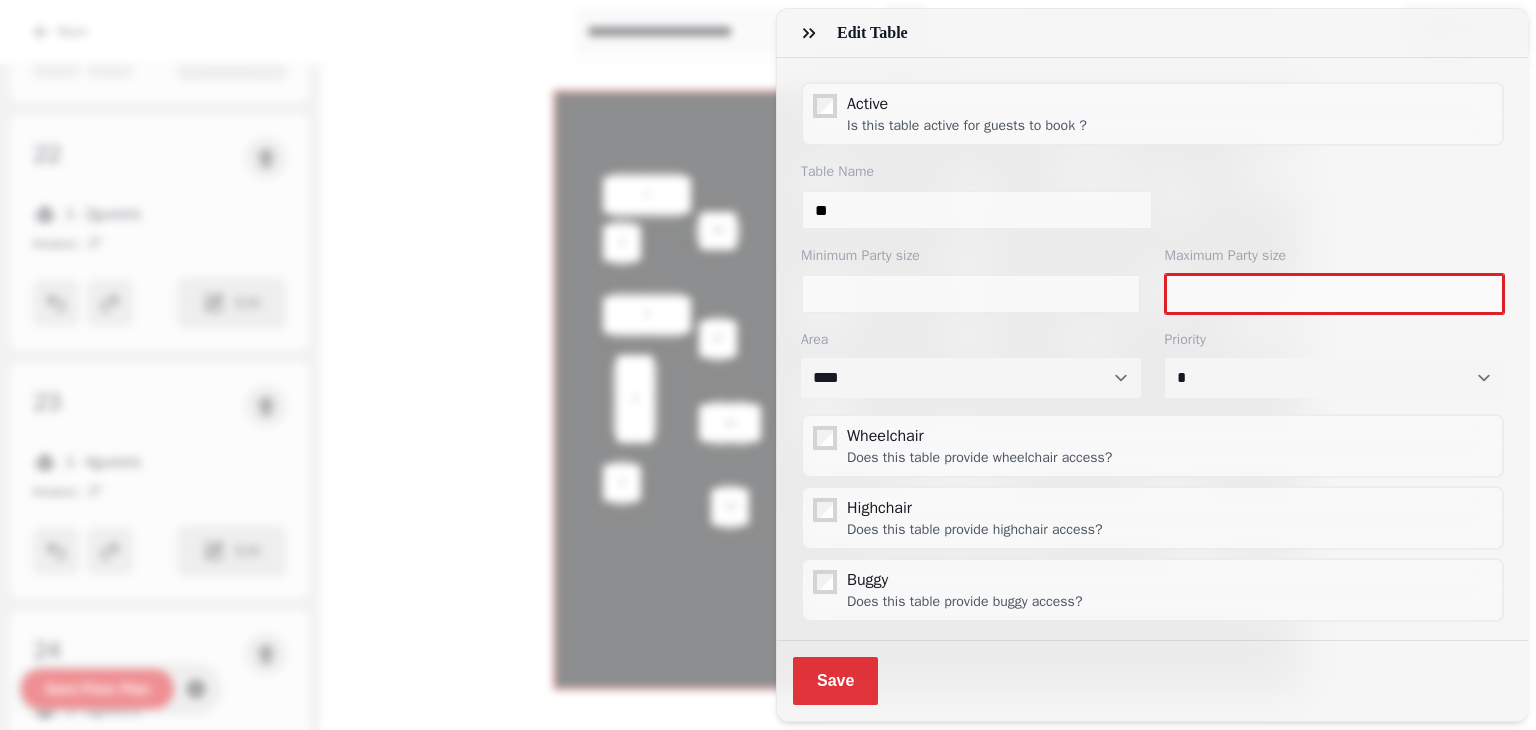 type on "*" 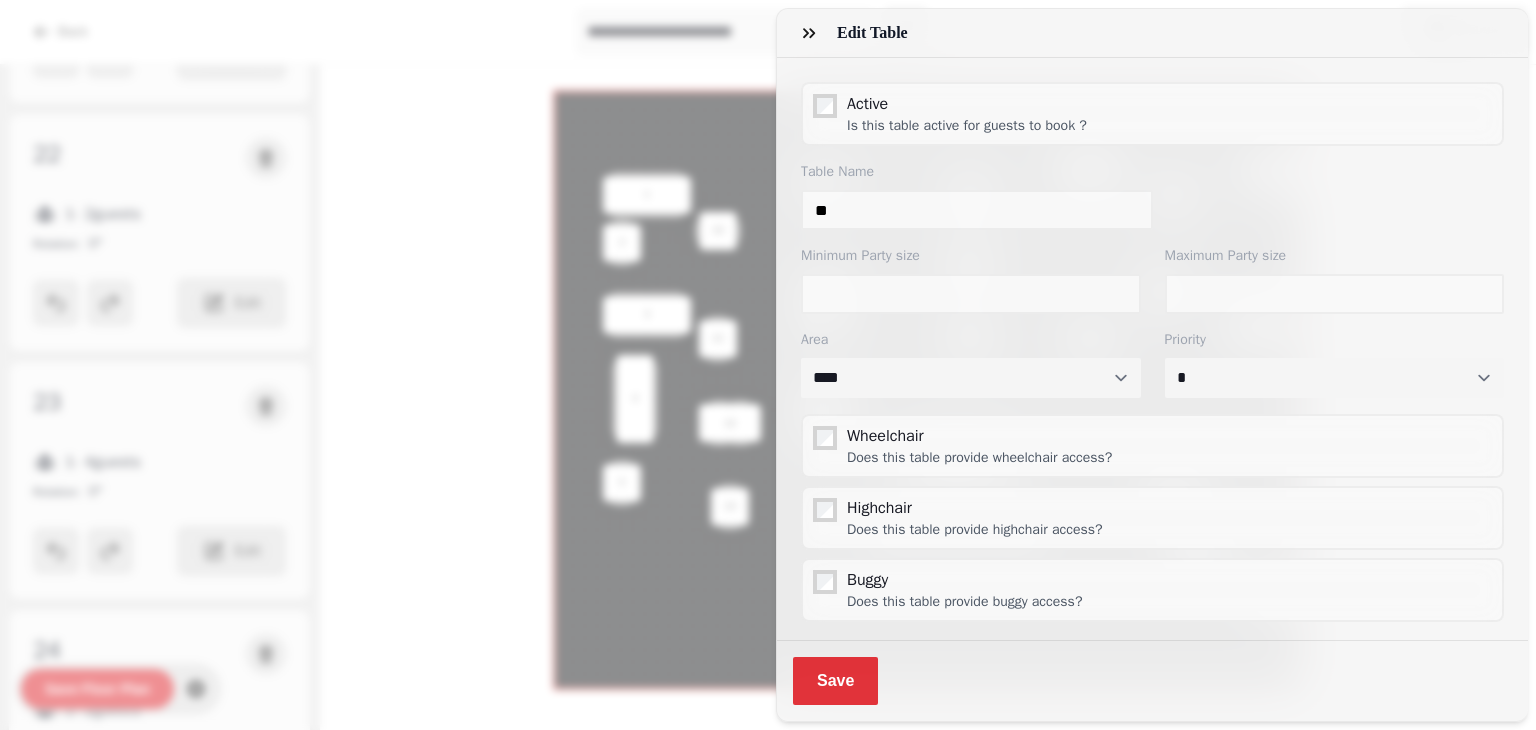 drag, startPoint x: 827, startPoint y: 686, endPoint x: 829, endPoint y: 662, distance: 24.083189 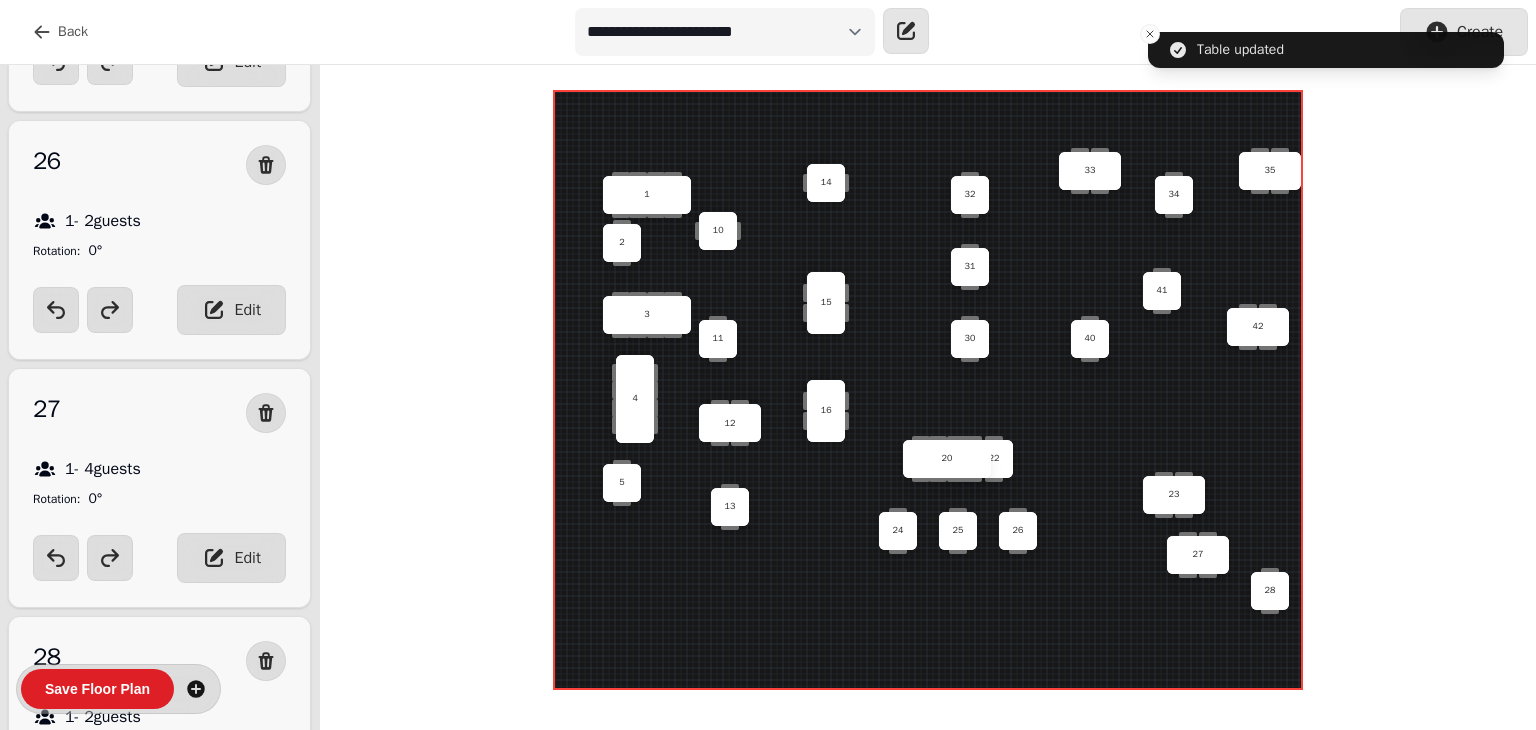 scroll, scrollTop: 3824, scrollLeft: 0, axis: vertical 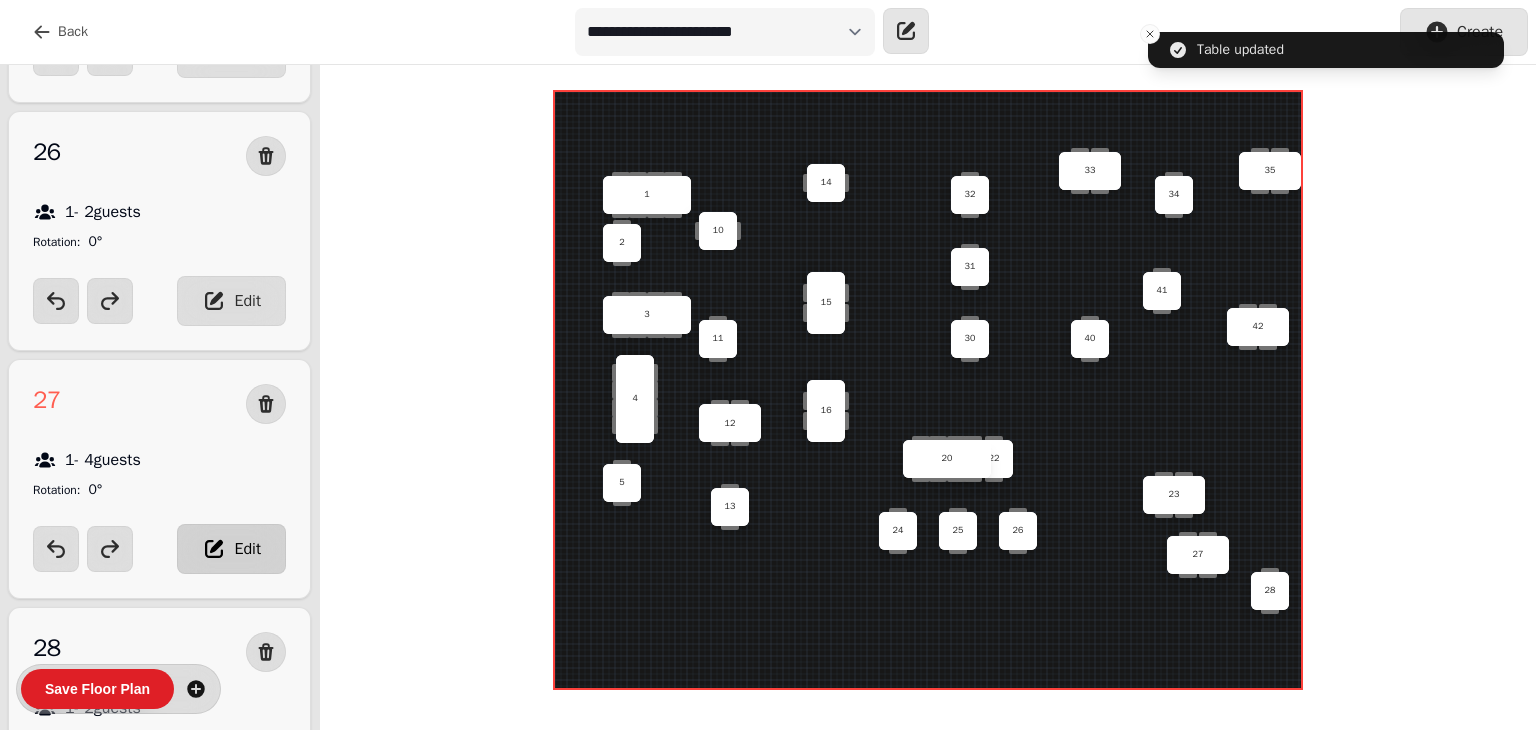 click on "Edit" at bounding box center [247, 549] 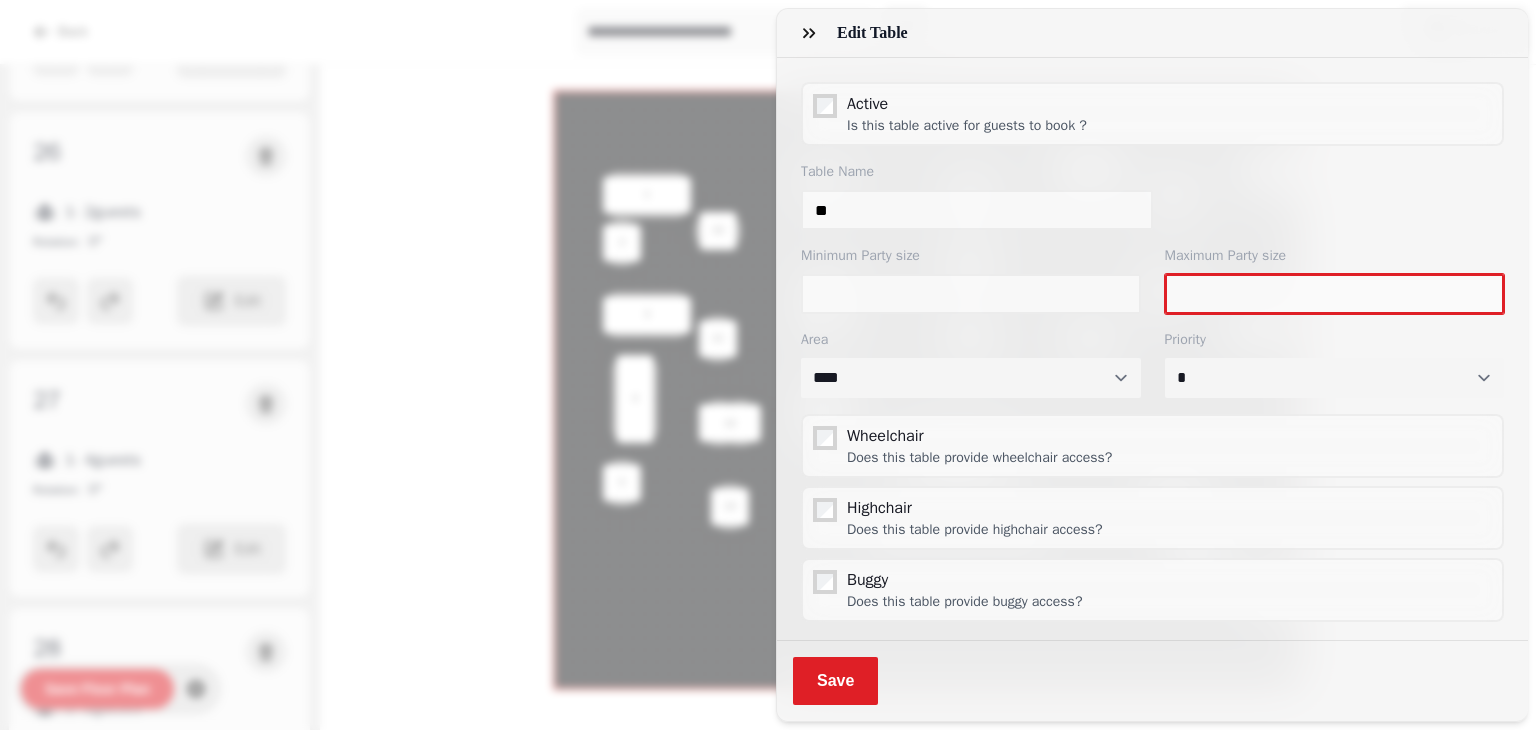click on "*" at bounding box center [1335, 294] 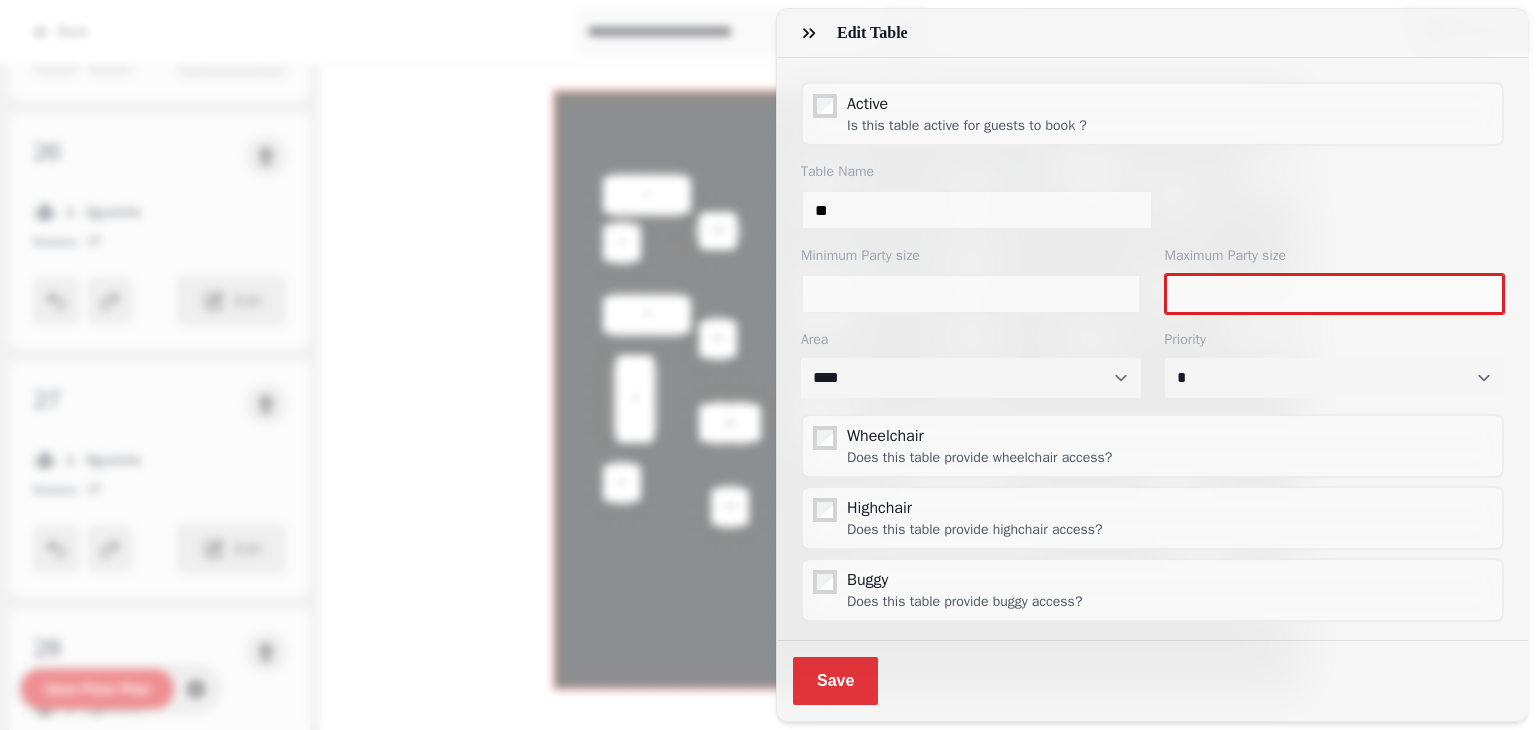 type on "*" 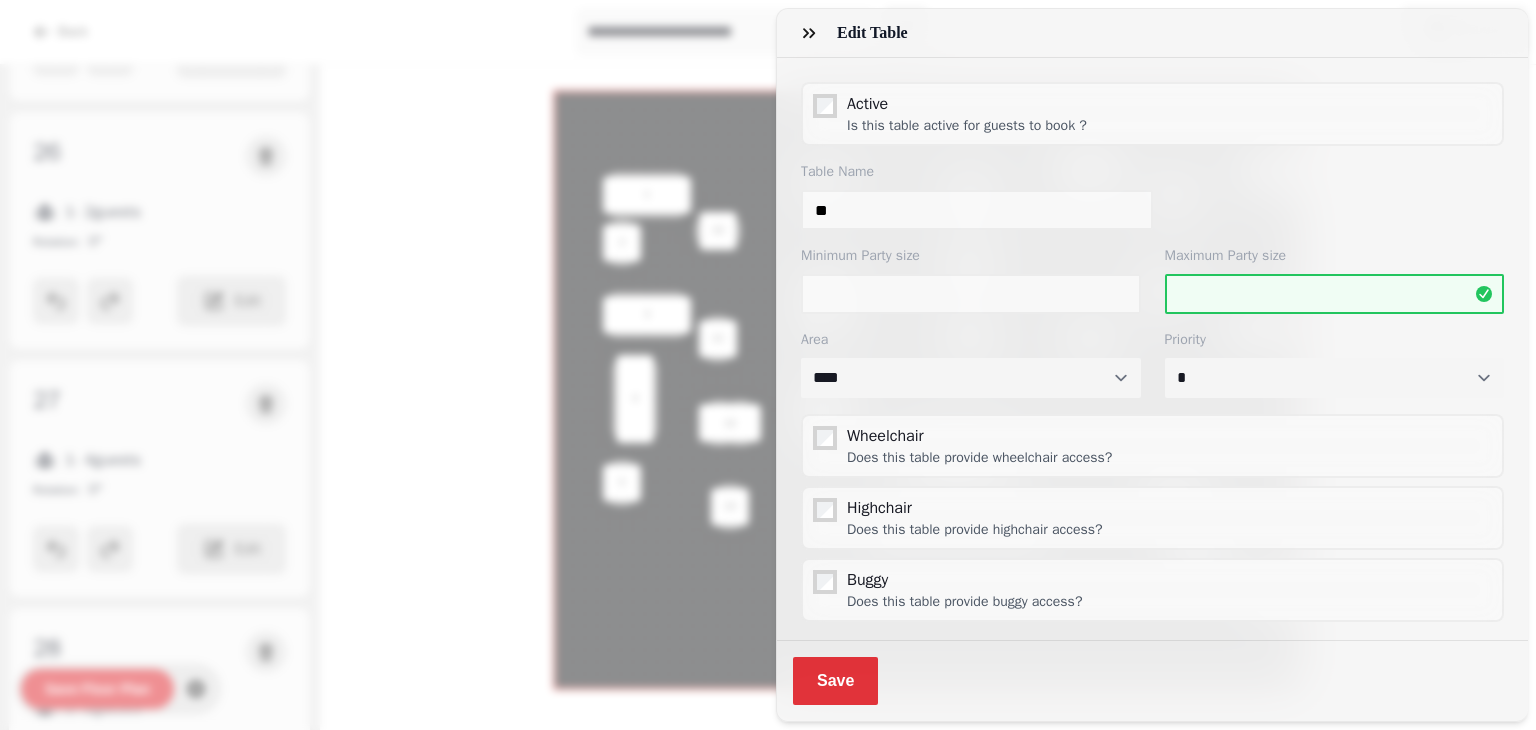 click on "Save" at bounding box center [835, 681] 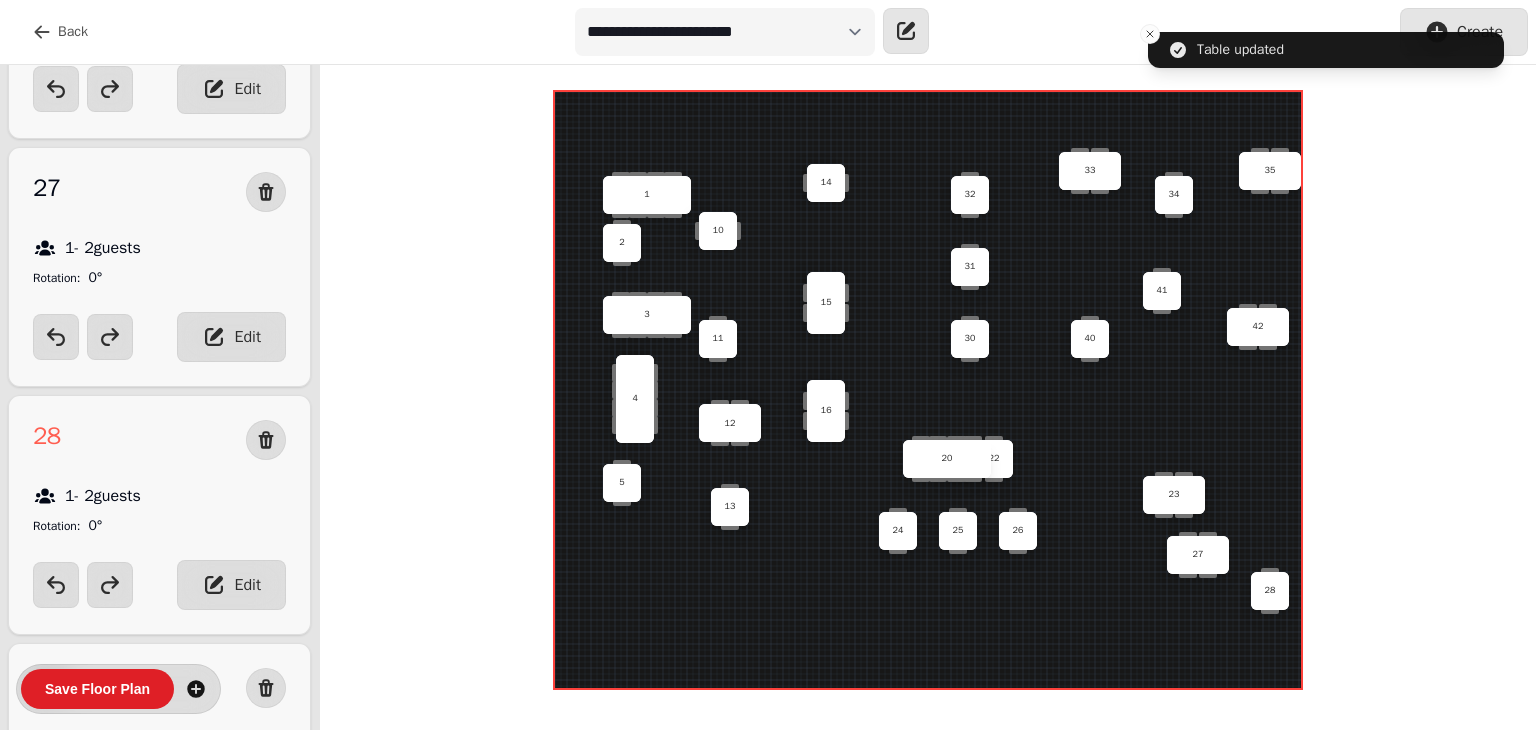 scroll, scrollTop: 4068, scrollLeft: 0, axis: vertical 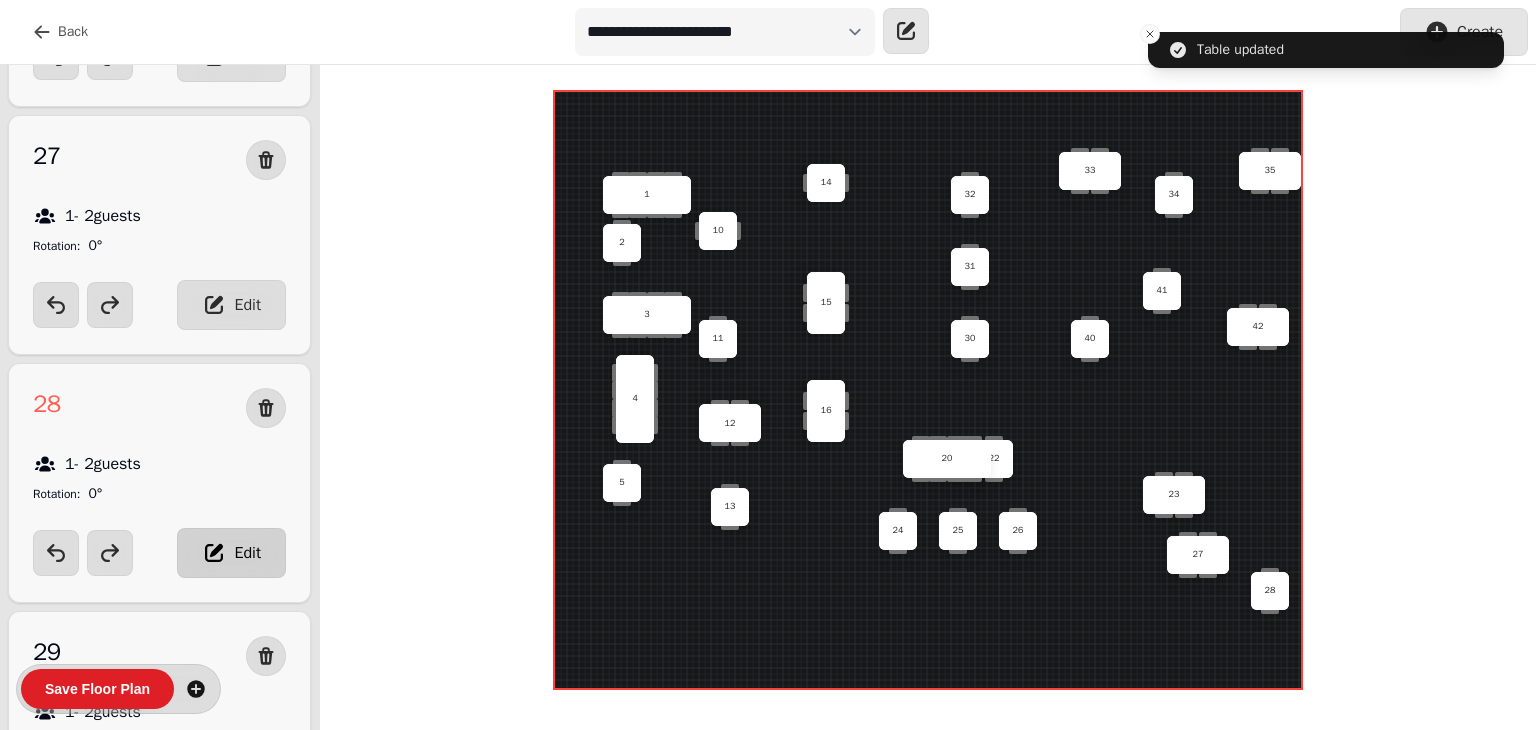 click on "Edit" at bounding box center (247, 553) 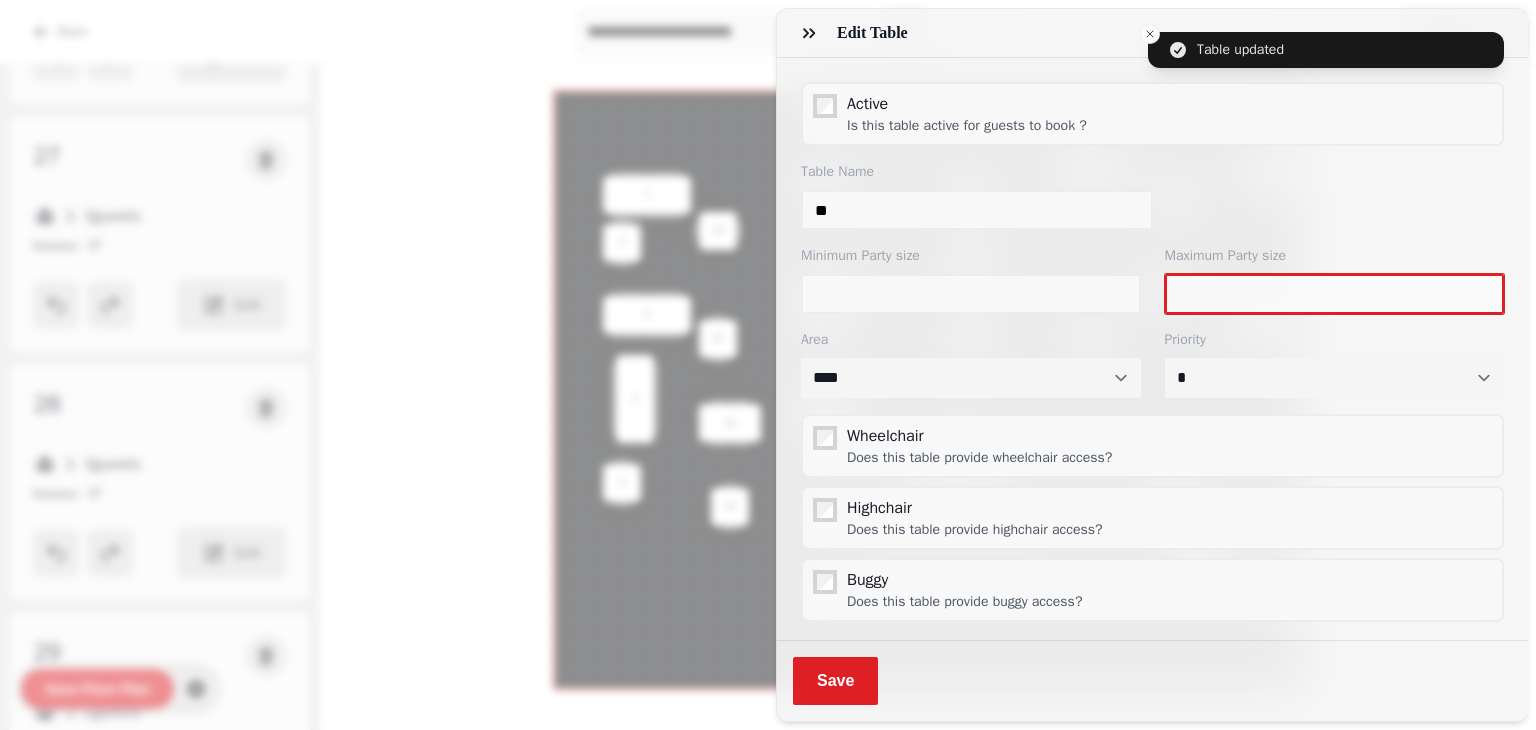click on "*" at bounding box center [1335, 294] 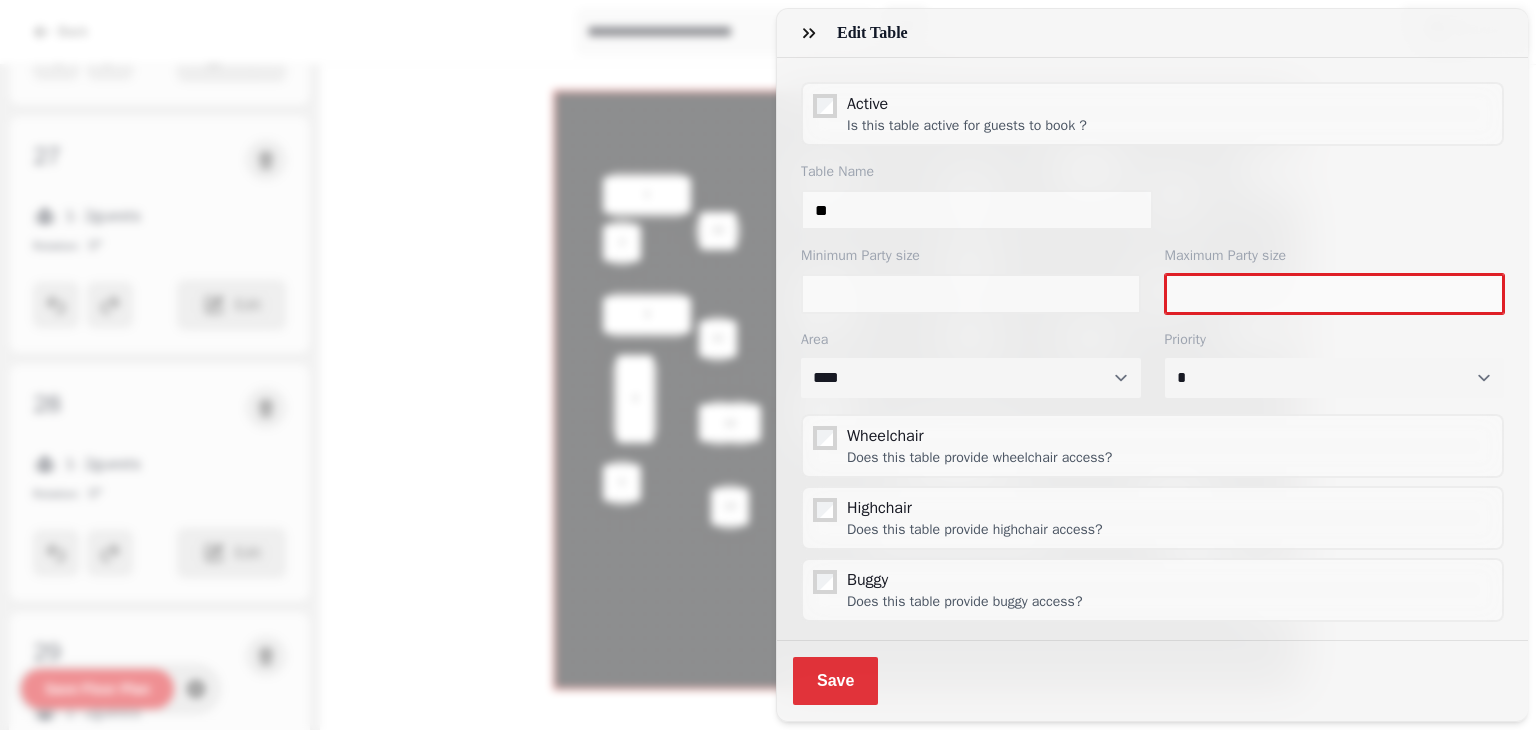 type on "*" 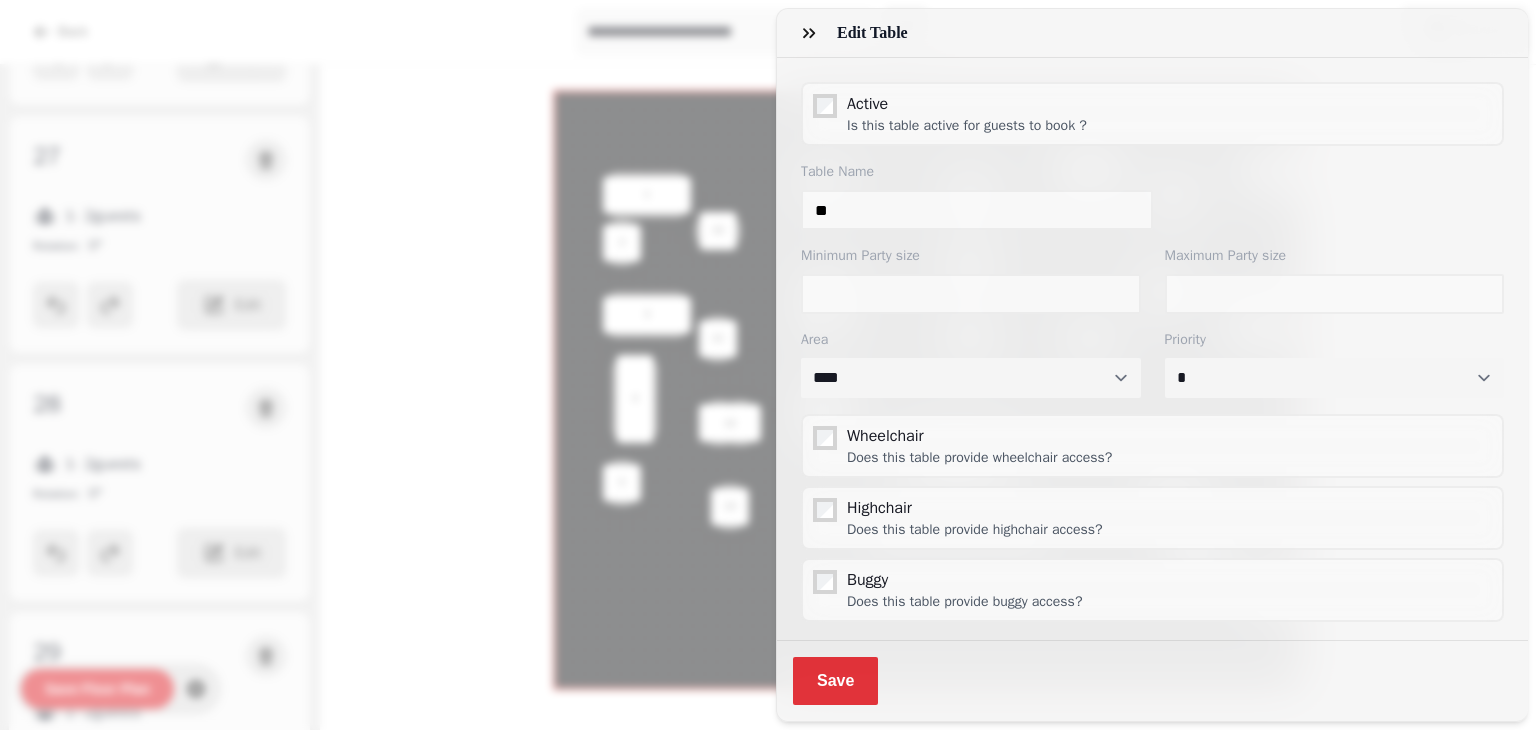 click on "Save" at bounding box center [835, 681] 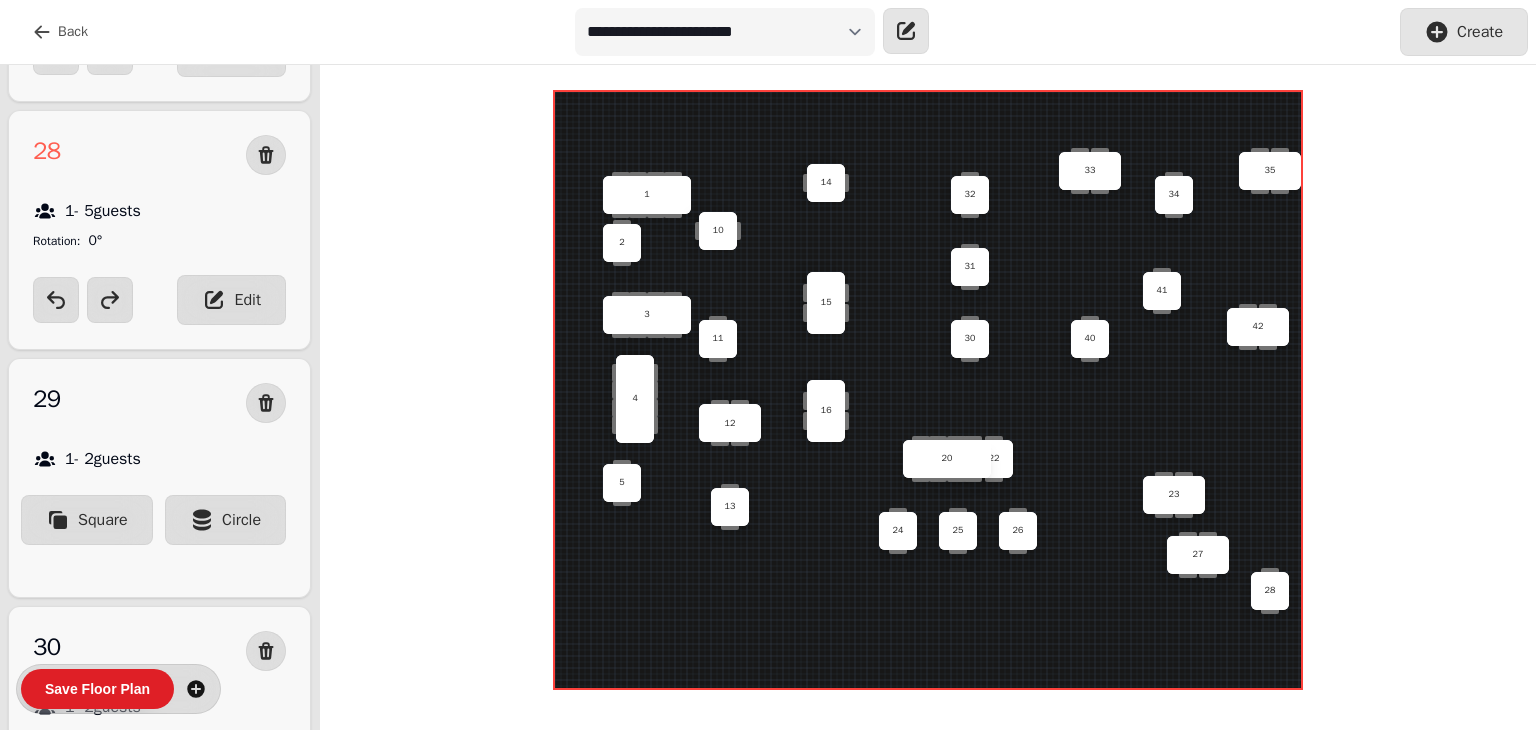 scroll, scrollTop: 4320, scrollLeft: 0, axis: vertical 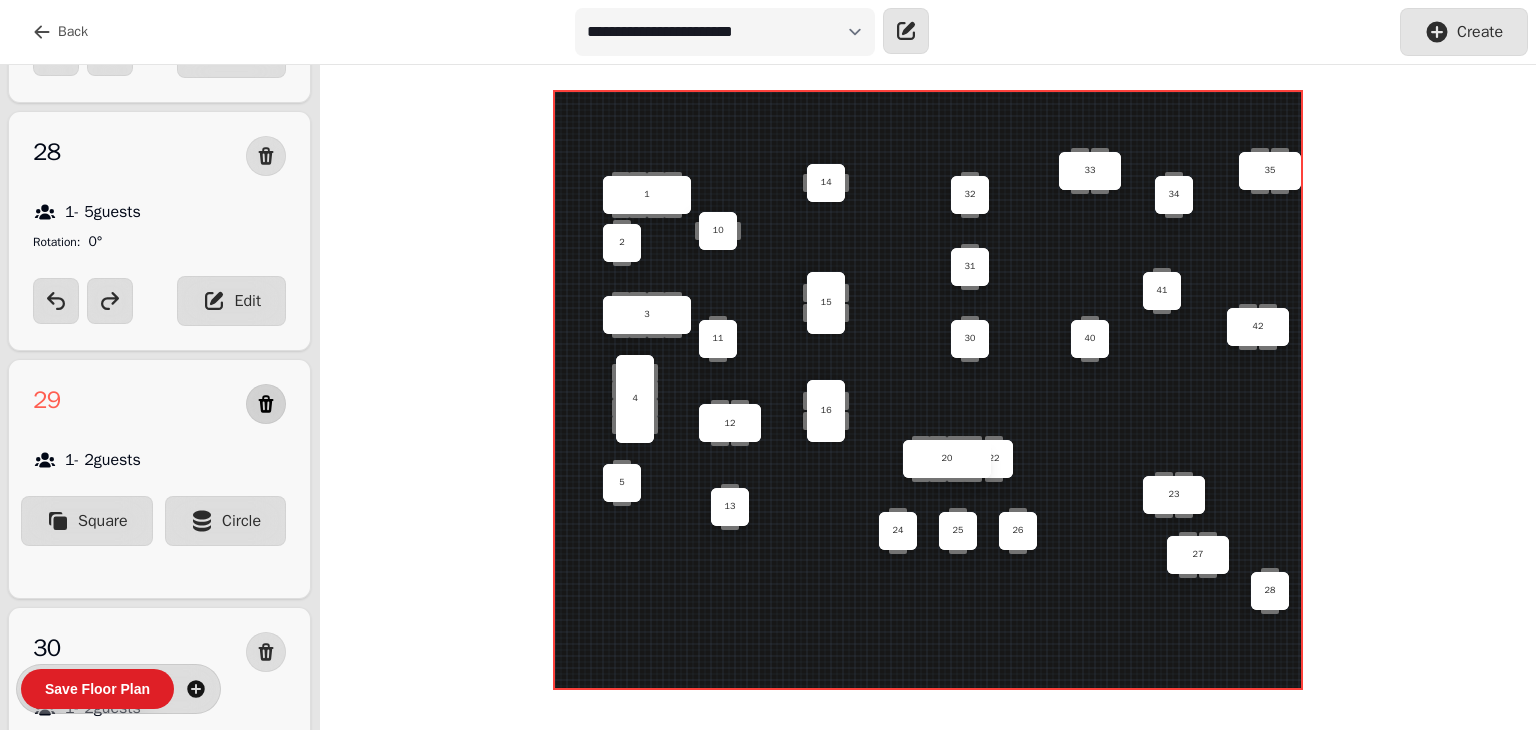 click at bounding box center [266, 404] 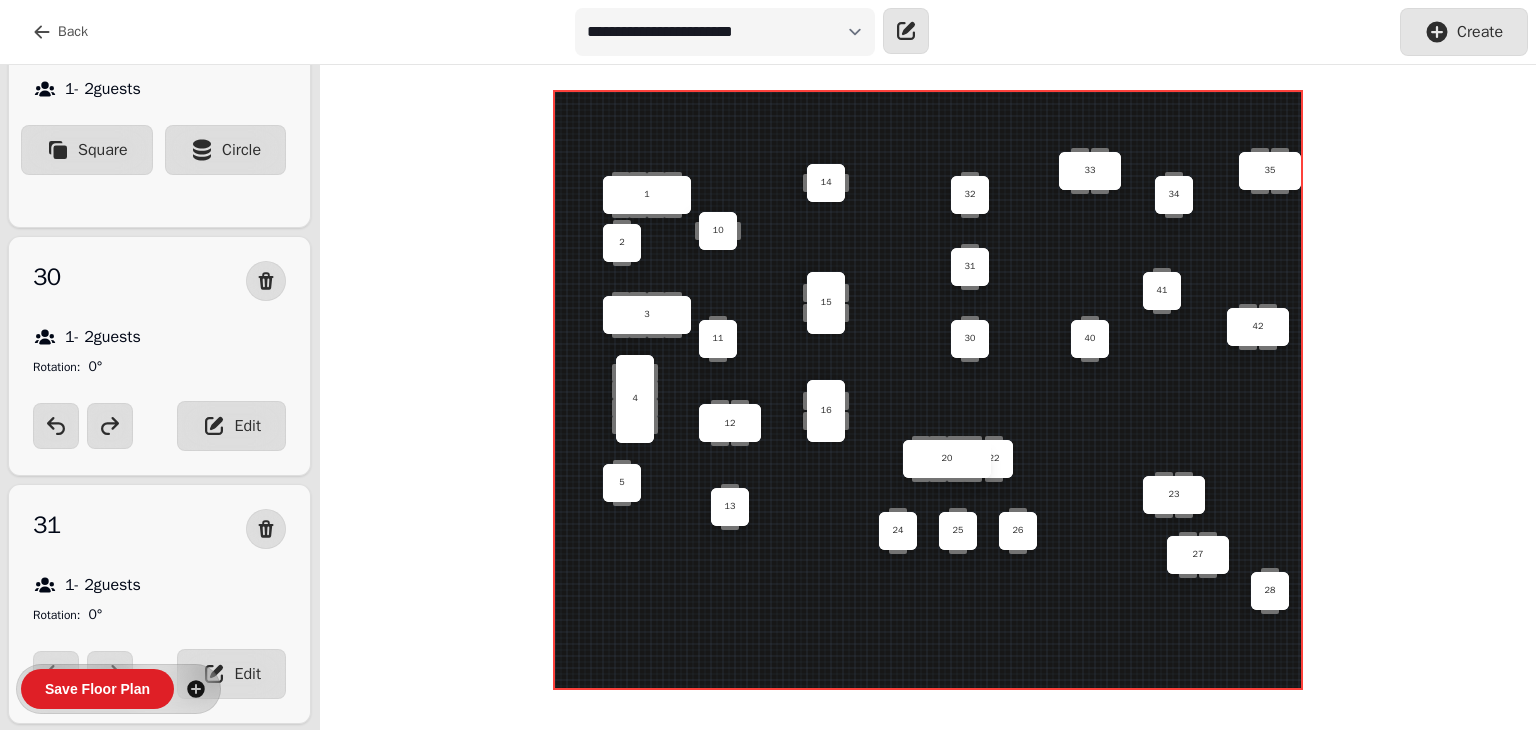 scroll, scrollTop: 4700, scrollLeft: 0, axis: vertical 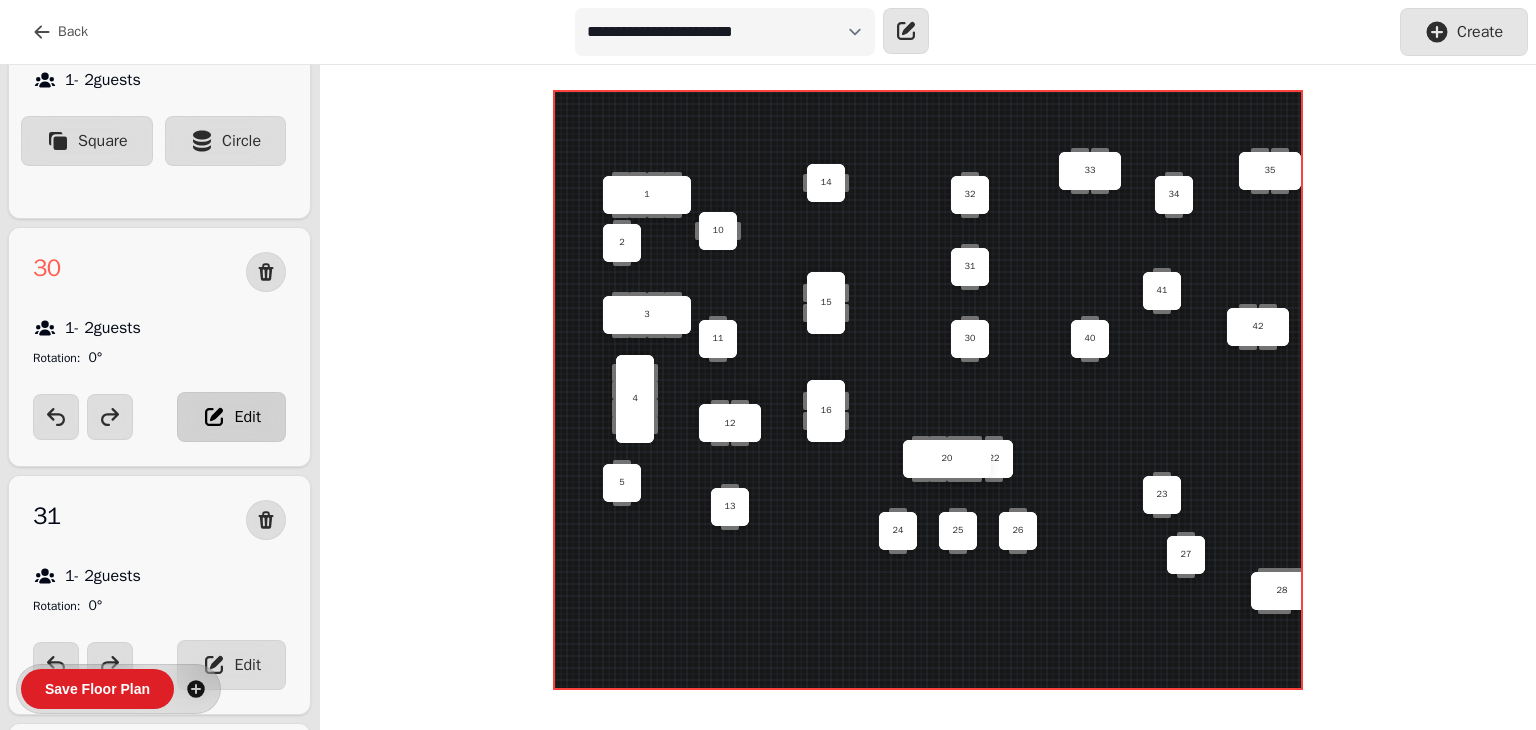 click on "Edit" at bounding box center (231, 417) 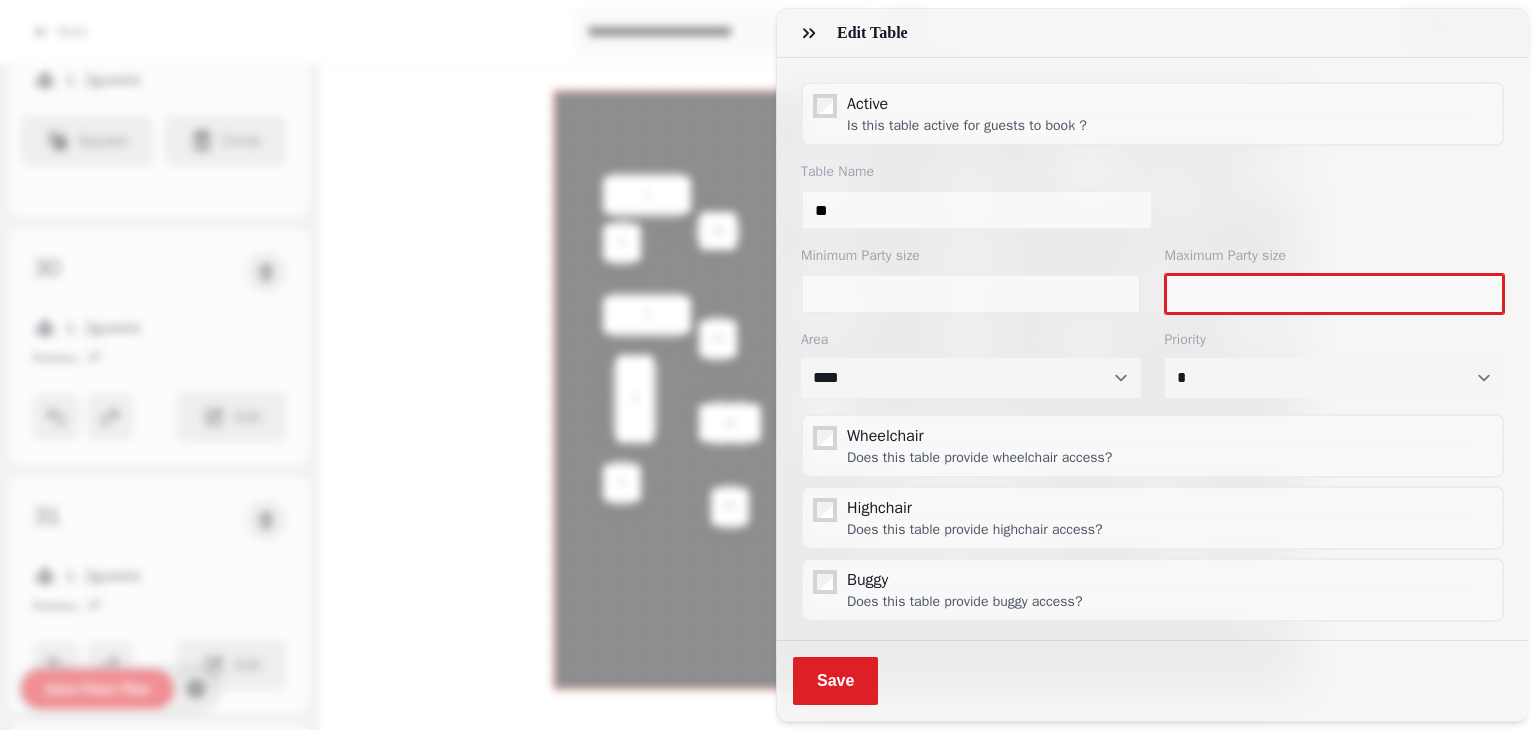 click on "*" at bounding box center (1335, 294) 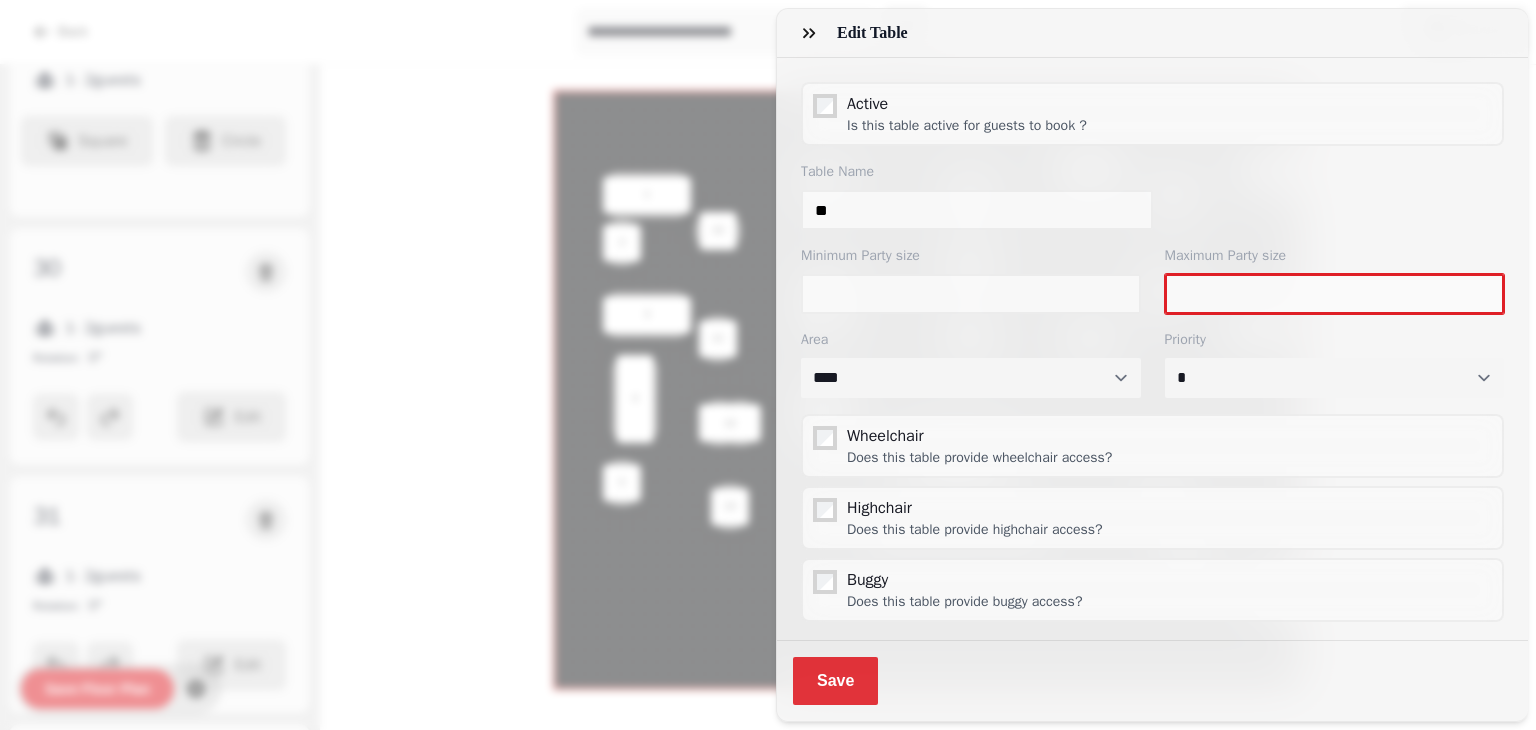 type on "**" 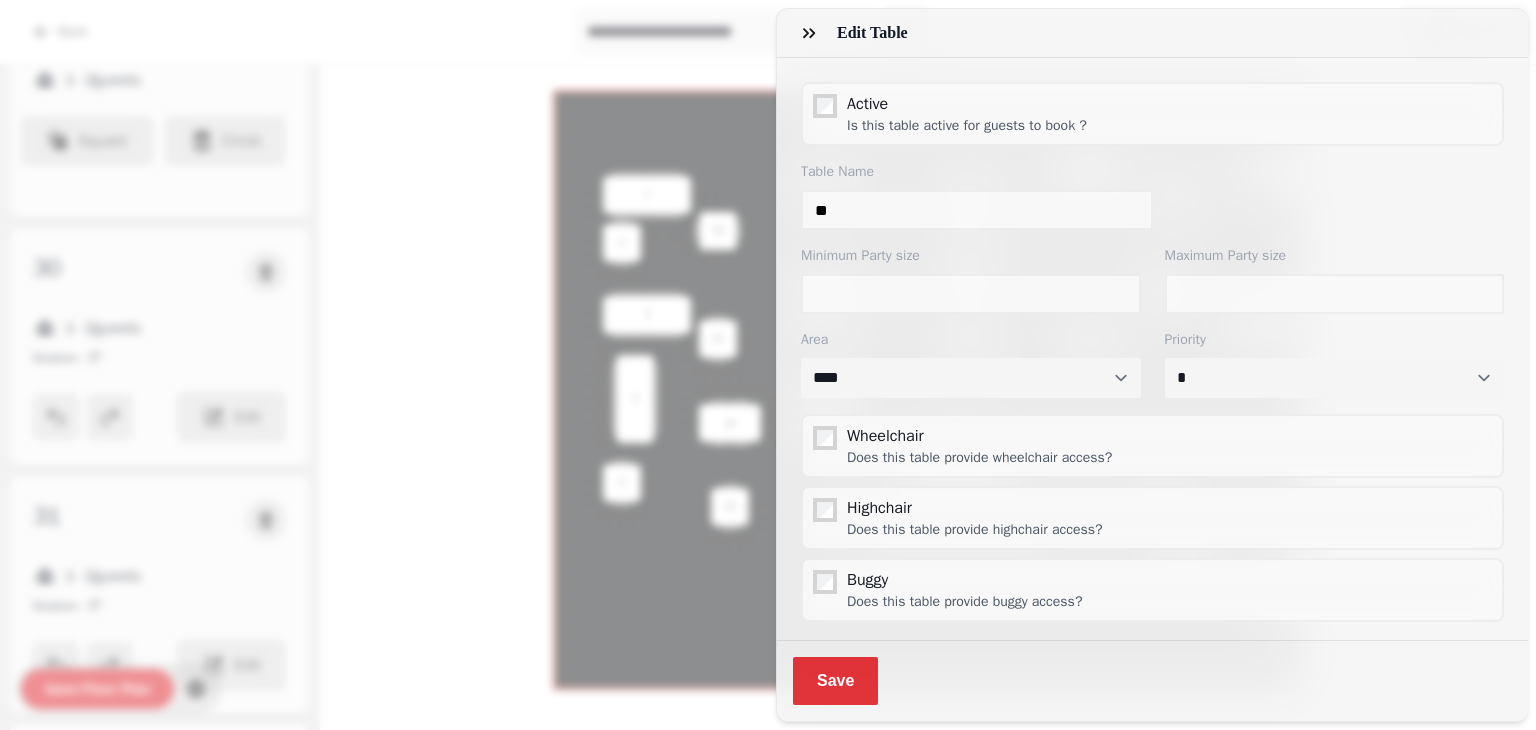 click on "Save" at bounding box center (835, 681) 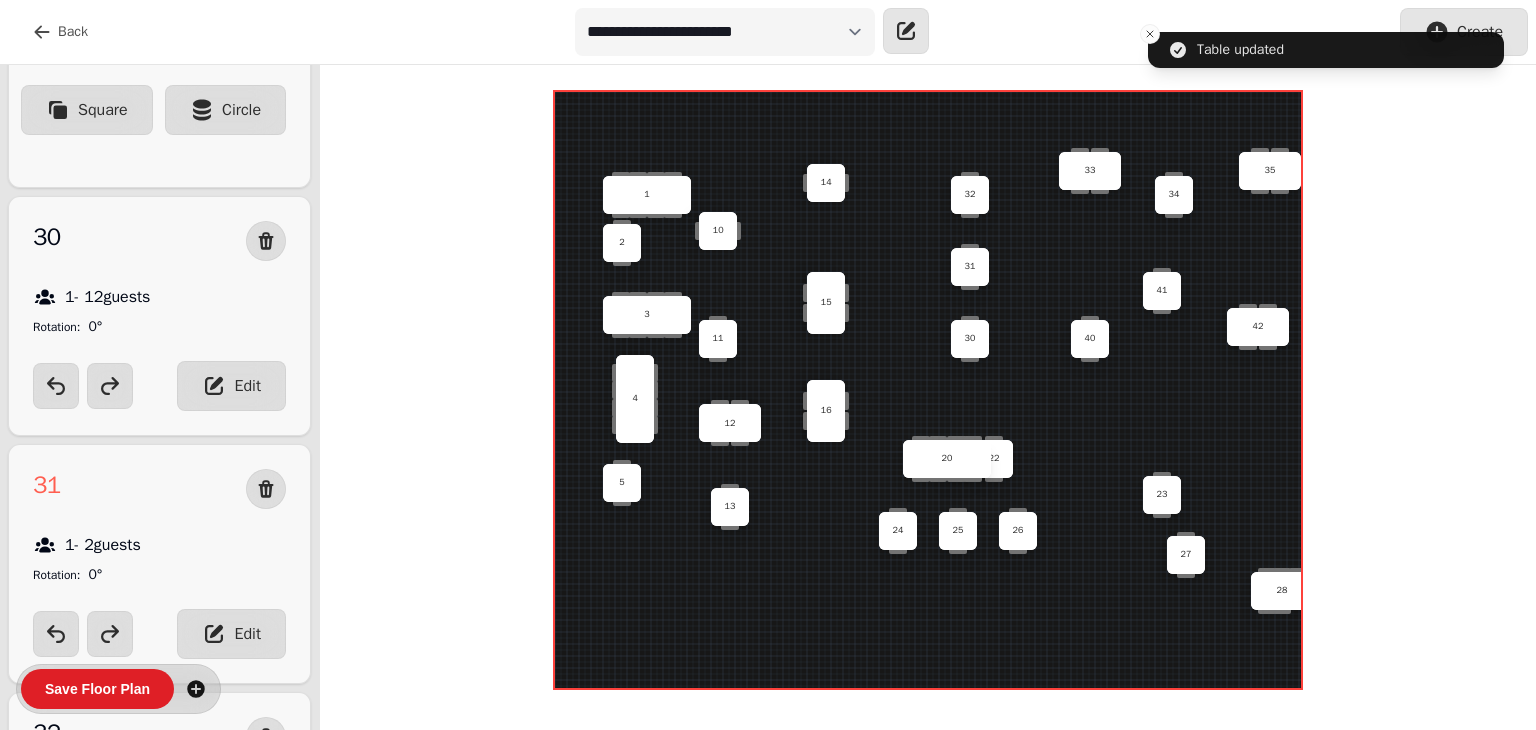 scroll, scrollTop: 4732, scrollLeft: 0, axis: vertical 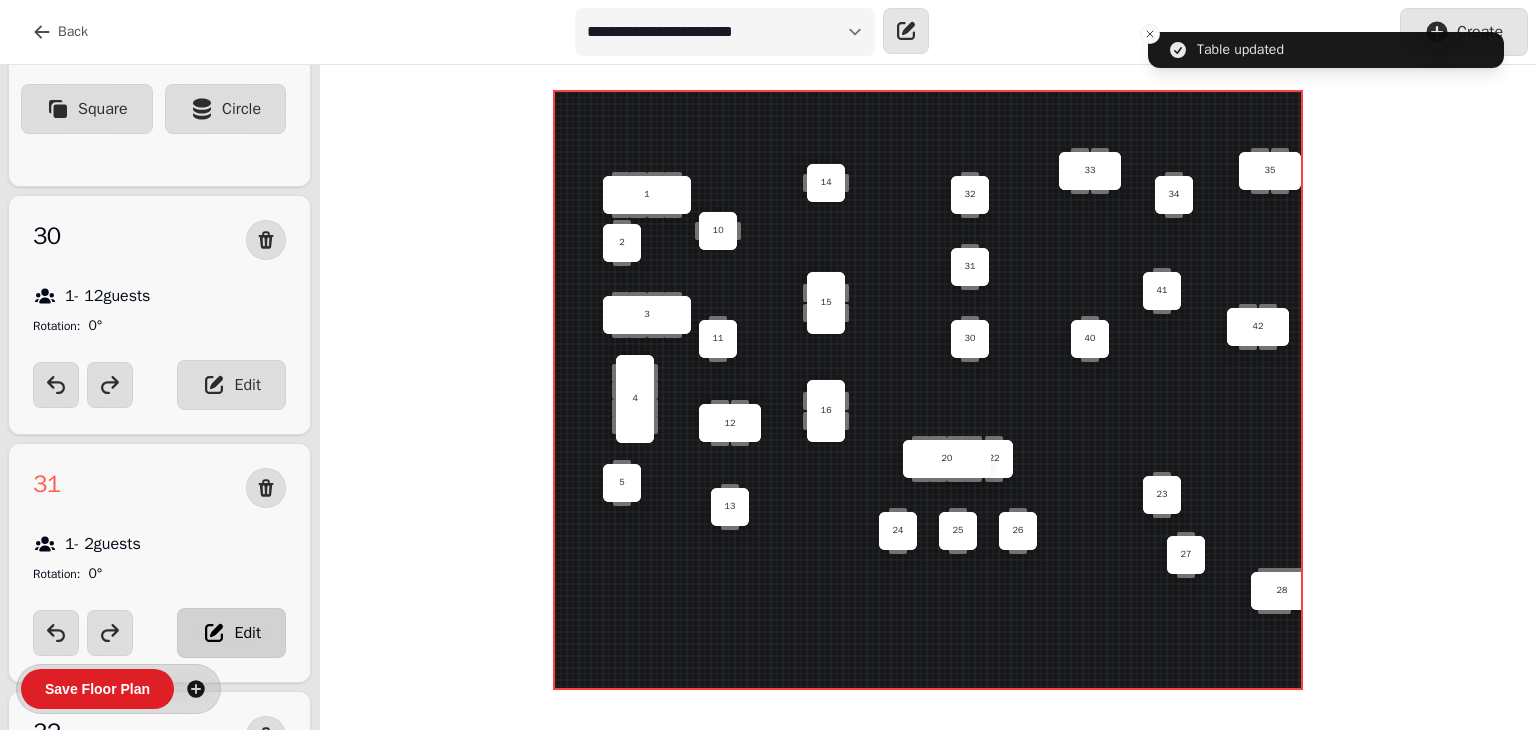 click on "Edit" at bounding box center (247, 633) 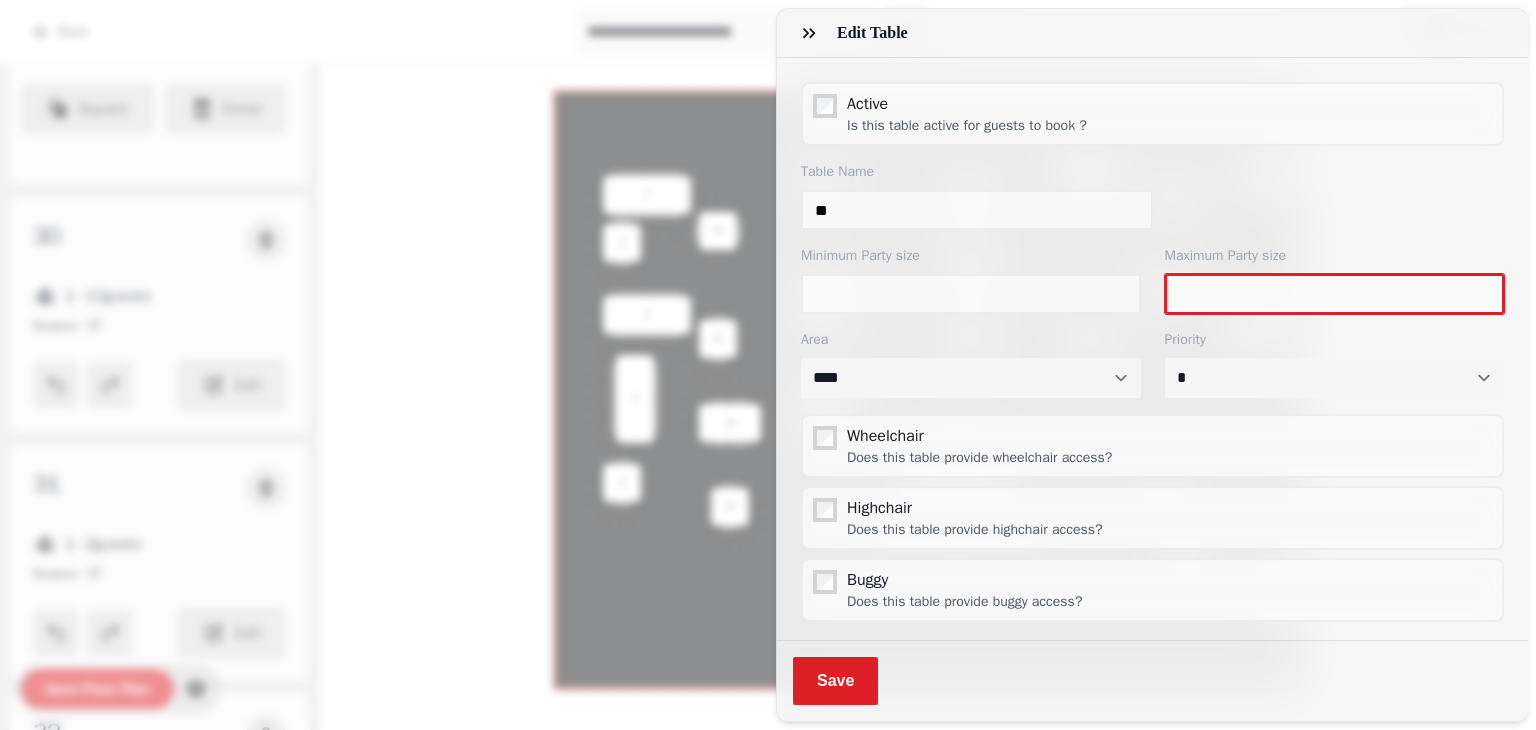 click on "*" at bounding box center (1335, 294) 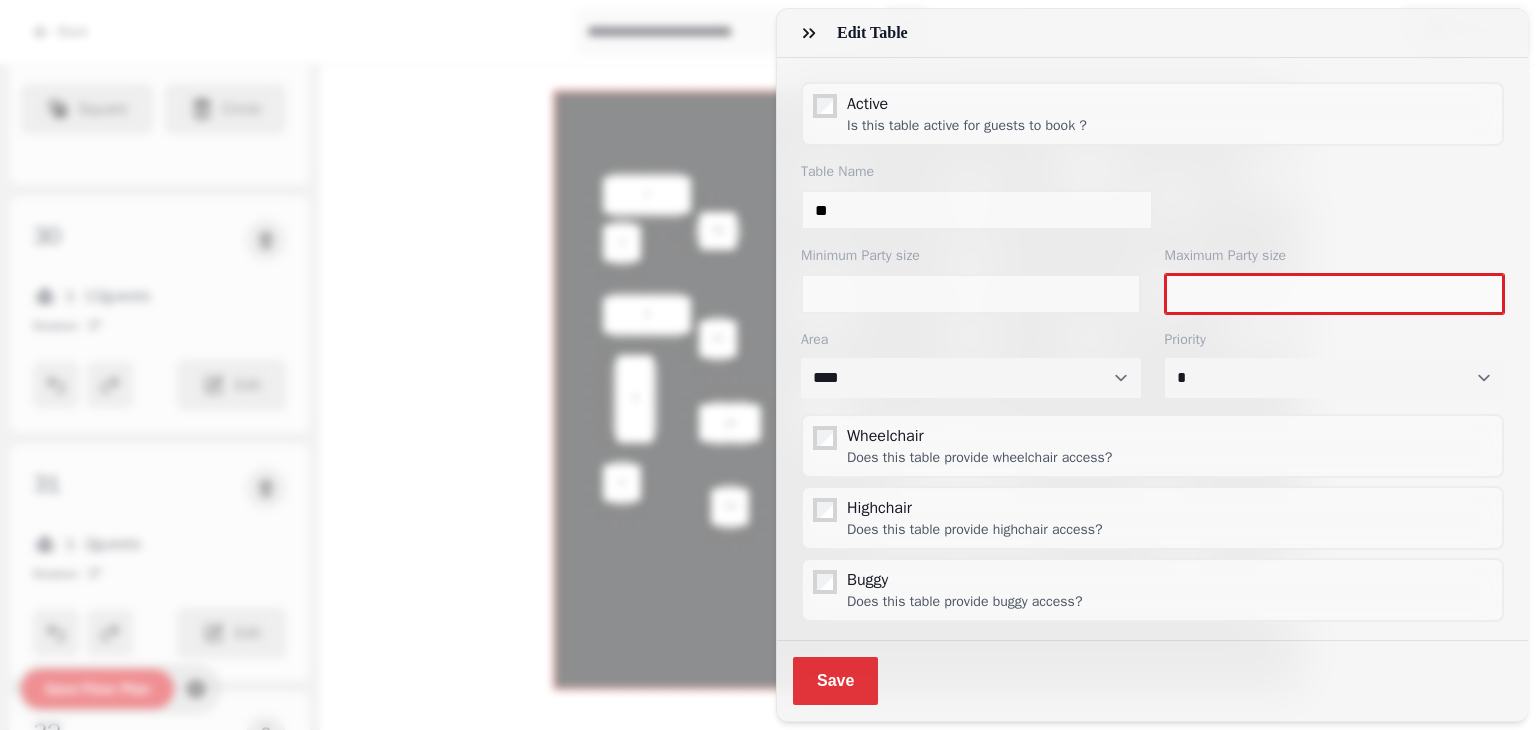 type on "**" 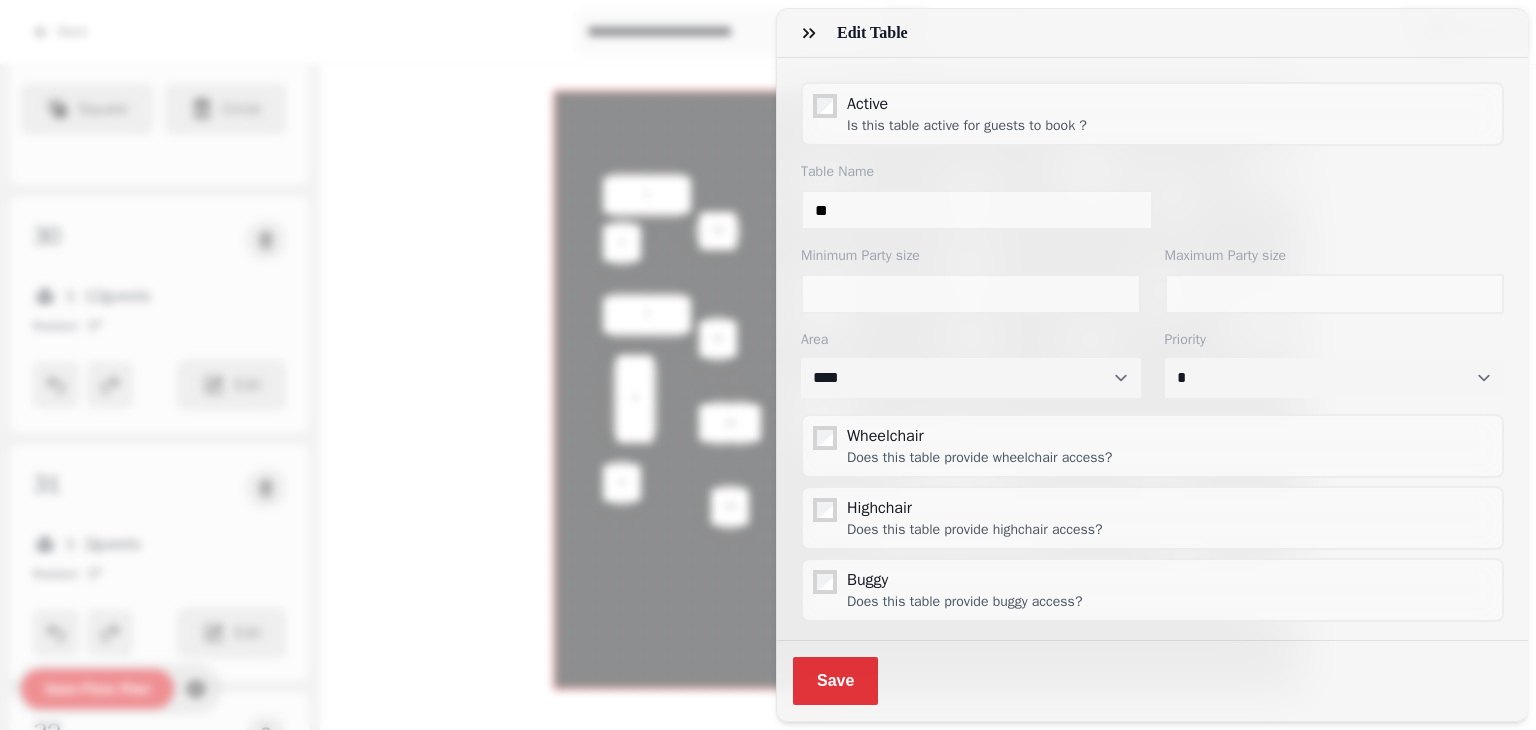 click on "Save" at bounding box center [835, 681] 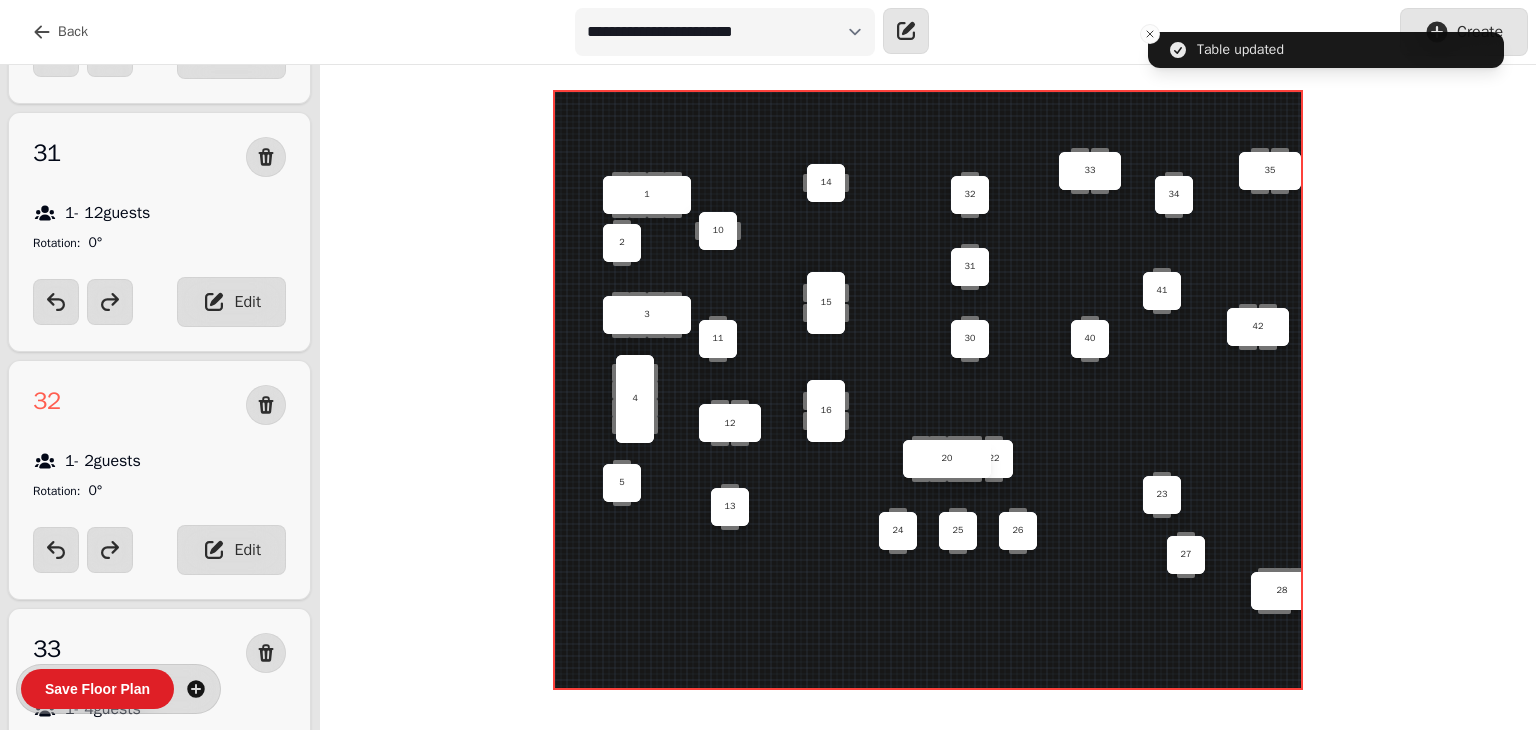 scroll, scrollTop: 5072, scrollLeft: 0, axis: vertical 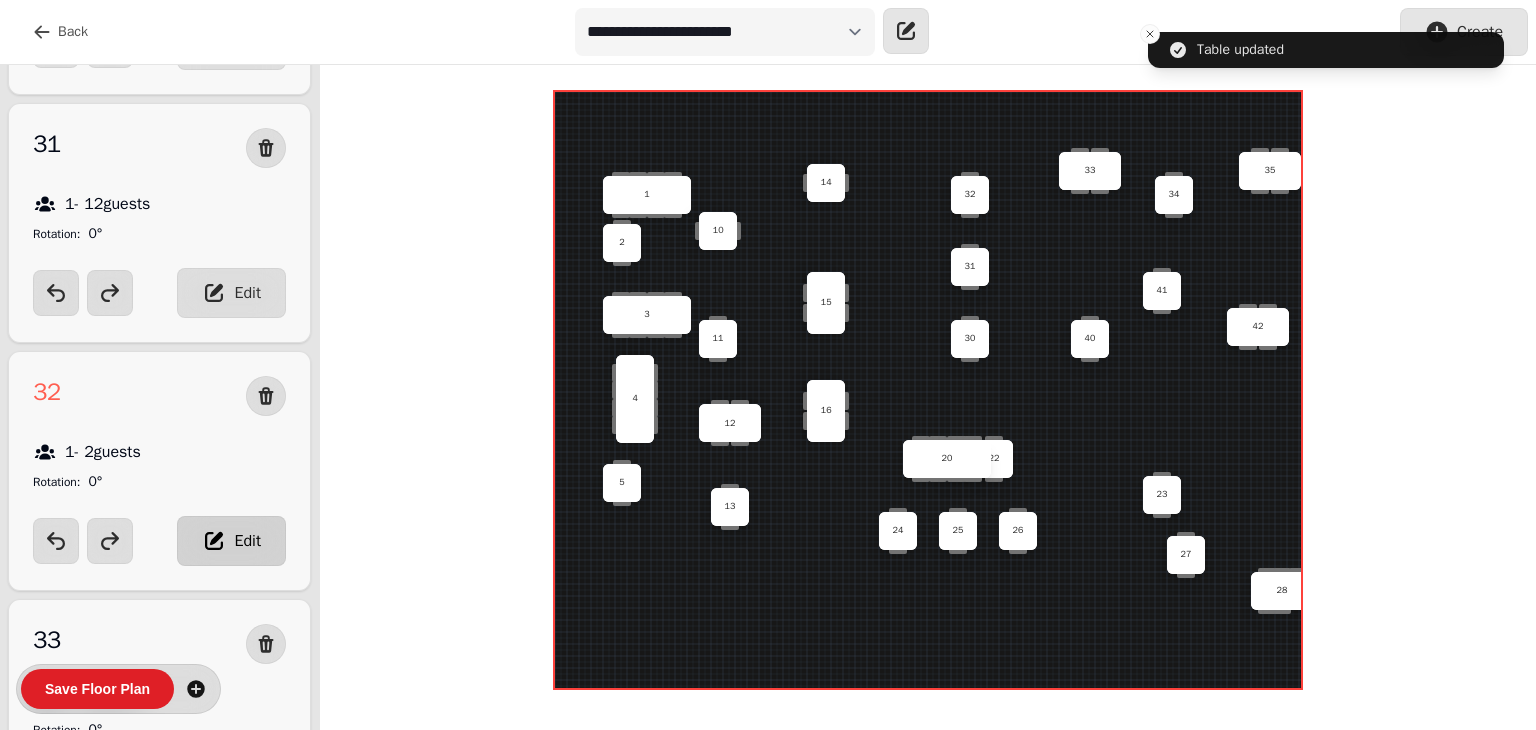 click on "Edit" at bounding box center (247, 541) 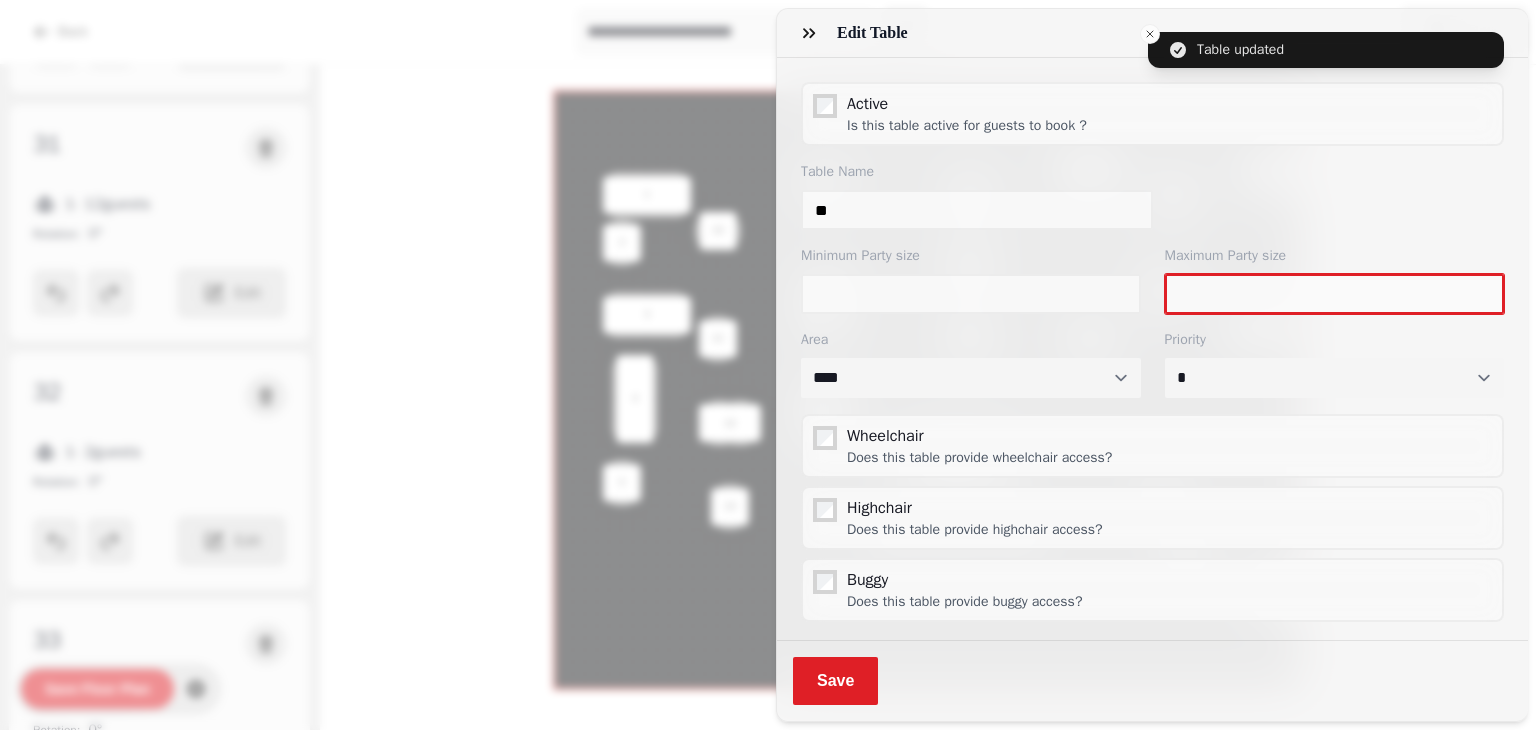 click on "*" at bounding box center [1335, 294] 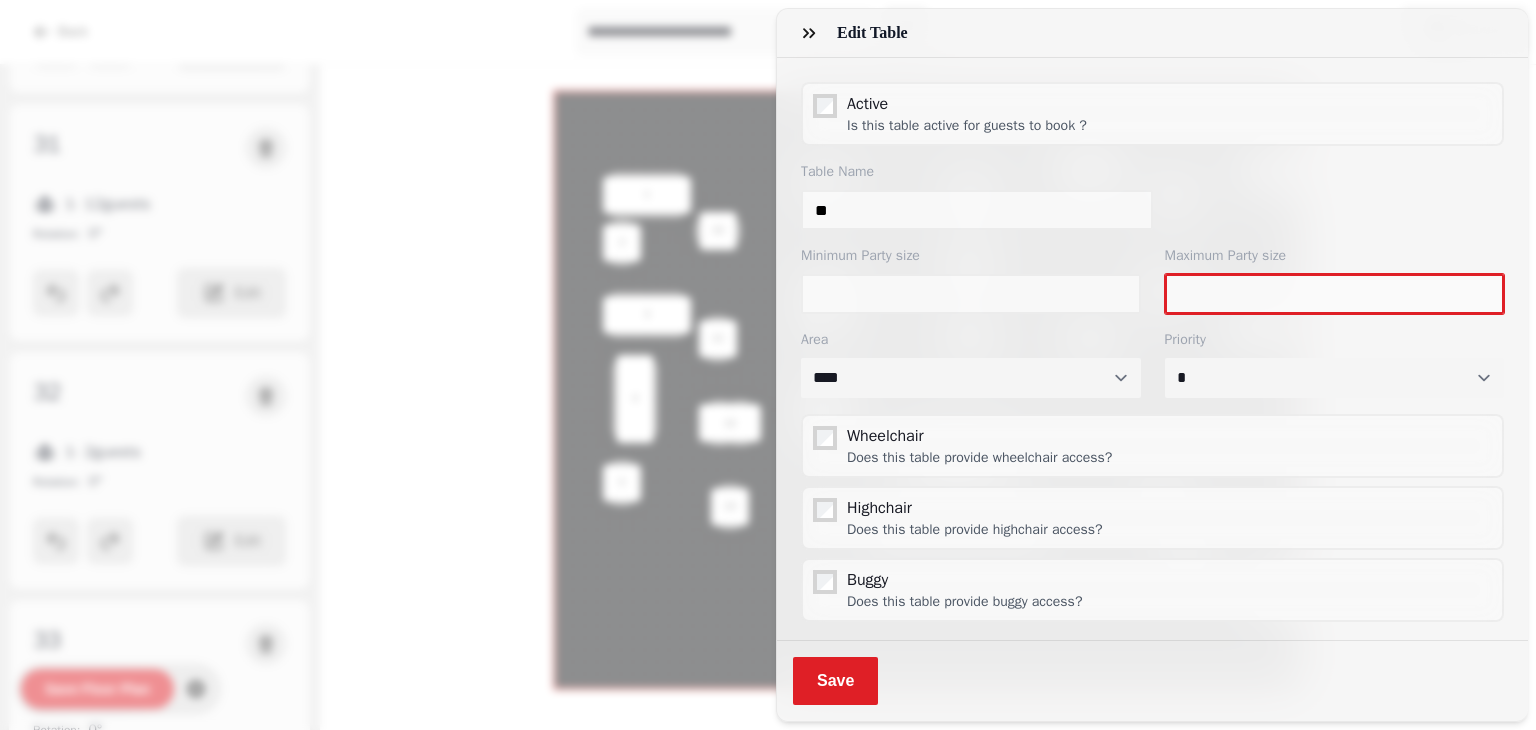 type on "**" 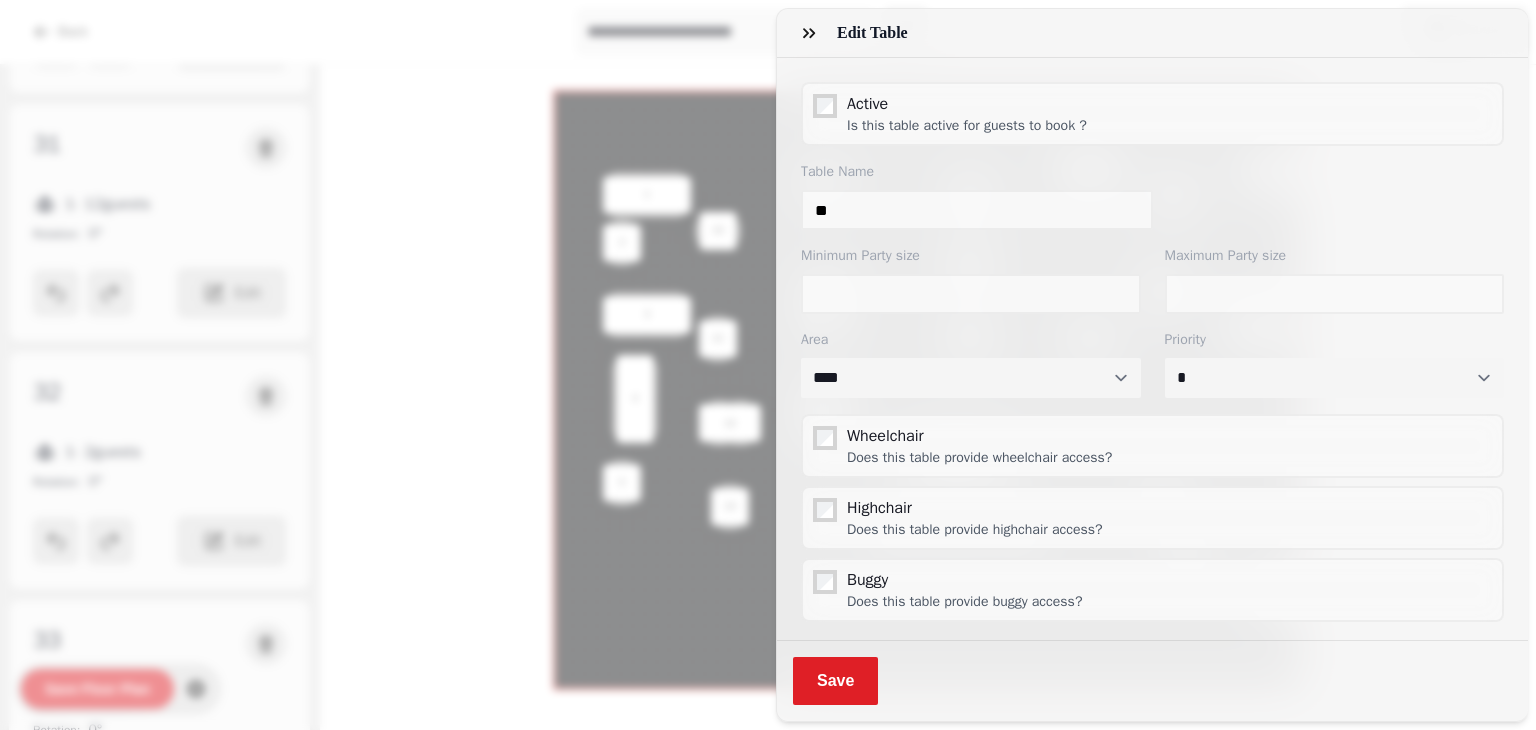 click on "Save" at bounding box center (1152, 680) 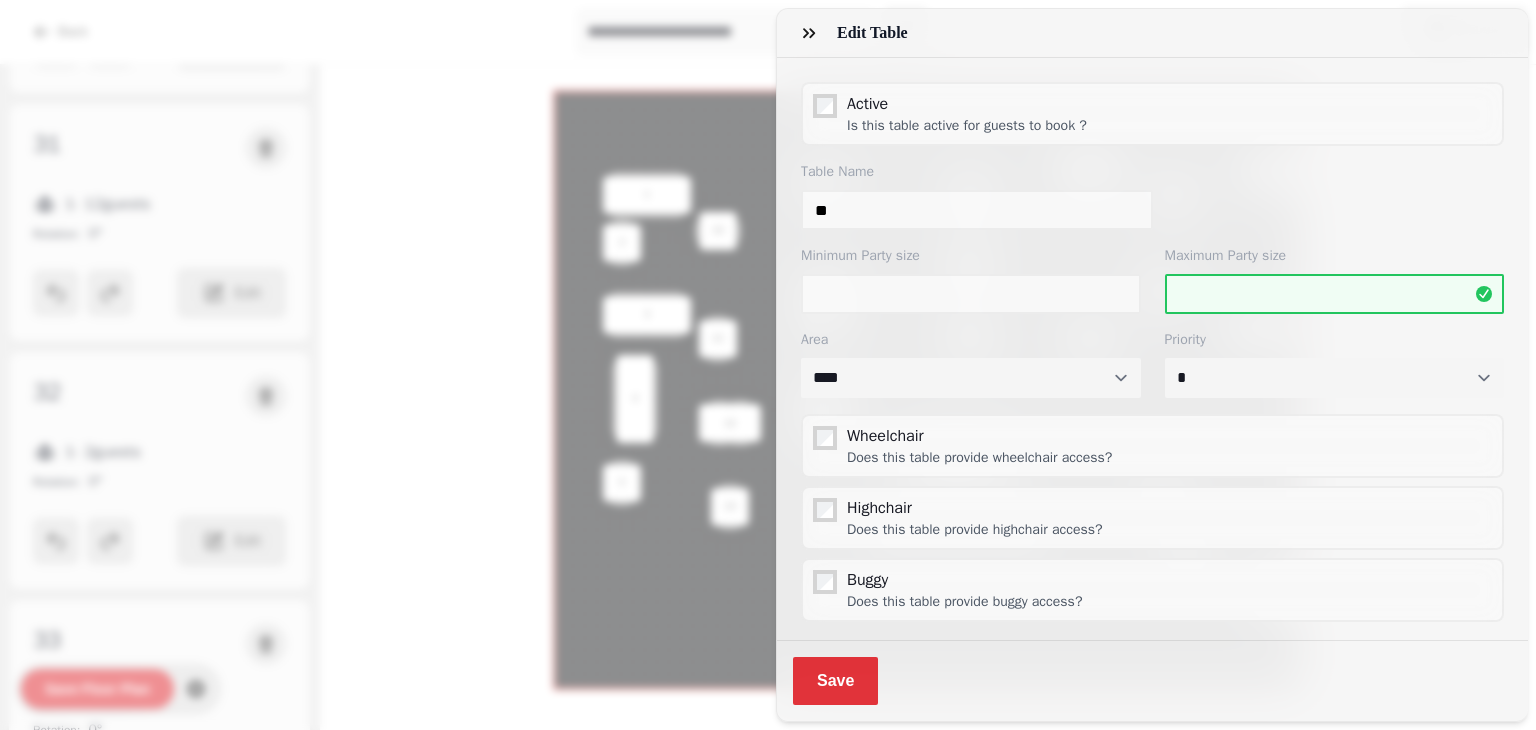 drag, startPoint x: 861, startPoint y: 663, endPoint x: 841, endPoint y: 661, distance: 20.09975 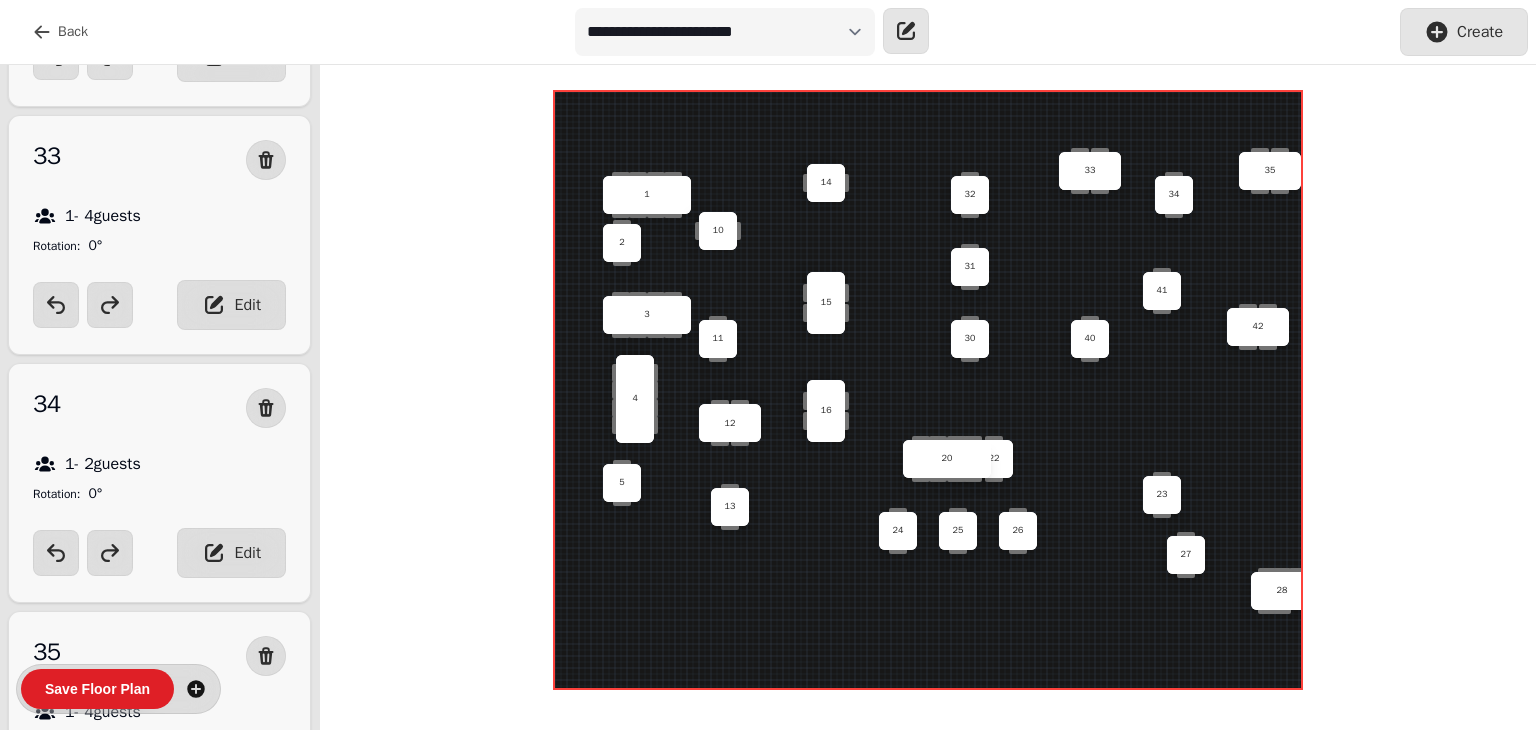 scroll, scrollTop: 5560, scrollLeft: 0, axis: vertical 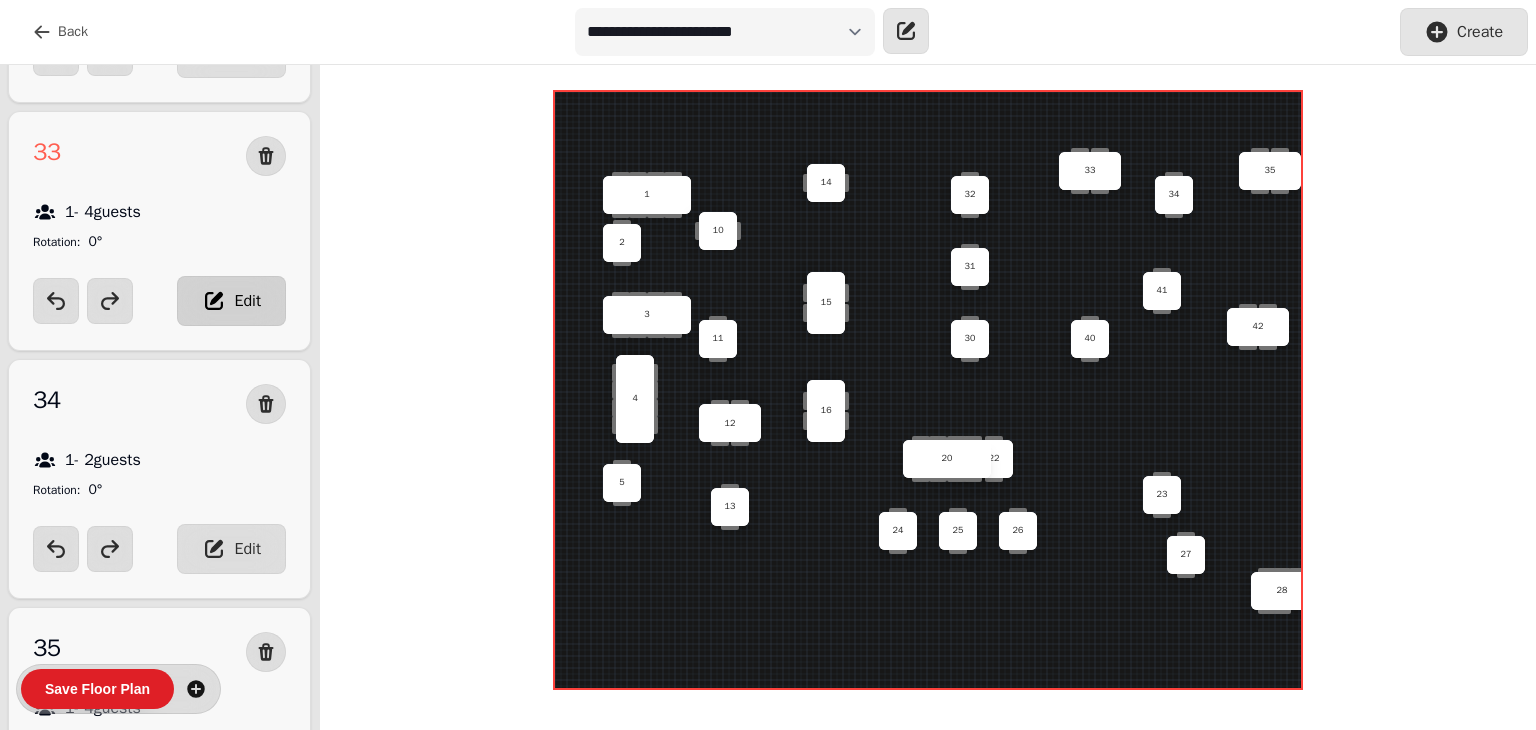 click 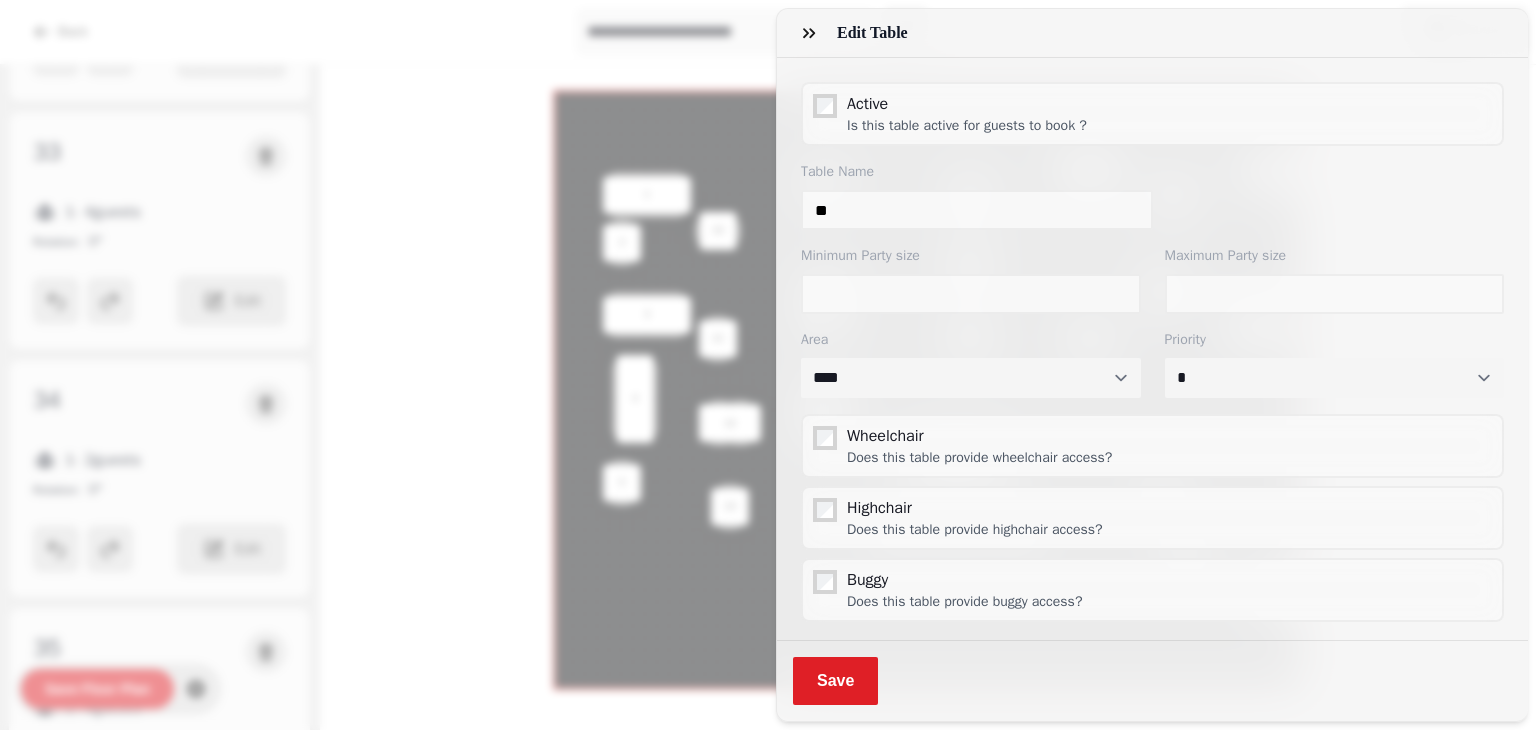 click on "Edit Table Active Is this table active for guests to book ? Table Name ** Minimum Party size * Maximum Party size * Area **** Priority * * * * * Wheelchair Does this table provide wheelchair access? Highchair Does this table provide highchair access? Buggy Does this table provide buggy access? Save" at bounding box center [768, 381] 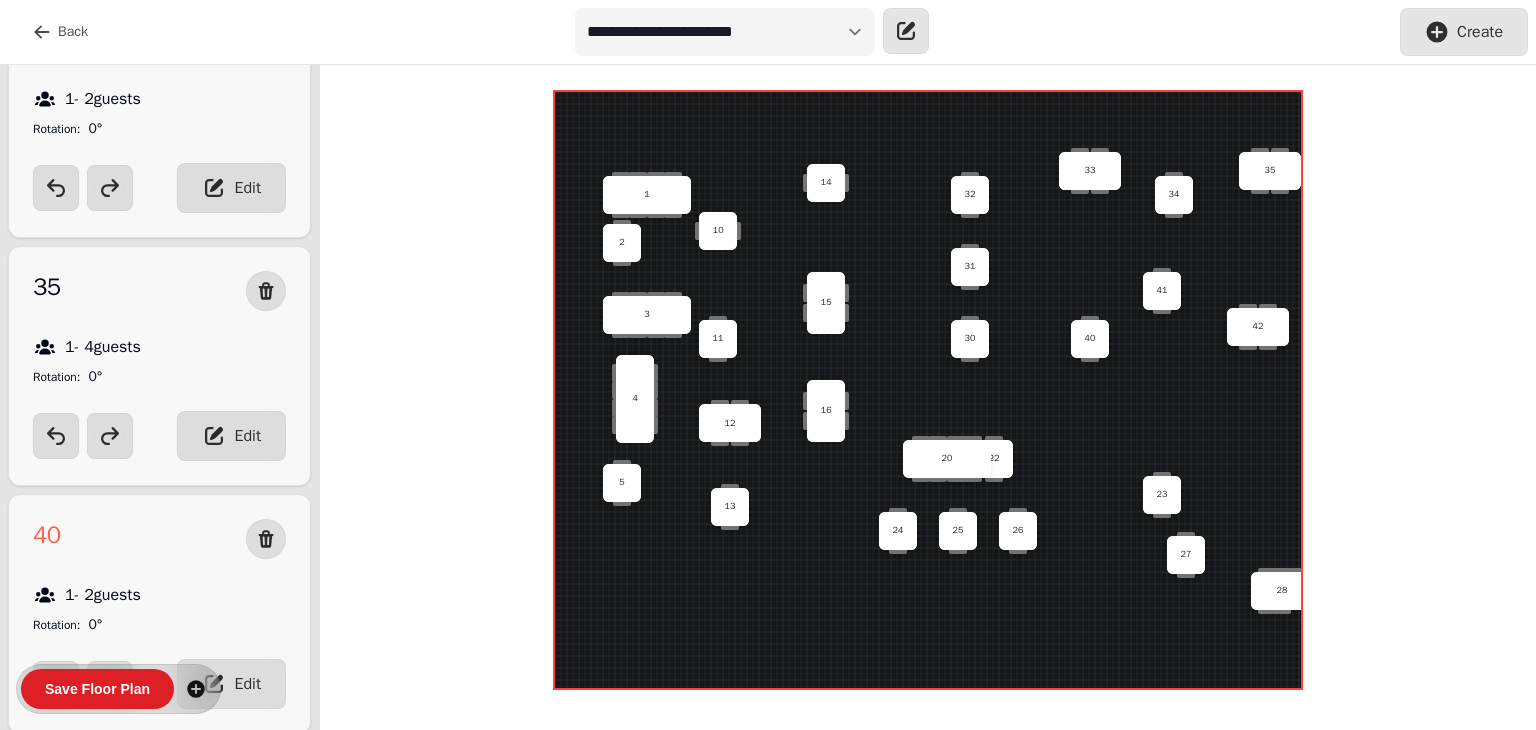 scroll, scrollTop: 5940, scrollLeft: 0, axis: vertical 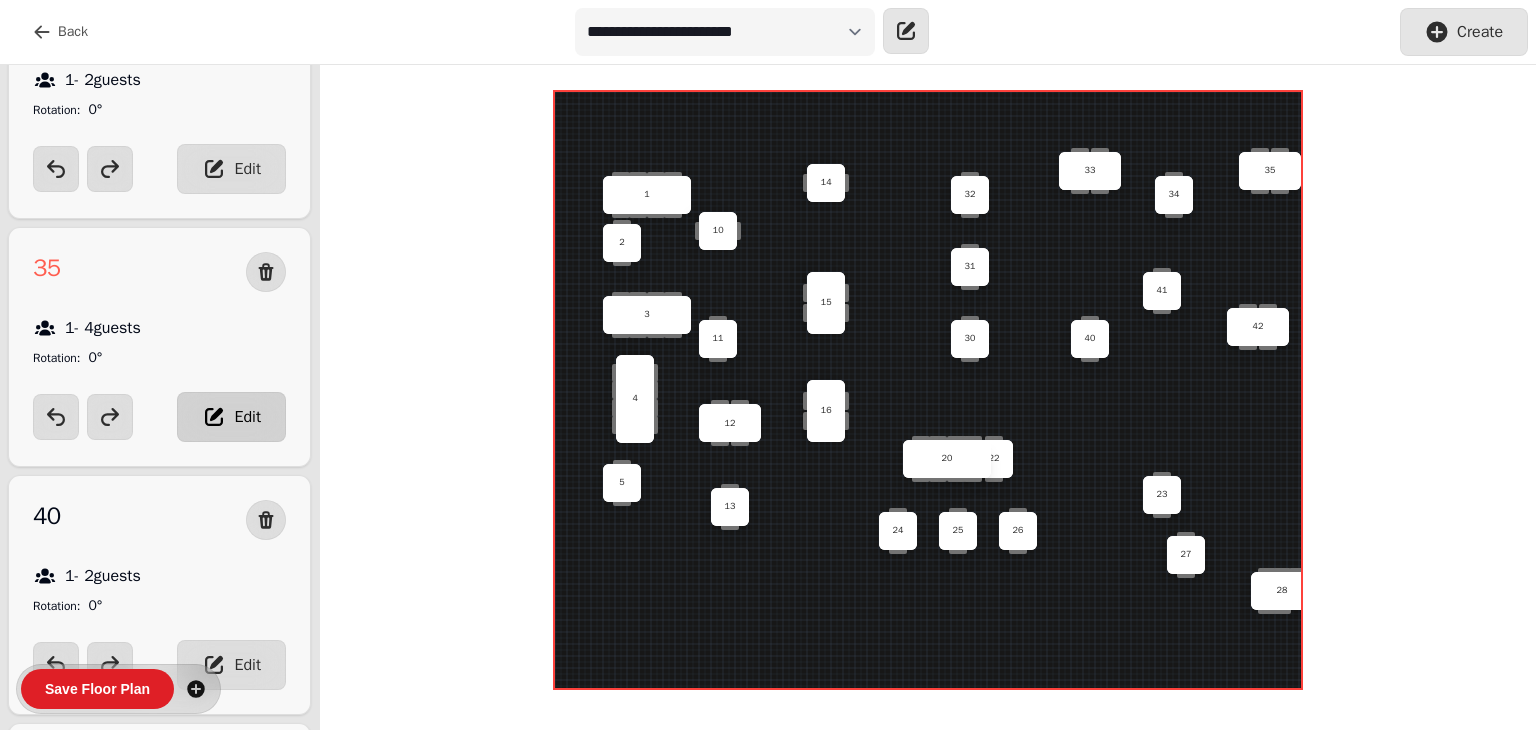 click on "Edit" at bounding box center [231, 417] 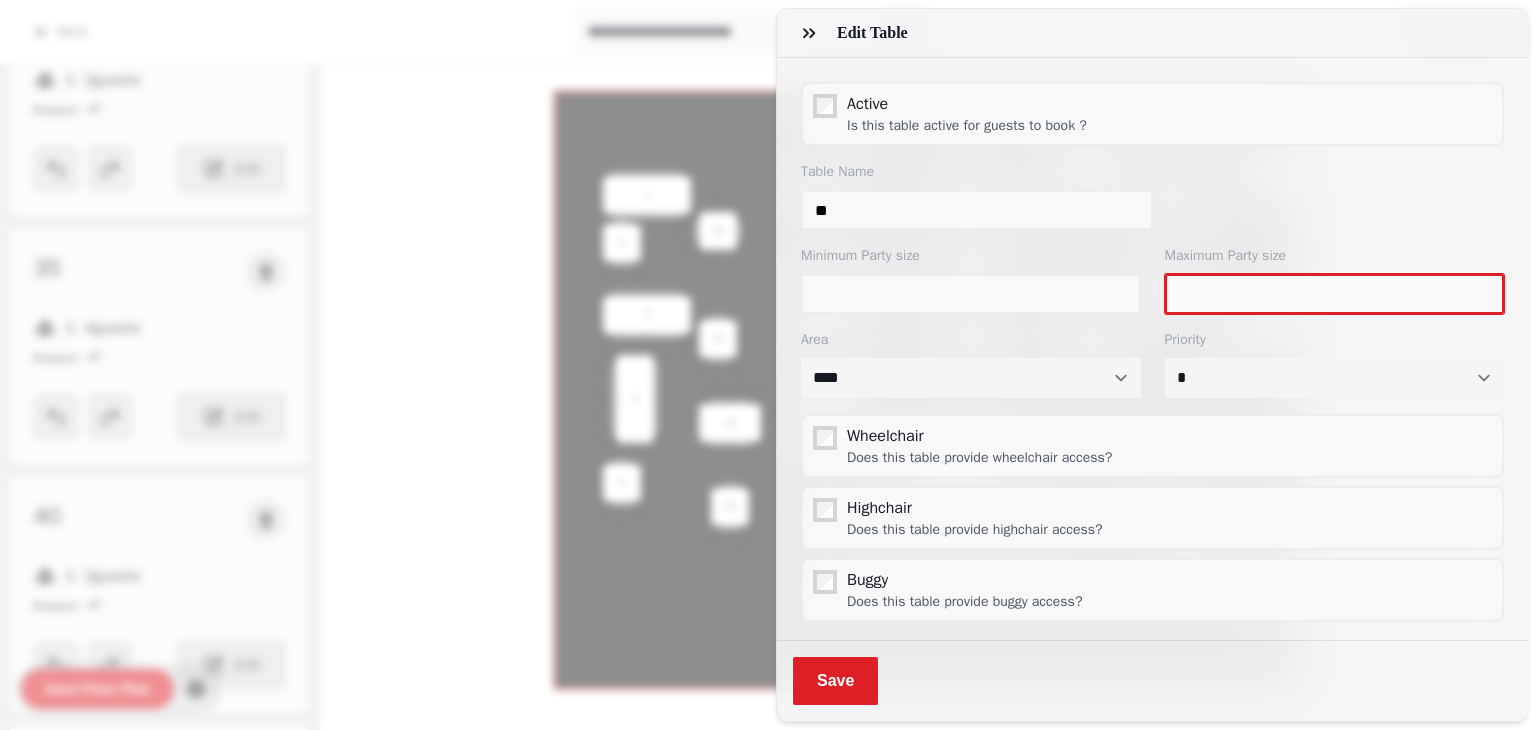 click on "*" at bounding box center [1335, 294] 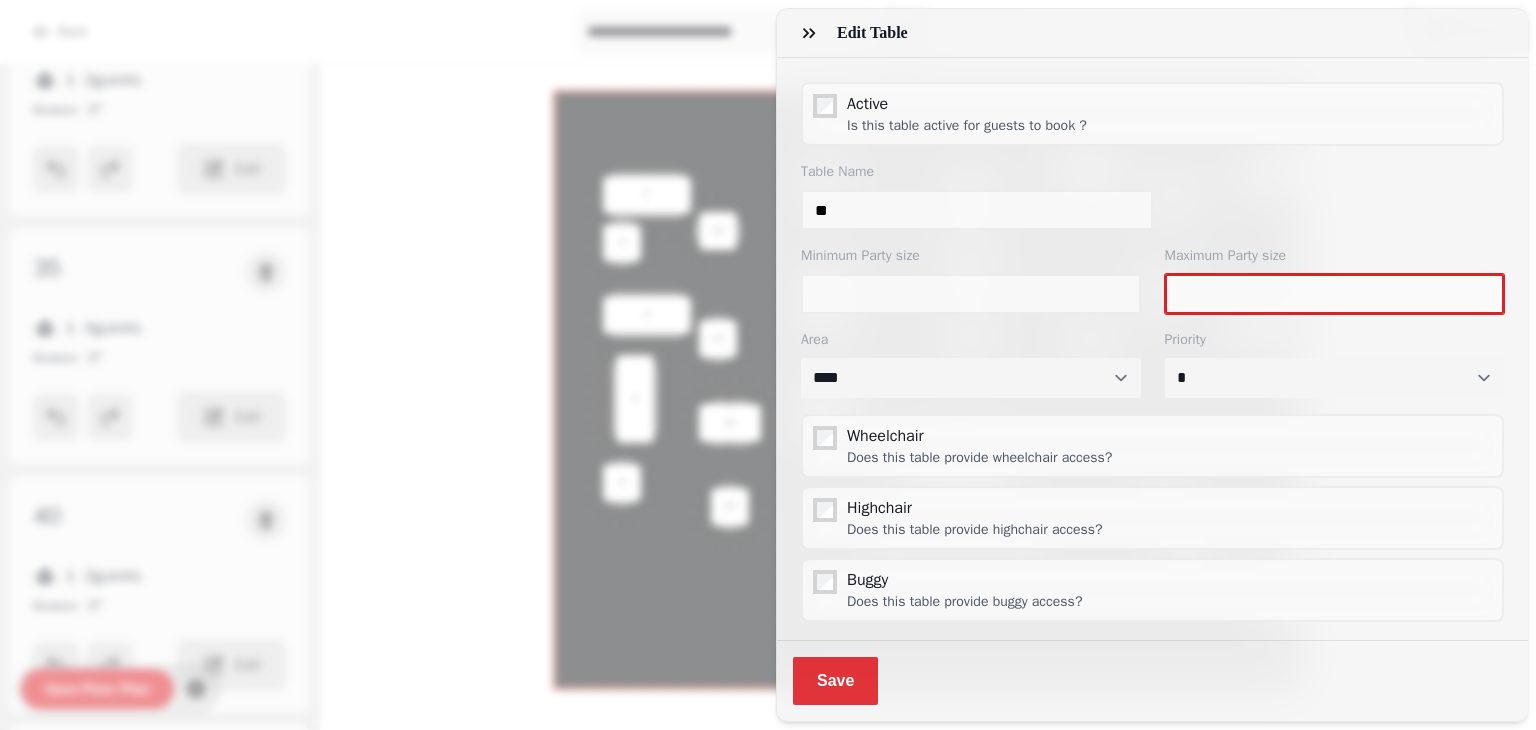 type on "*" 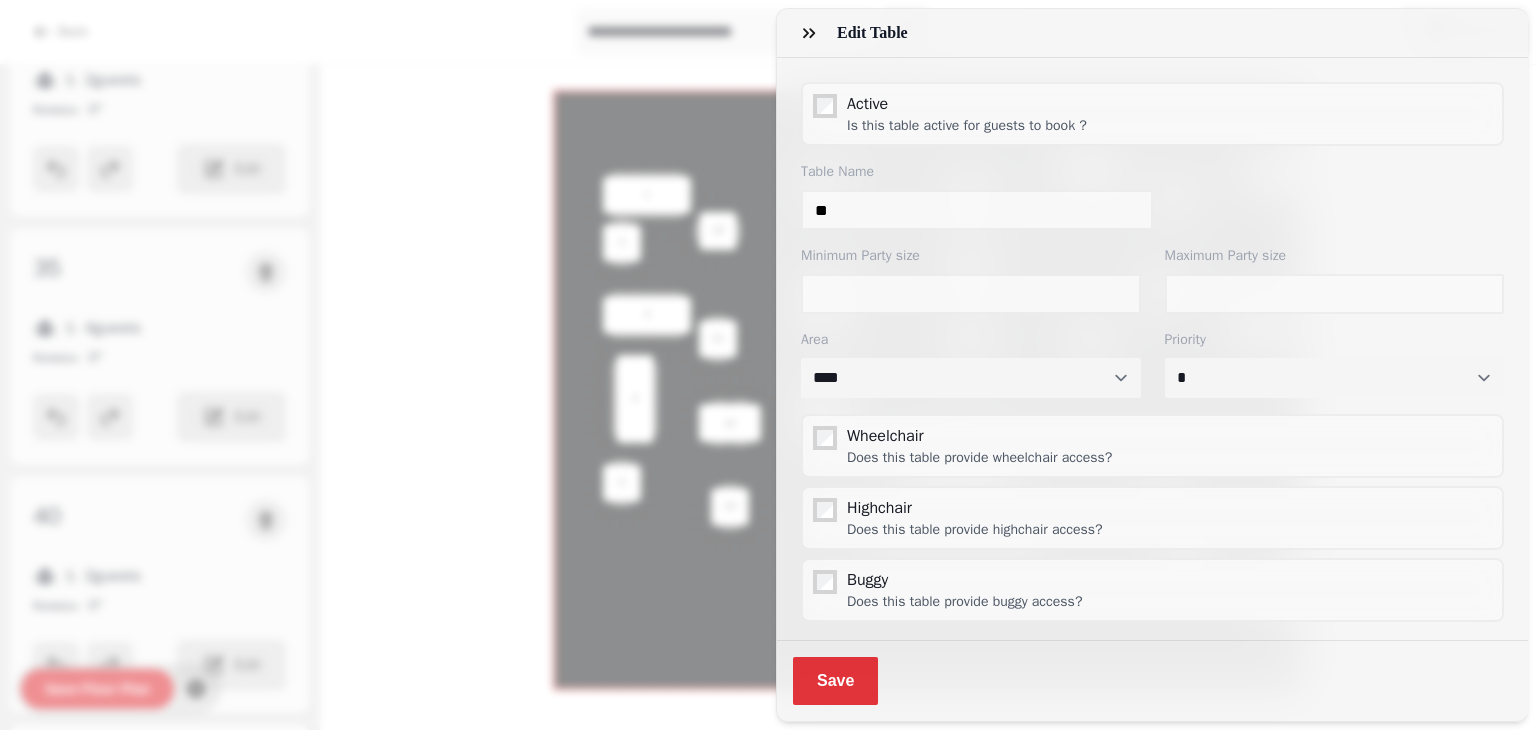 drag, startPoint x: 854, startPoint y: 684, endPoint x: 823, endPoint y: 663, distance: 37.44329 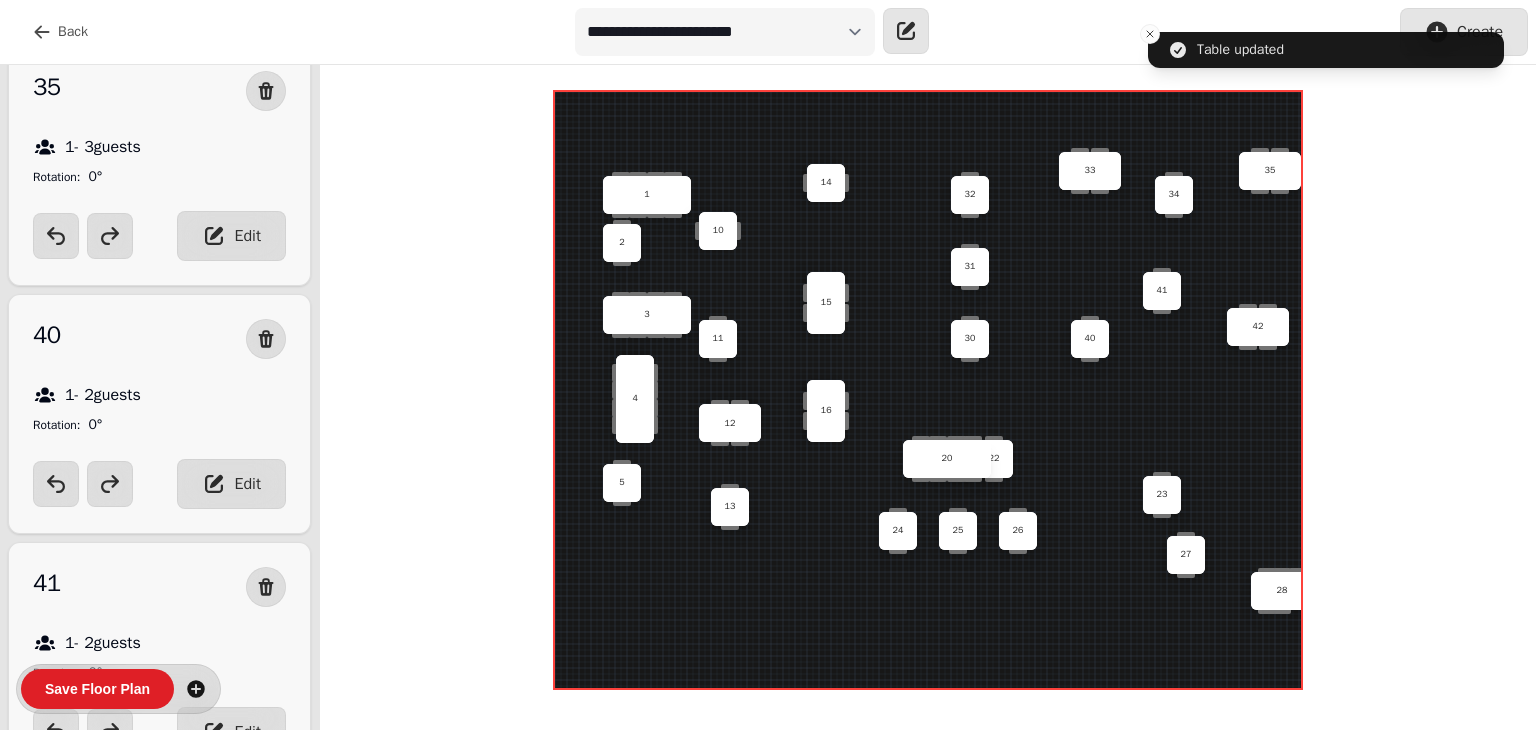 scroll, scrollTop: 6140, scrollLeft: 0, axis: vertical 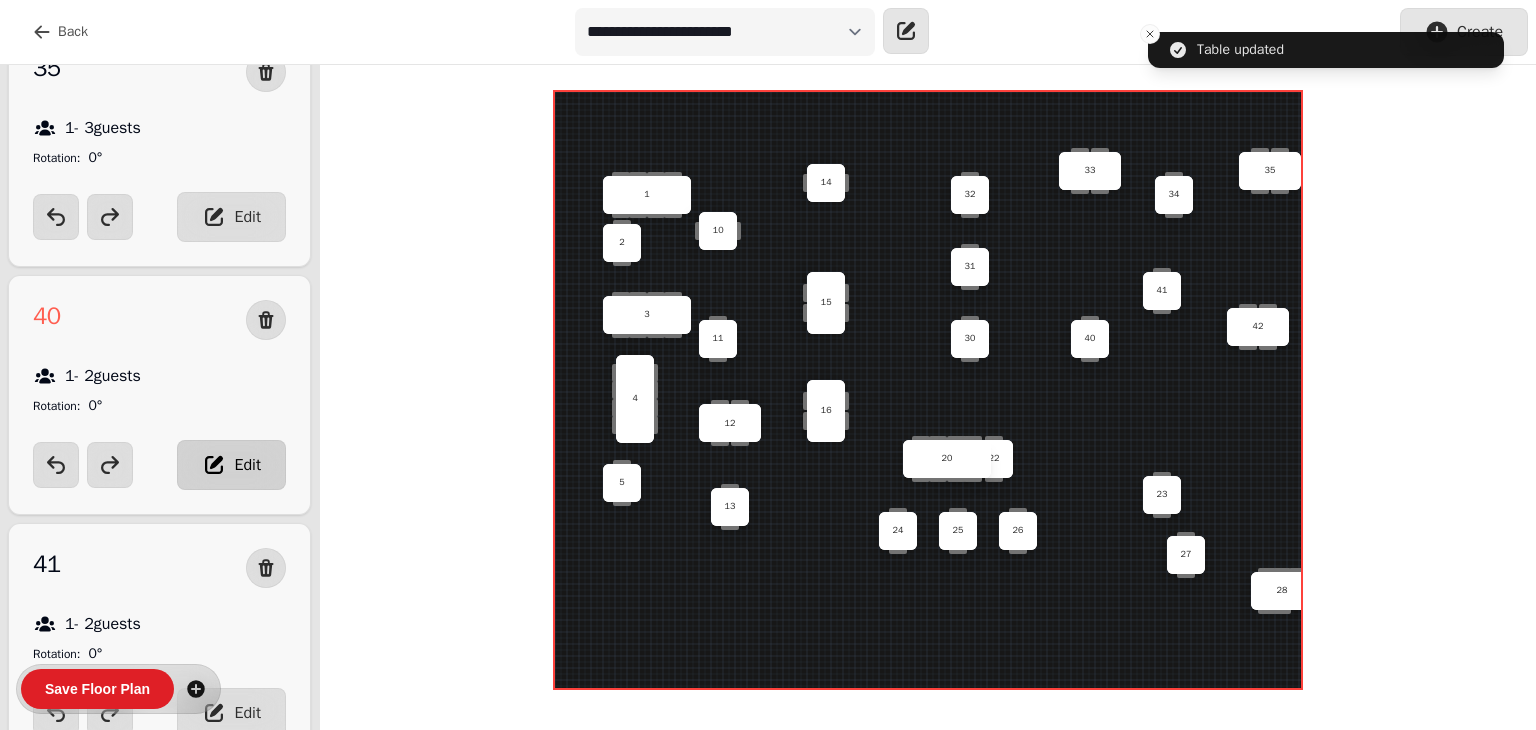 click 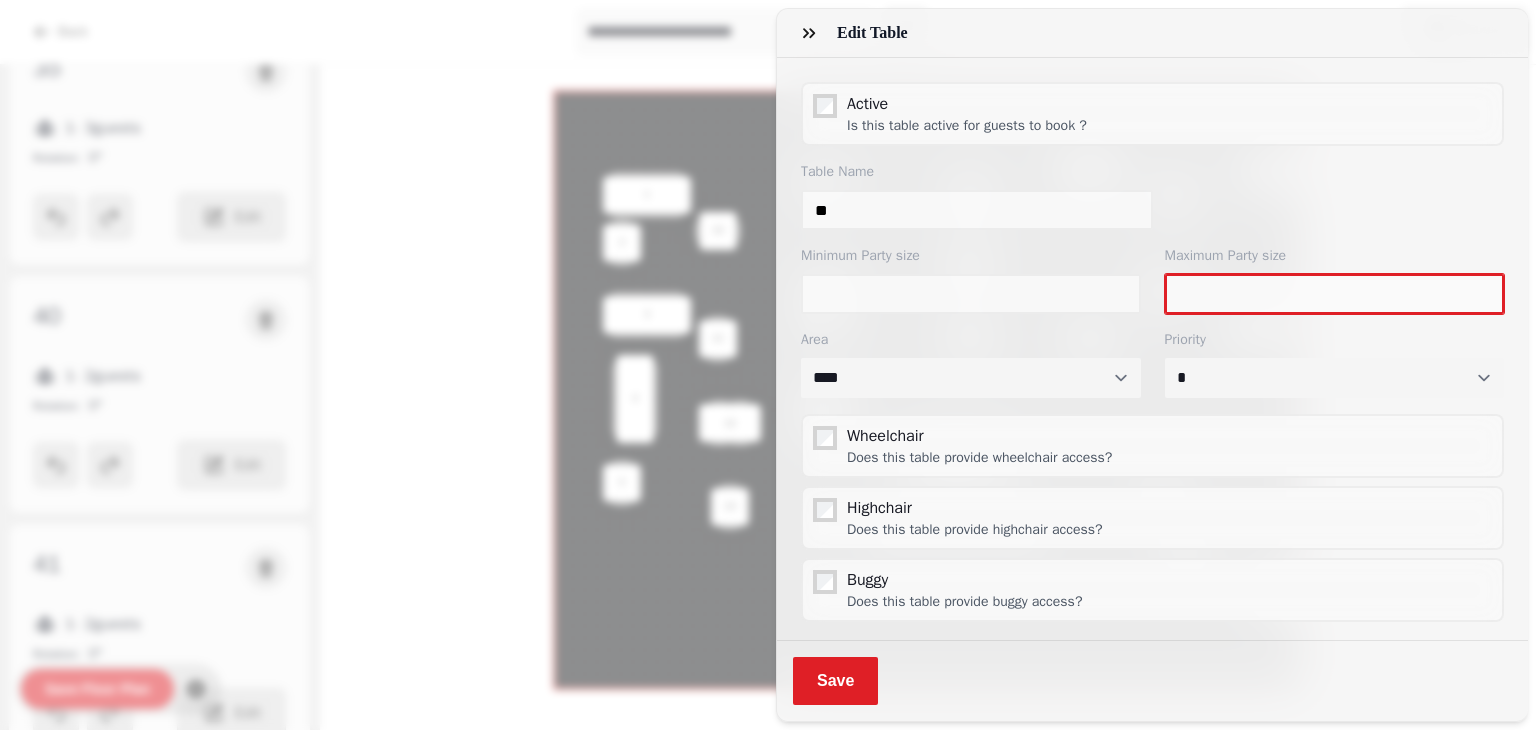 click on "*" at bounding box center (1335, 294) 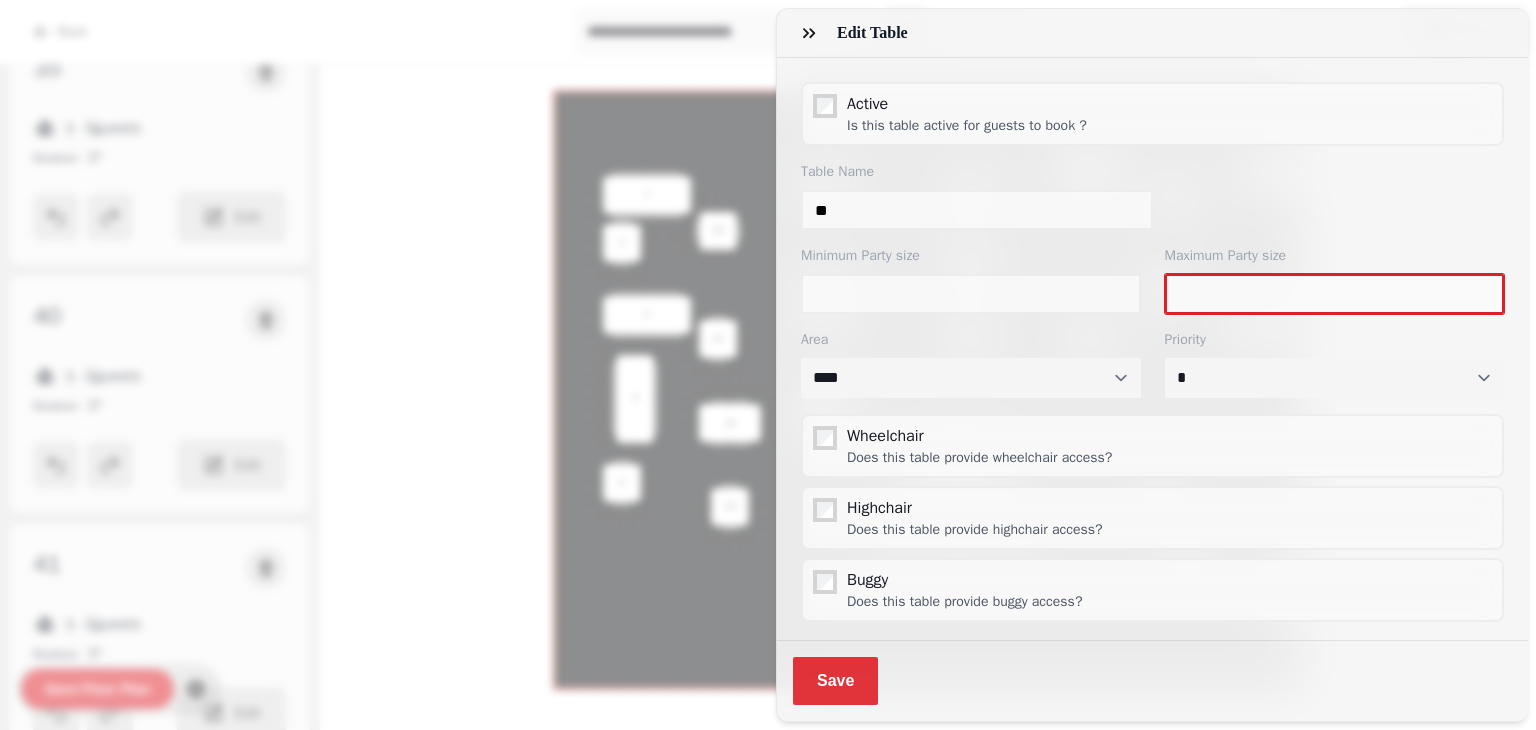 type on "*" 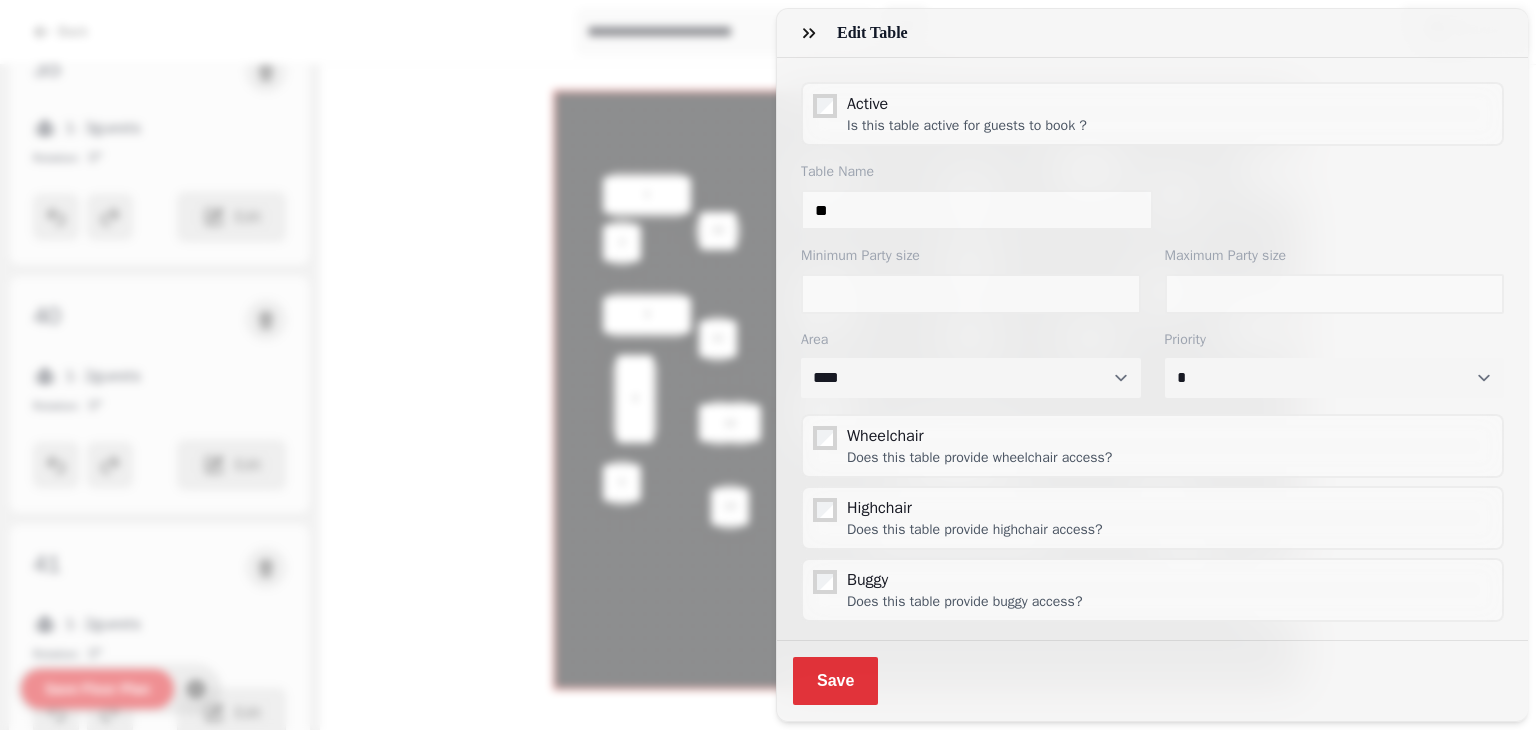drag, startPoint x: 850, startPoint y: 678, endPoint x: 837, endPoint y: 662, distance: 20.615528 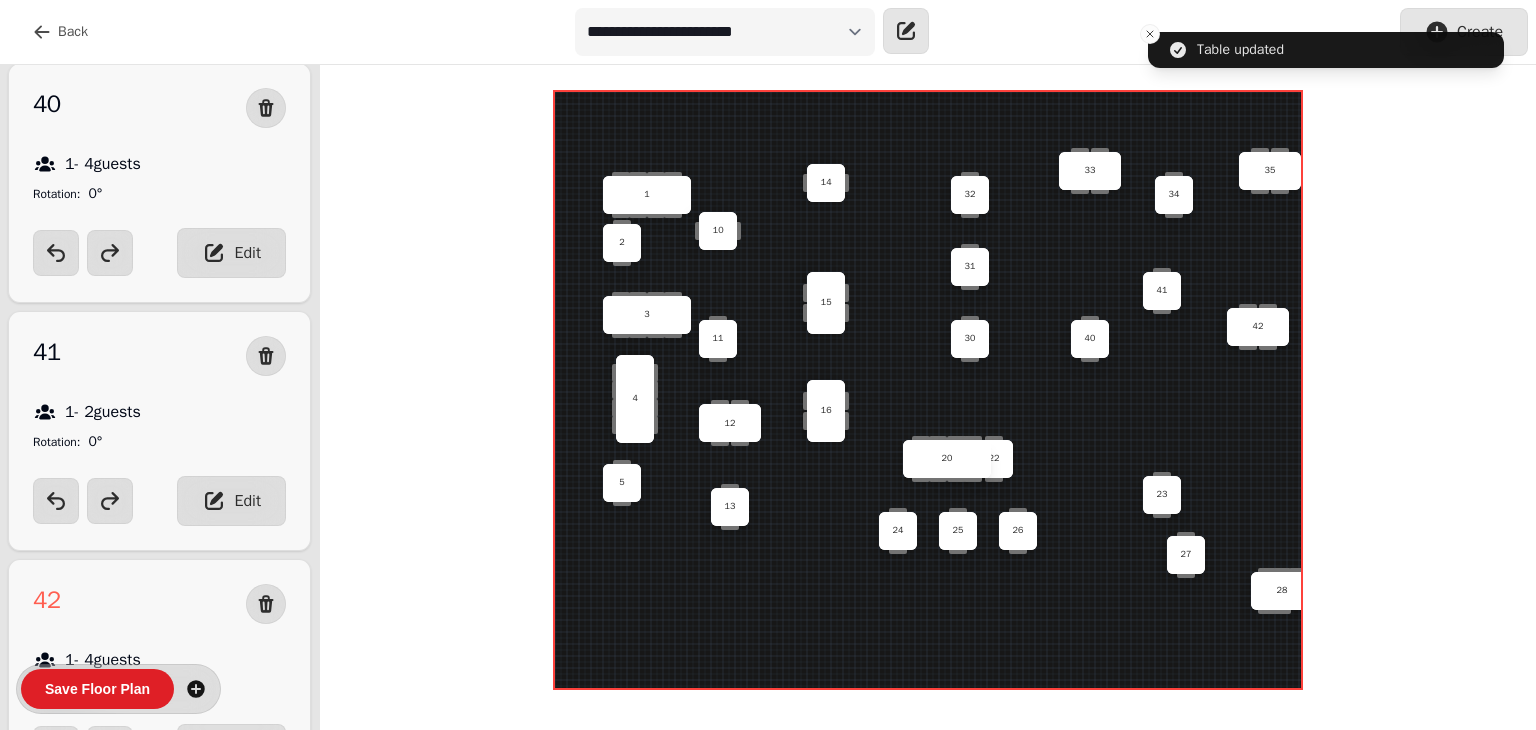 scroll, scrollTop: 6352, scrollLeft: 0, axis: vertical 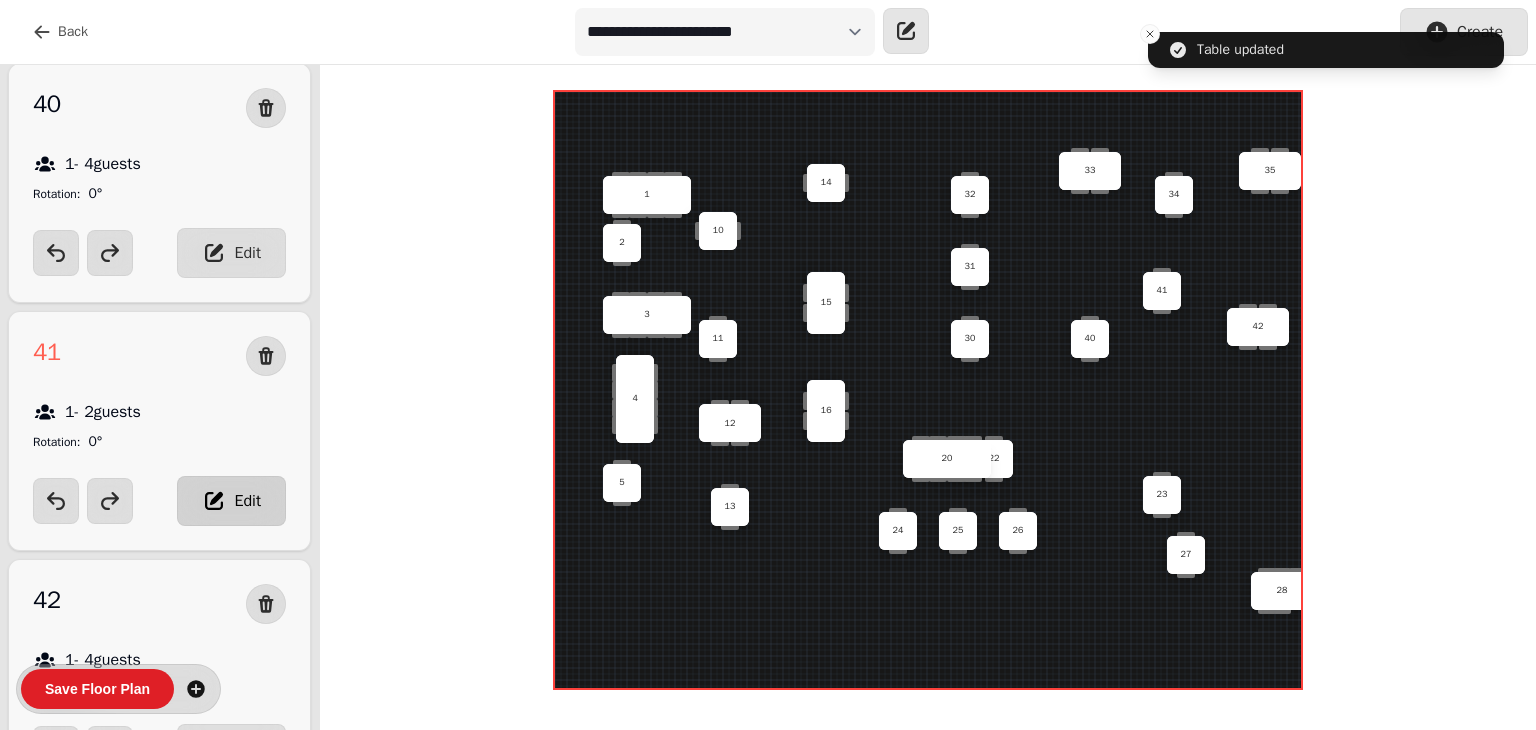 click on "Edit" at bounding box center [247, 501] 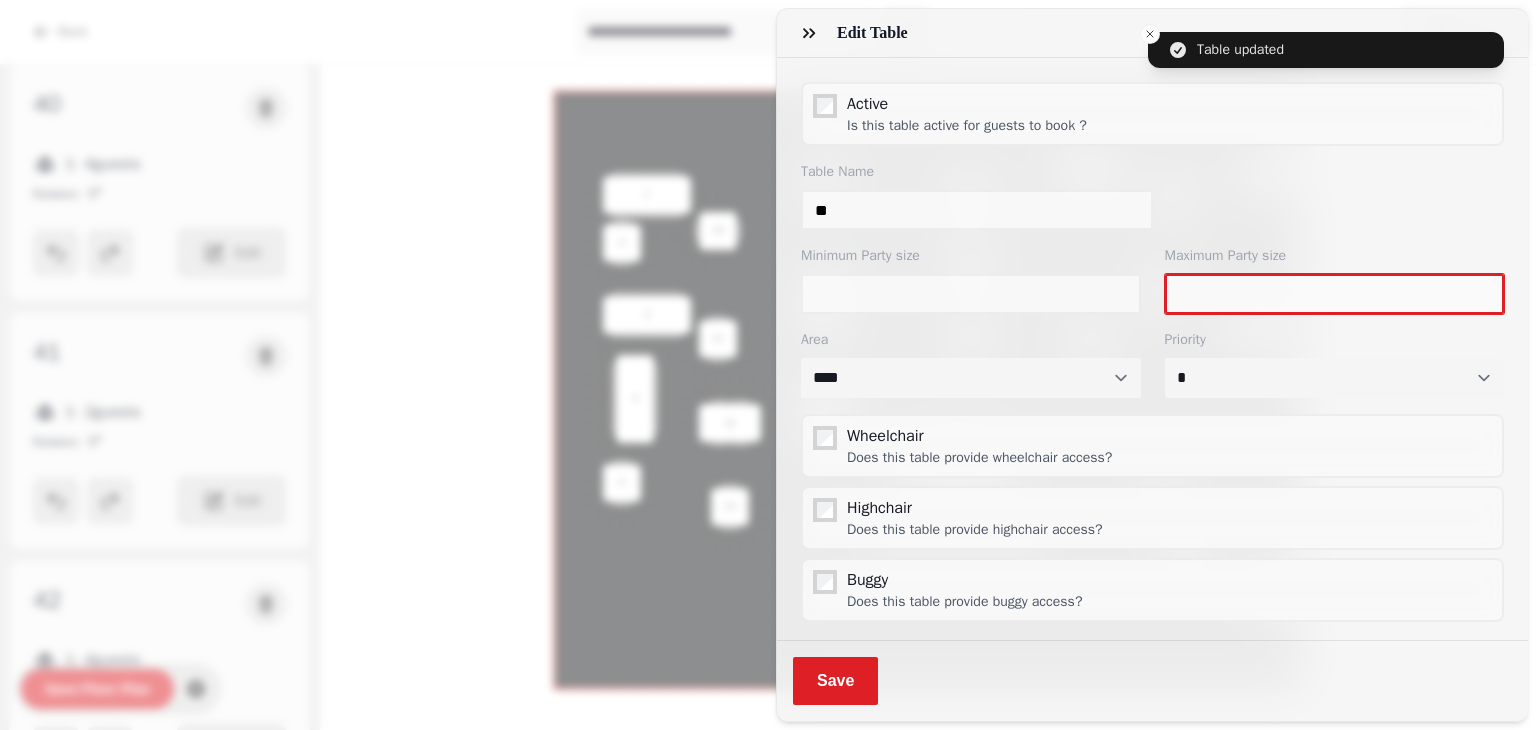 click on "*" at bounding box center (1335, 294) 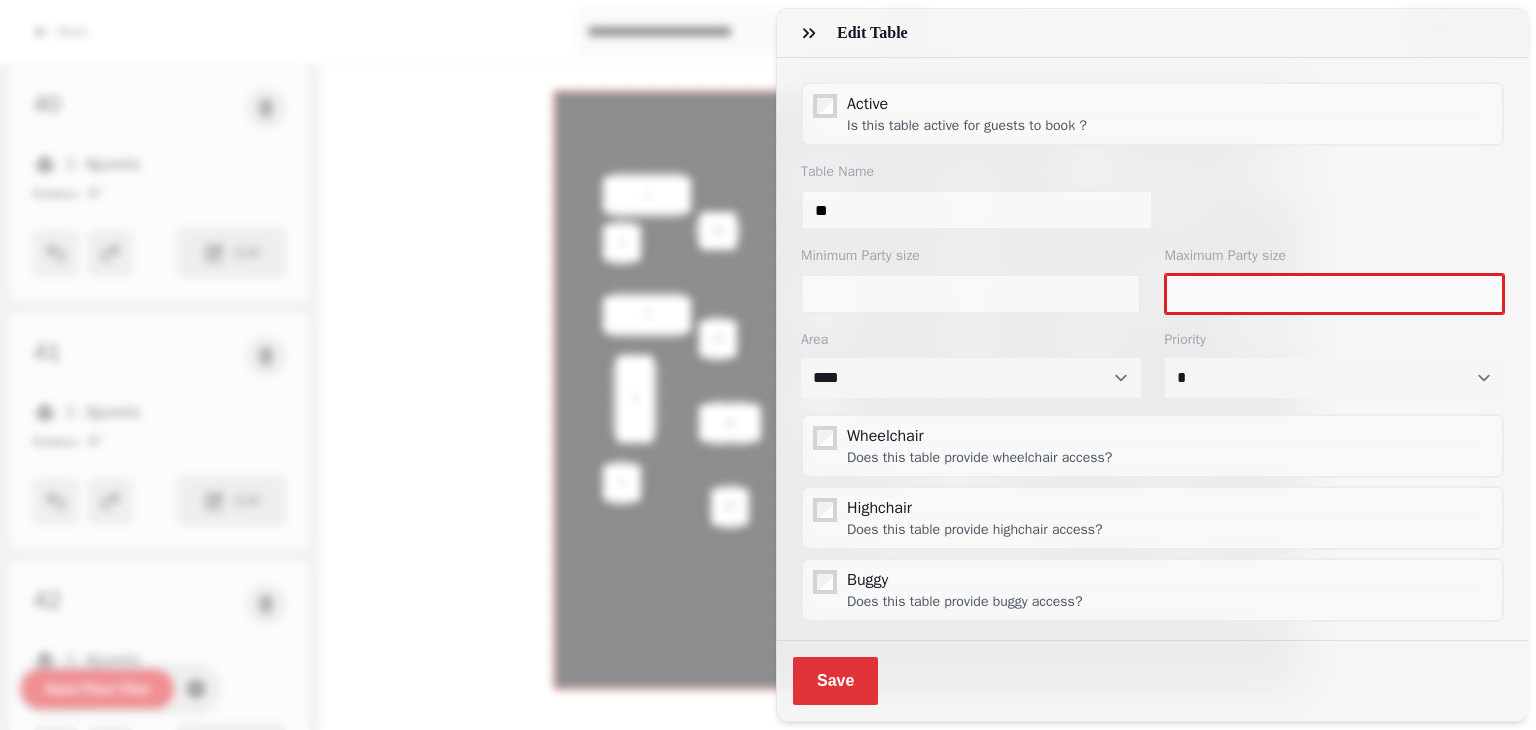 type on "*" 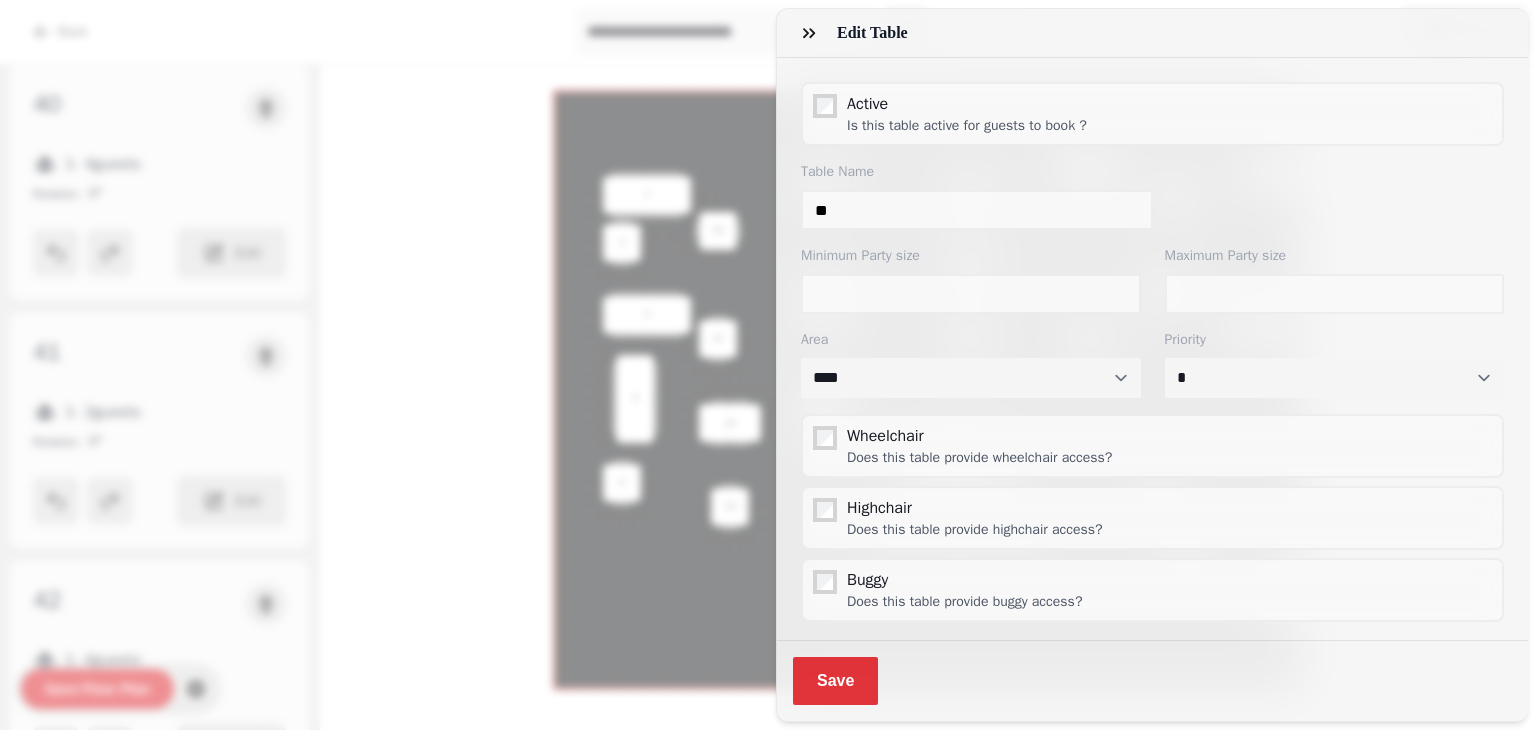 click on "Save" at bounding box center [835, 681] 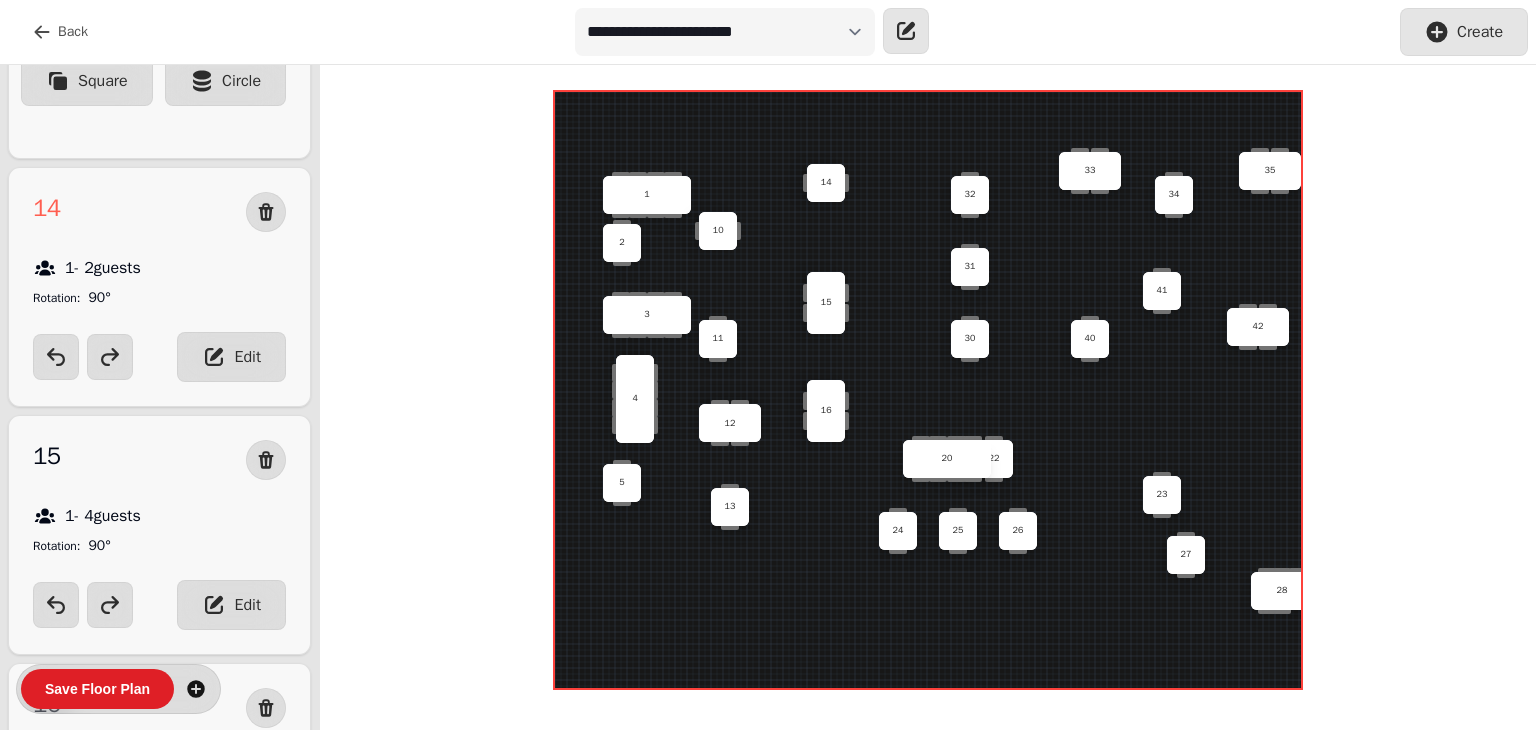 scroll, scrollTop: 7263, scrollLeft: 0, axis: vertical 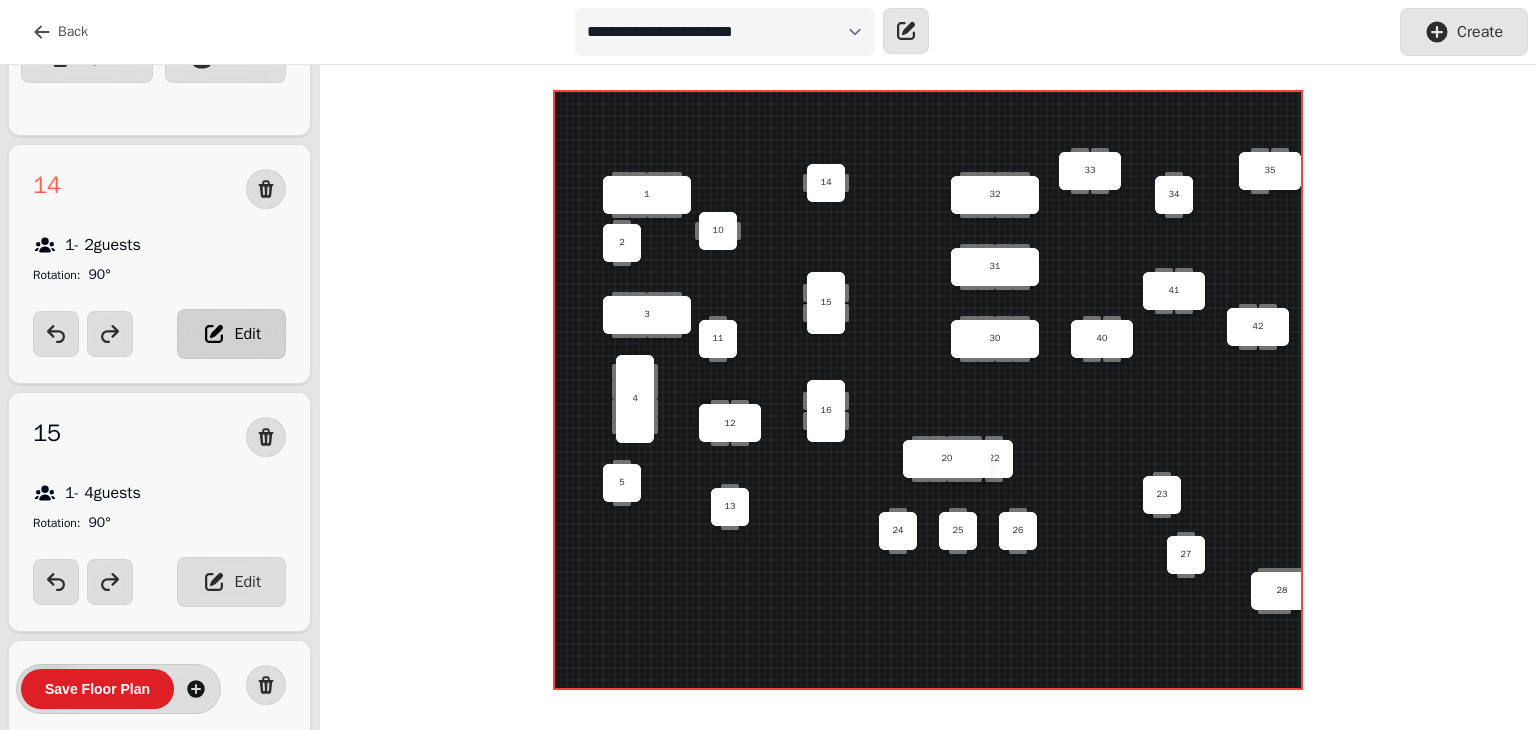 click on "Edit" at bounding box center [231, 334] 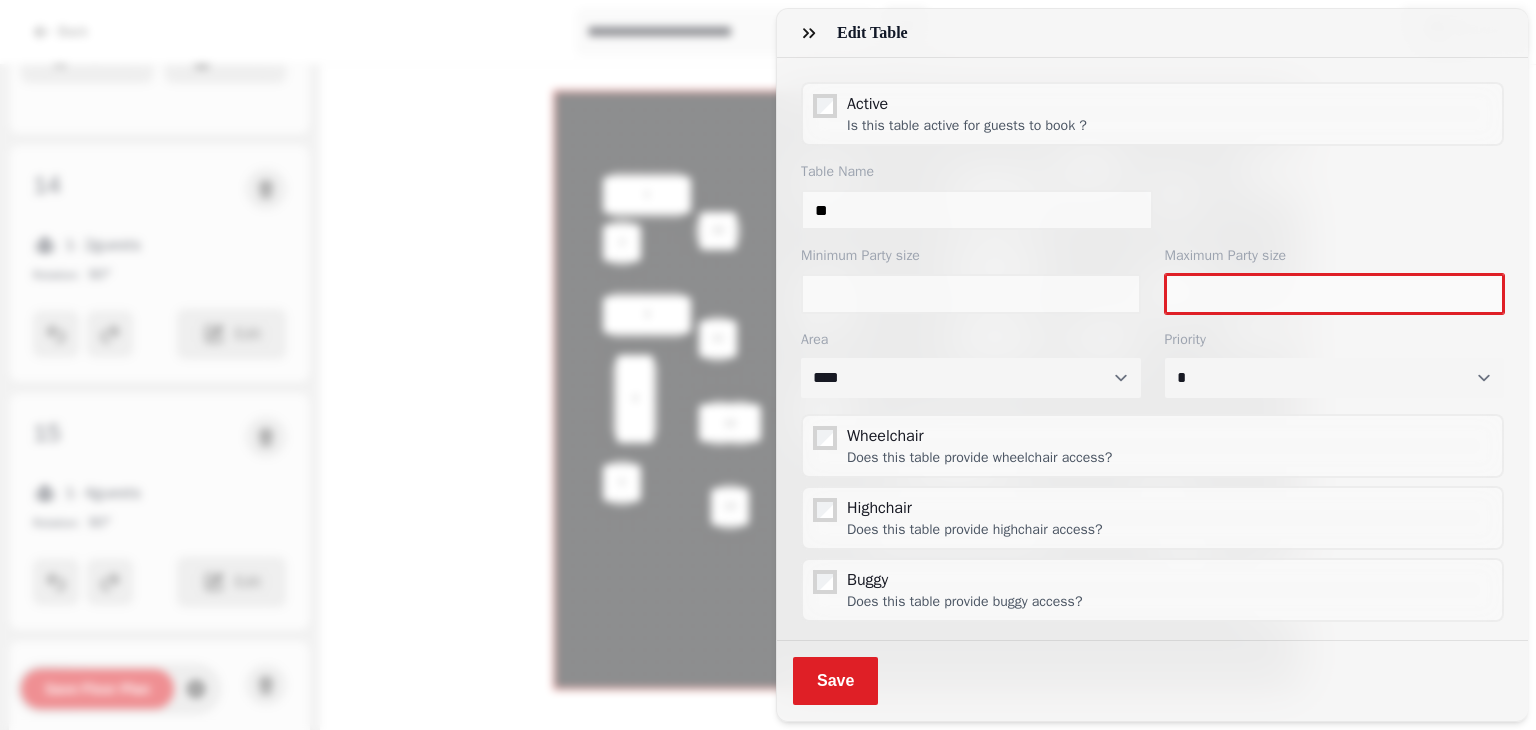 click on "*" at bounding box center [1335, 294] 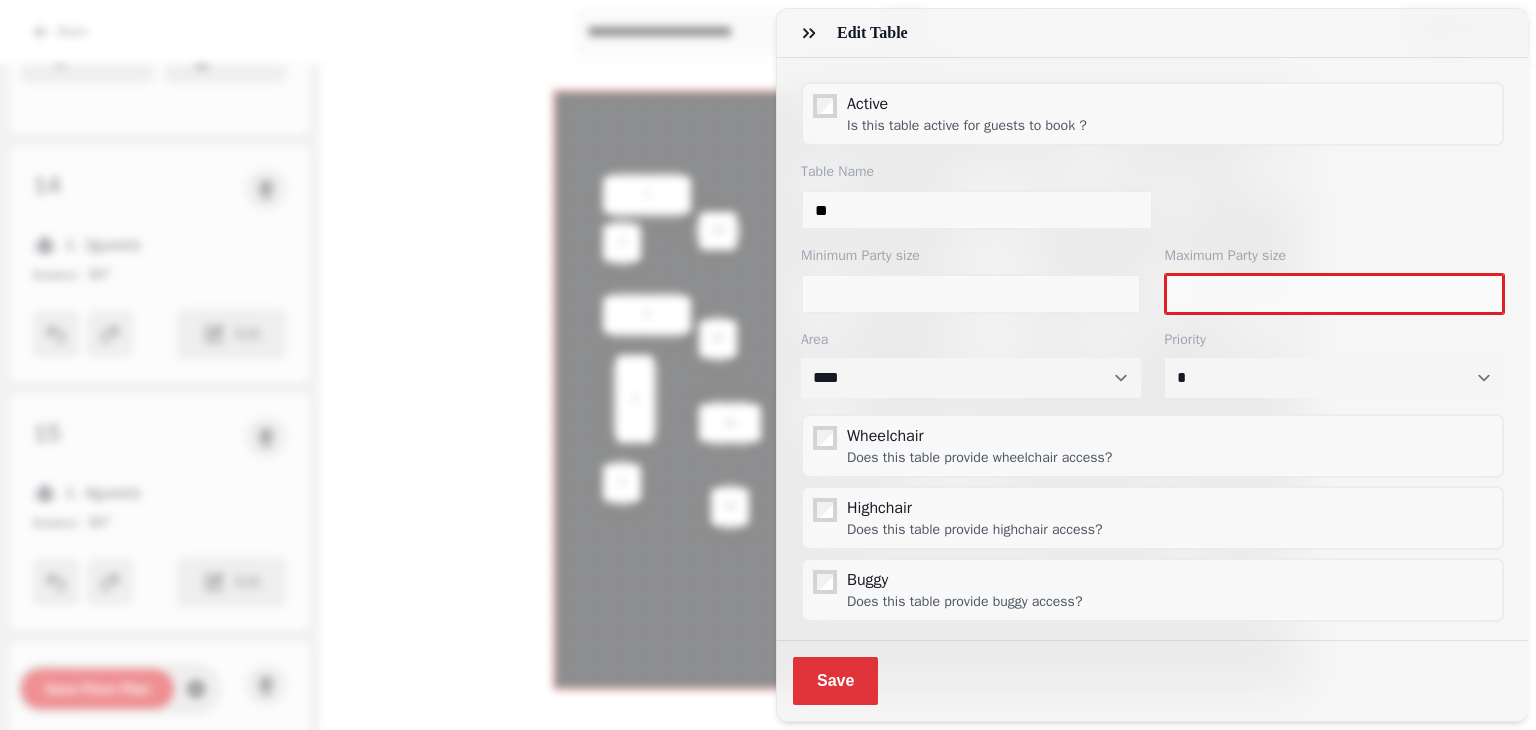 type on "*" 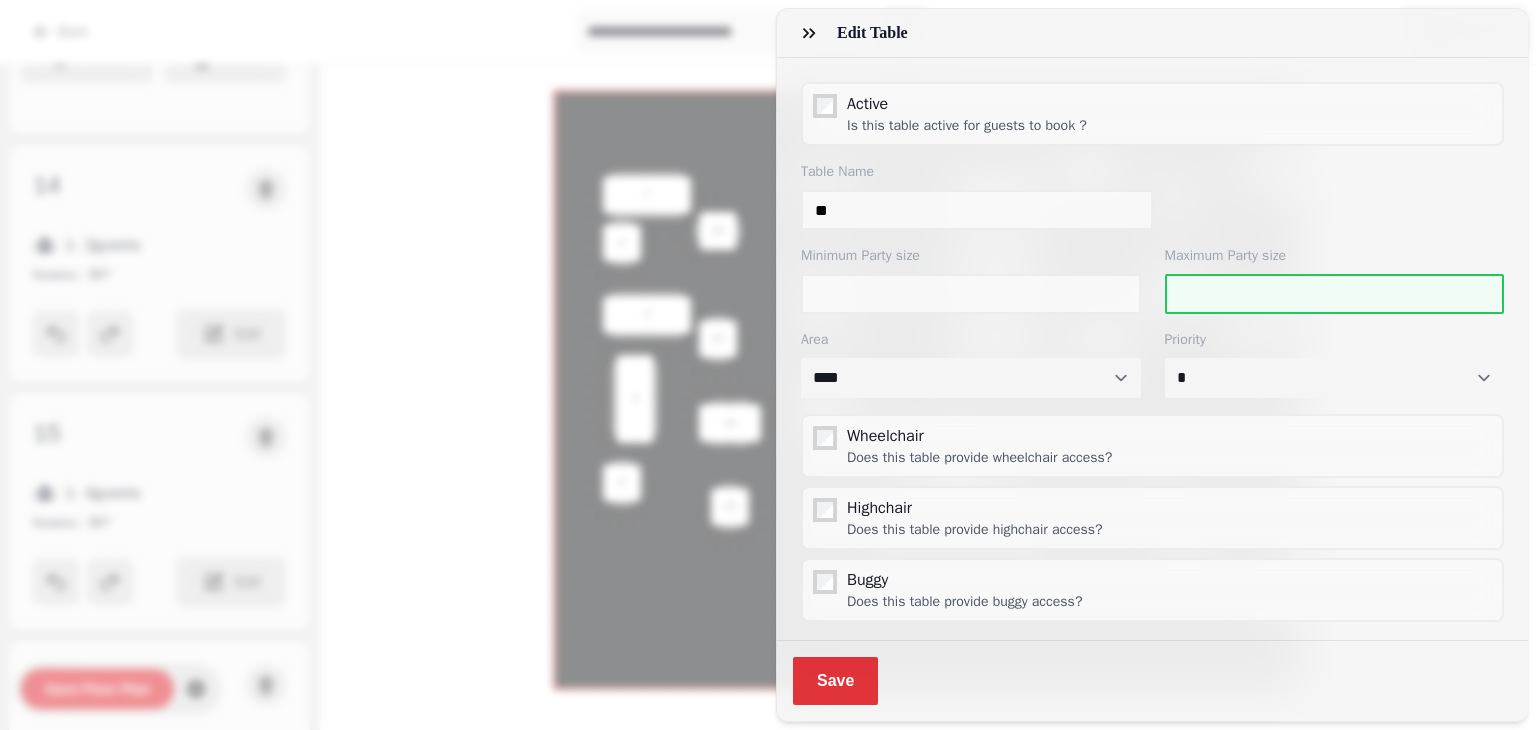 click on "Save" at bounding box center [835, 681] 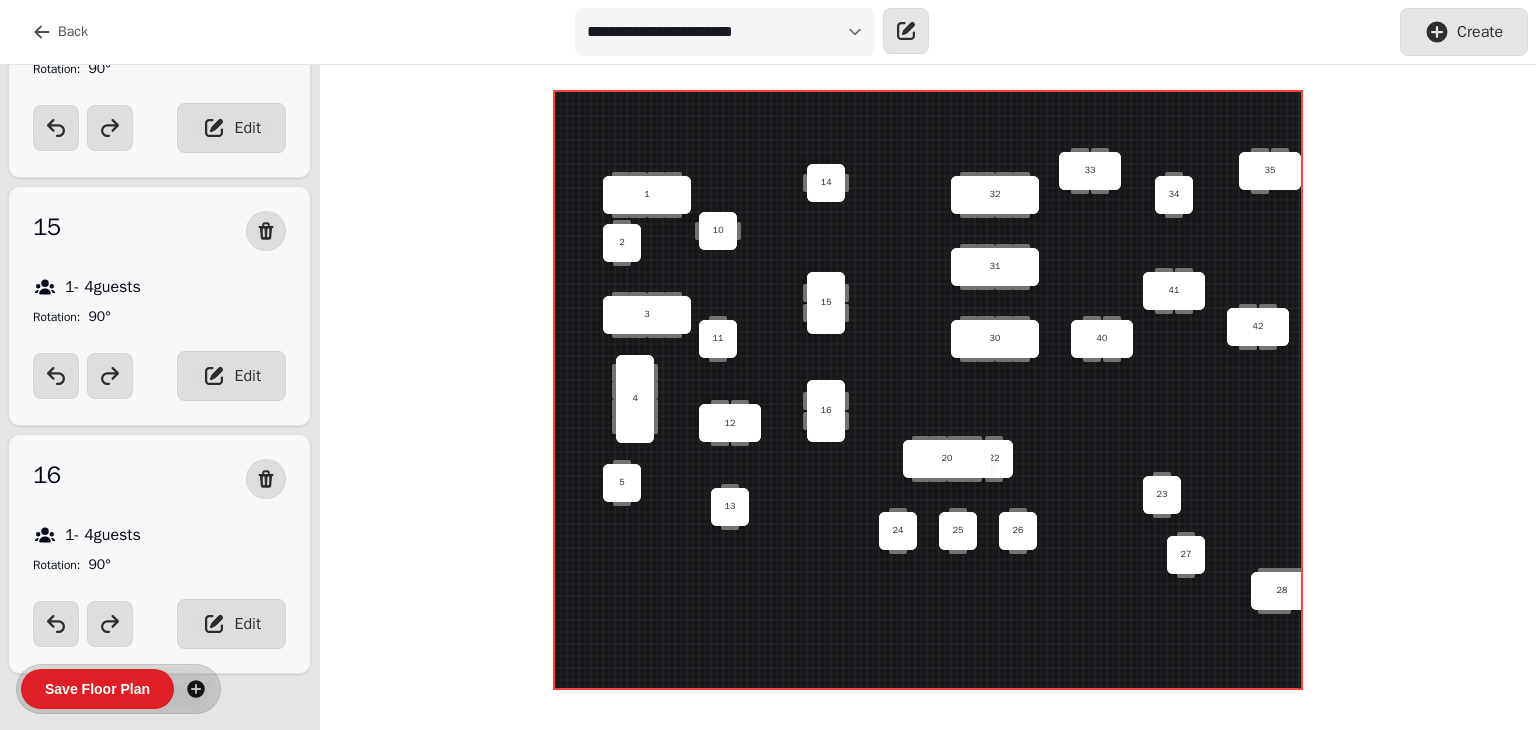 scroll, scrollTop: 7484, scrollLeft: 0, axis: vertical 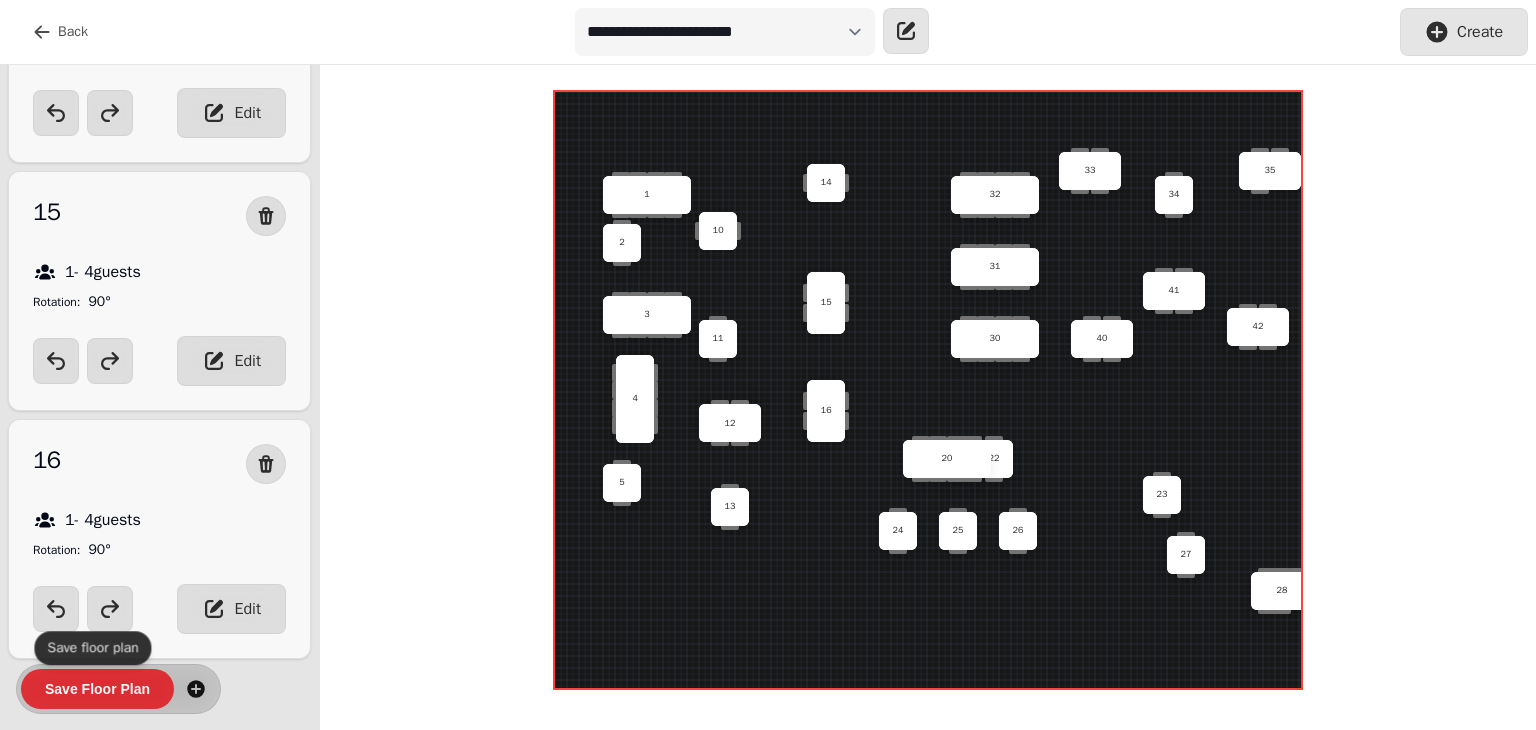click on "Save Floor Plan" at bounding box center [97, 689] 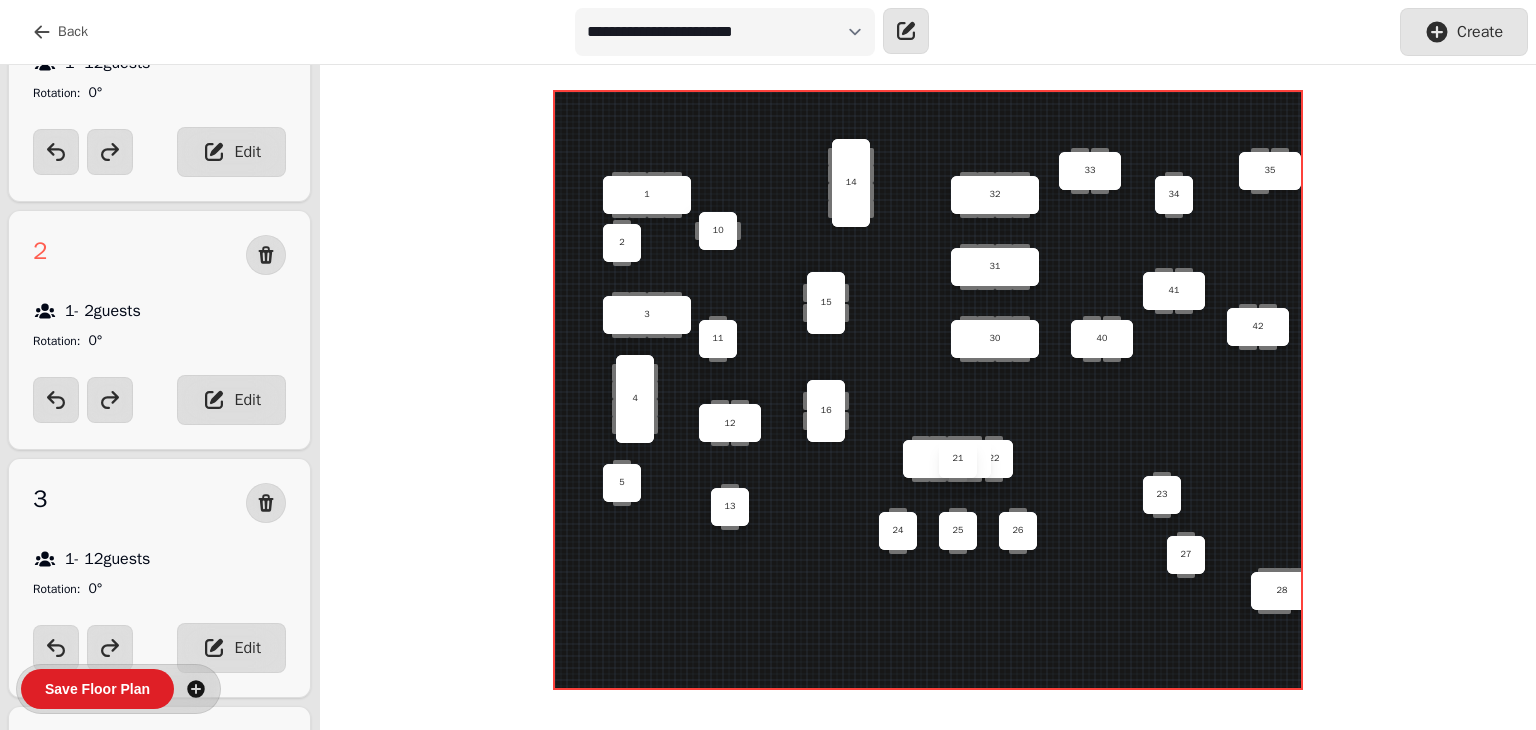 scroll, scrollTop: 255, scrollLeft: 0, axis: vertical 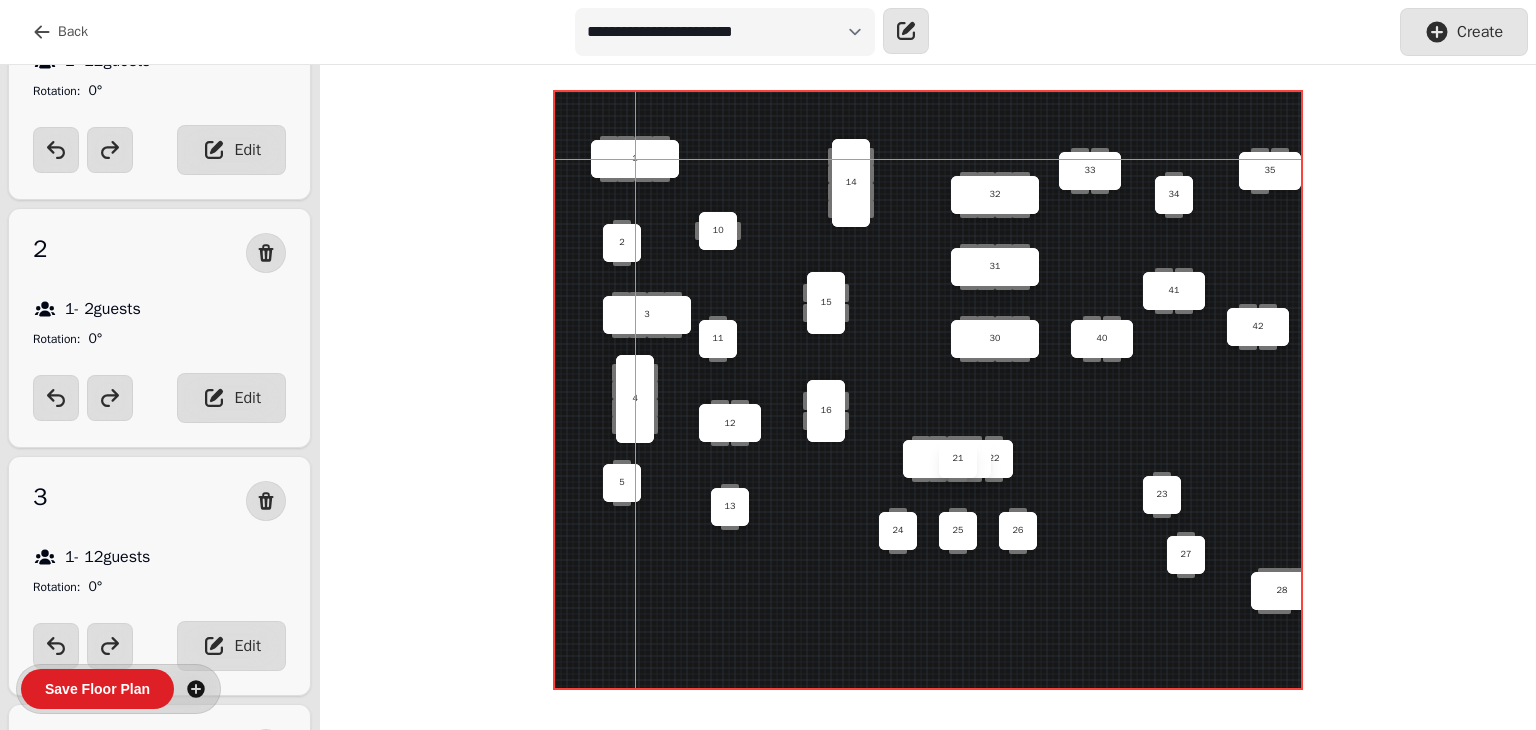 drag, startPoint x: 654, startPoint y: 193, endPoint x: 638, endPoint y: 160, distance: 36.67424 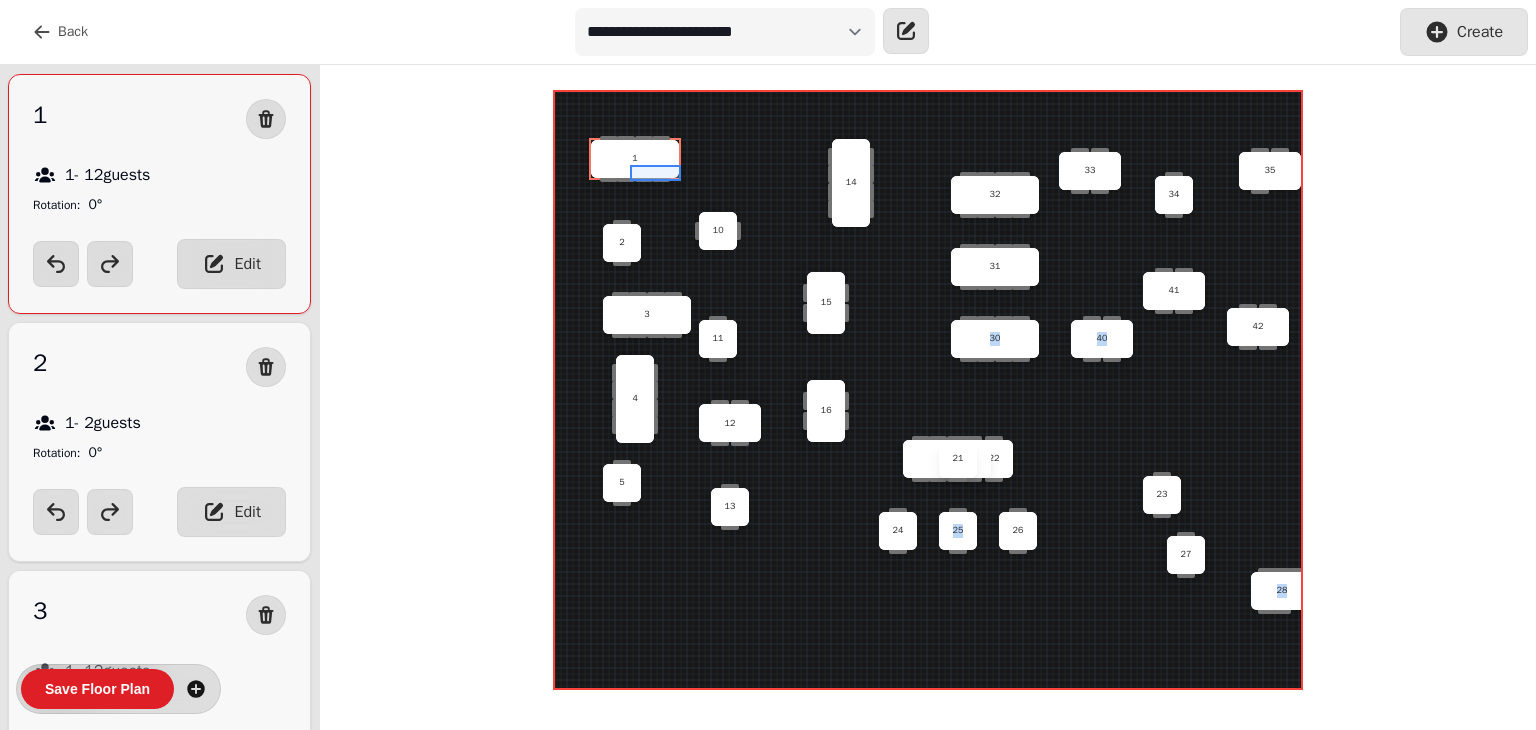 drag, startPoint x: 679, startPoint y: 179, endPoint x: 628, endPoint y: 163, distance: 53.450912 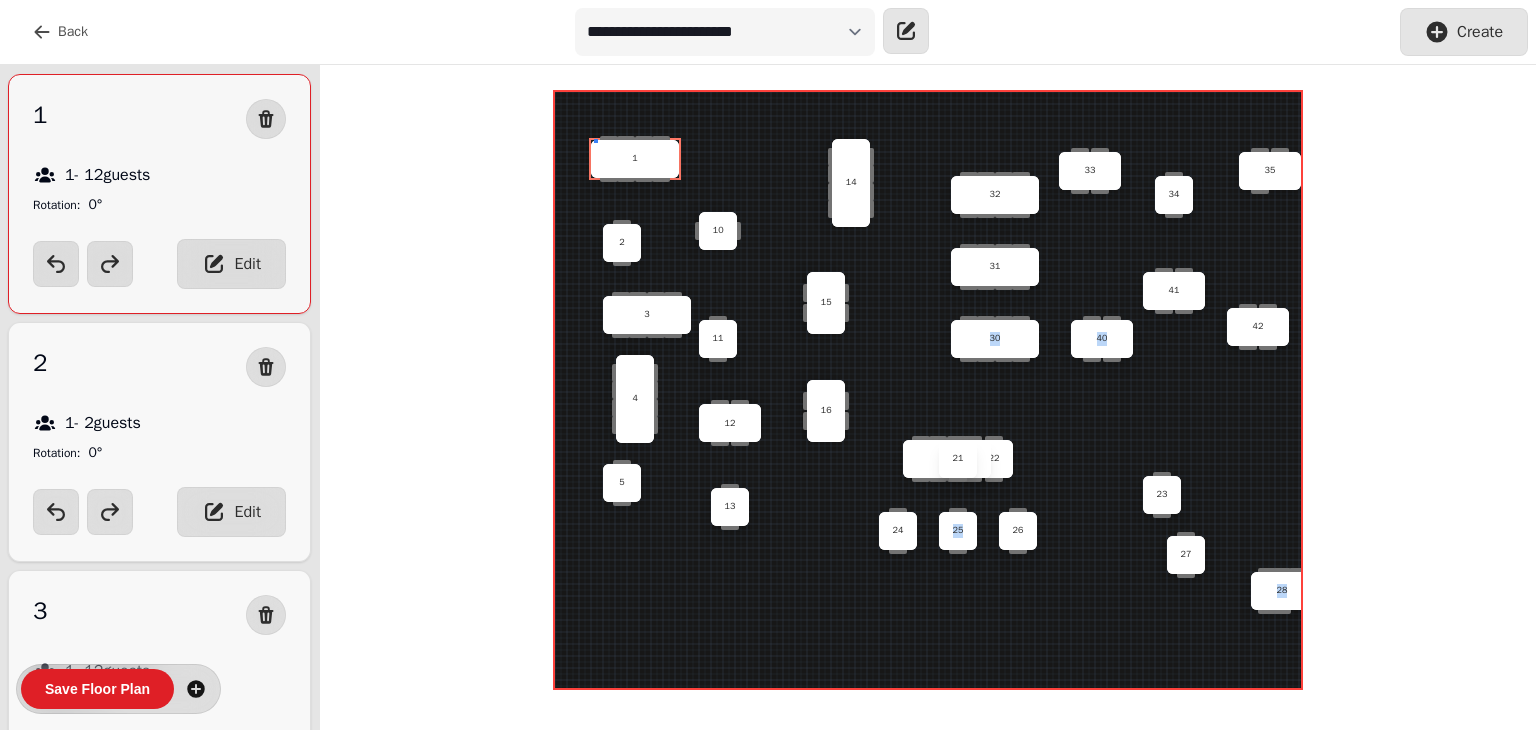 drag, startPoint x: 592, startPoint y: 137, endPoint x: 600, endPoint y: 146, distance: 12.0415945 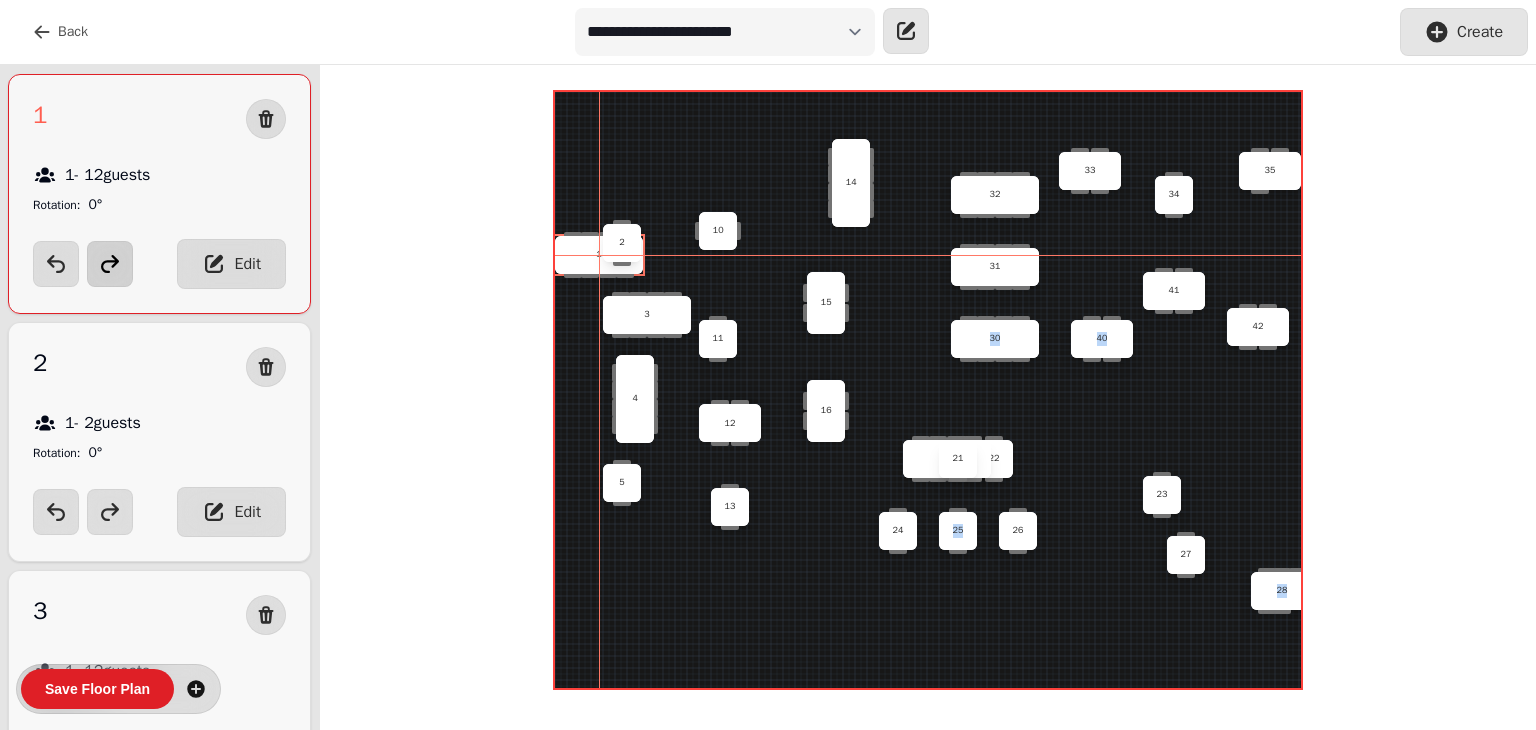 click 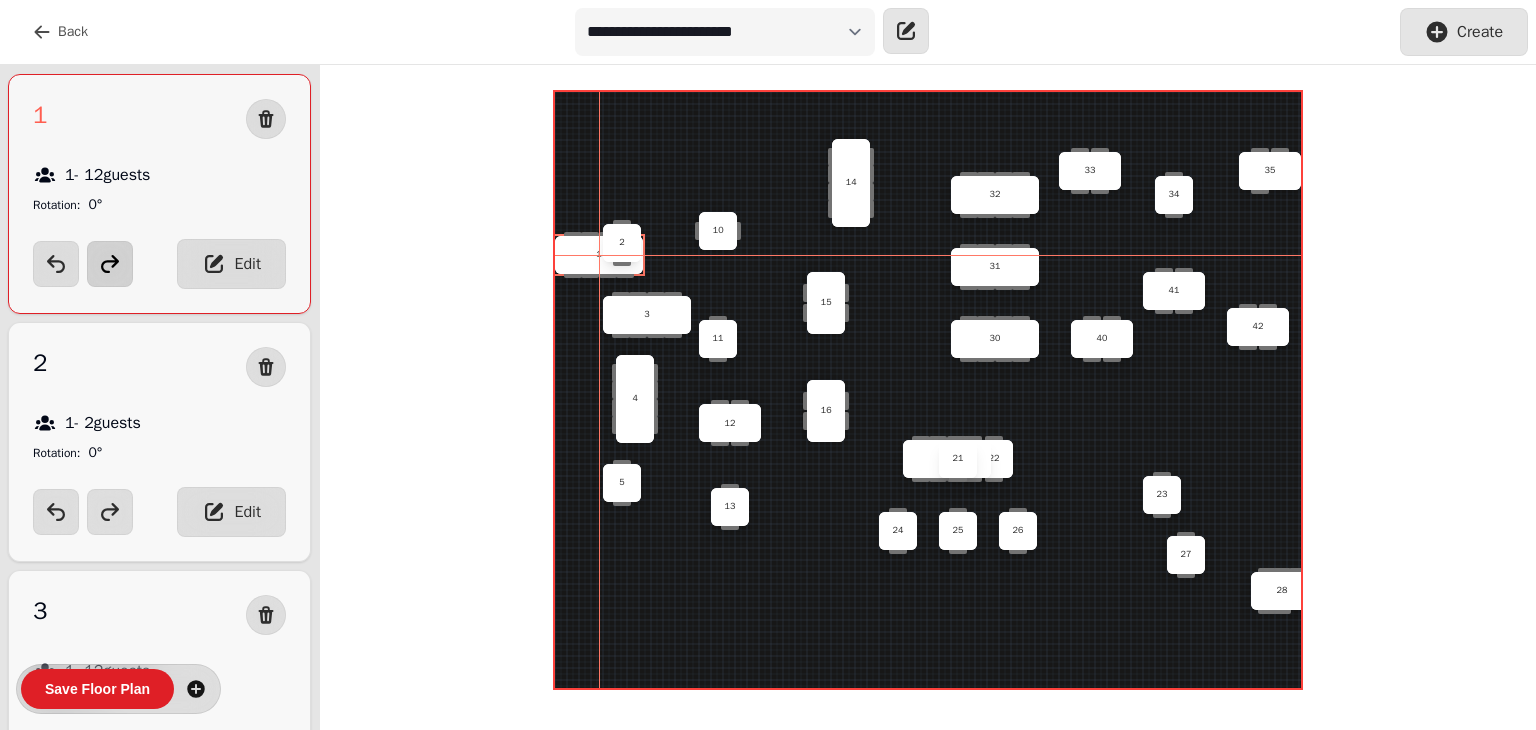 scroll, scrollTop: 145, scrollLeft: 0, axis: vertical 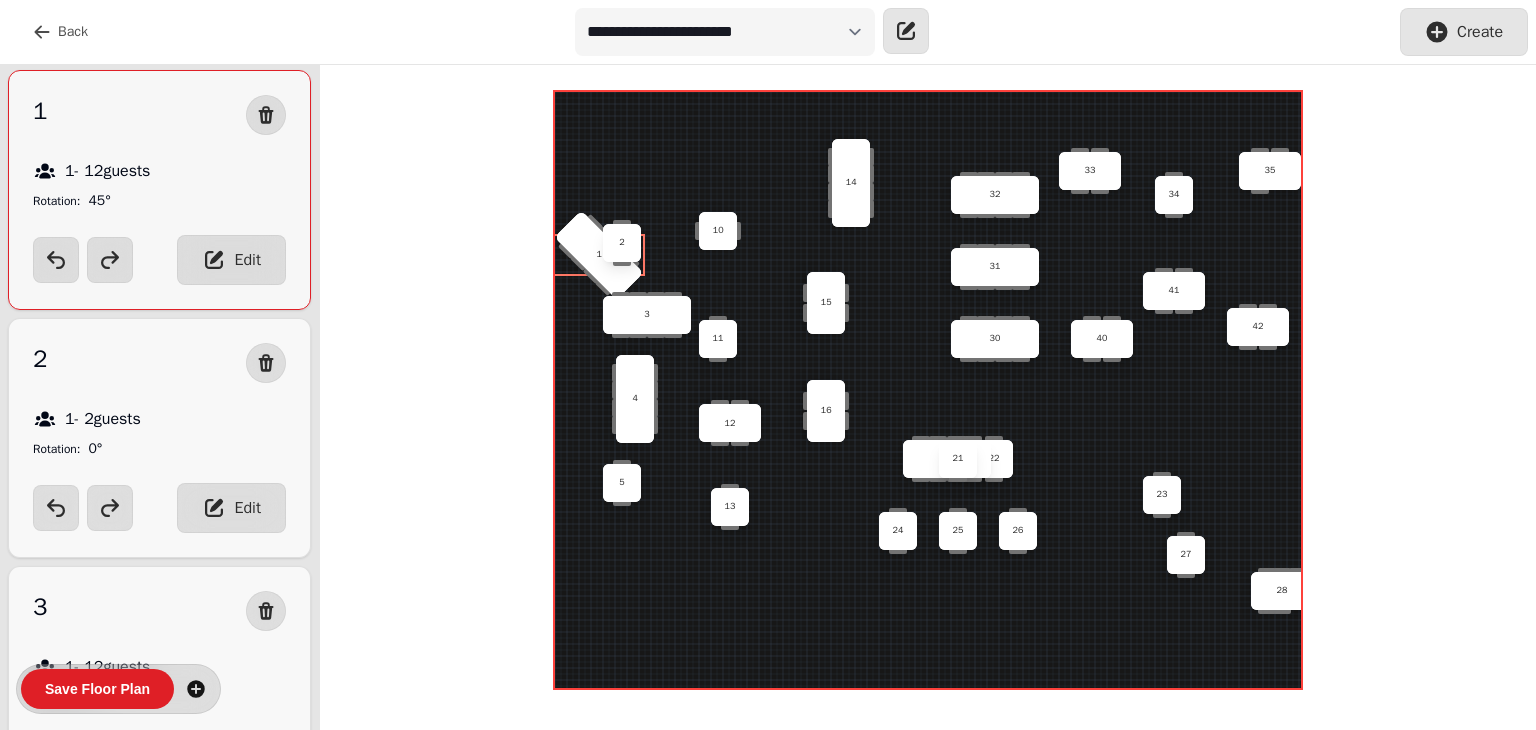 click on "28 30 40 25 1 31 2 35 15 34 16 22 10 26 3 11 42 12 27 4 20 13 32 41 23 33 24 21 5 14" at bounding box center (928, 430) 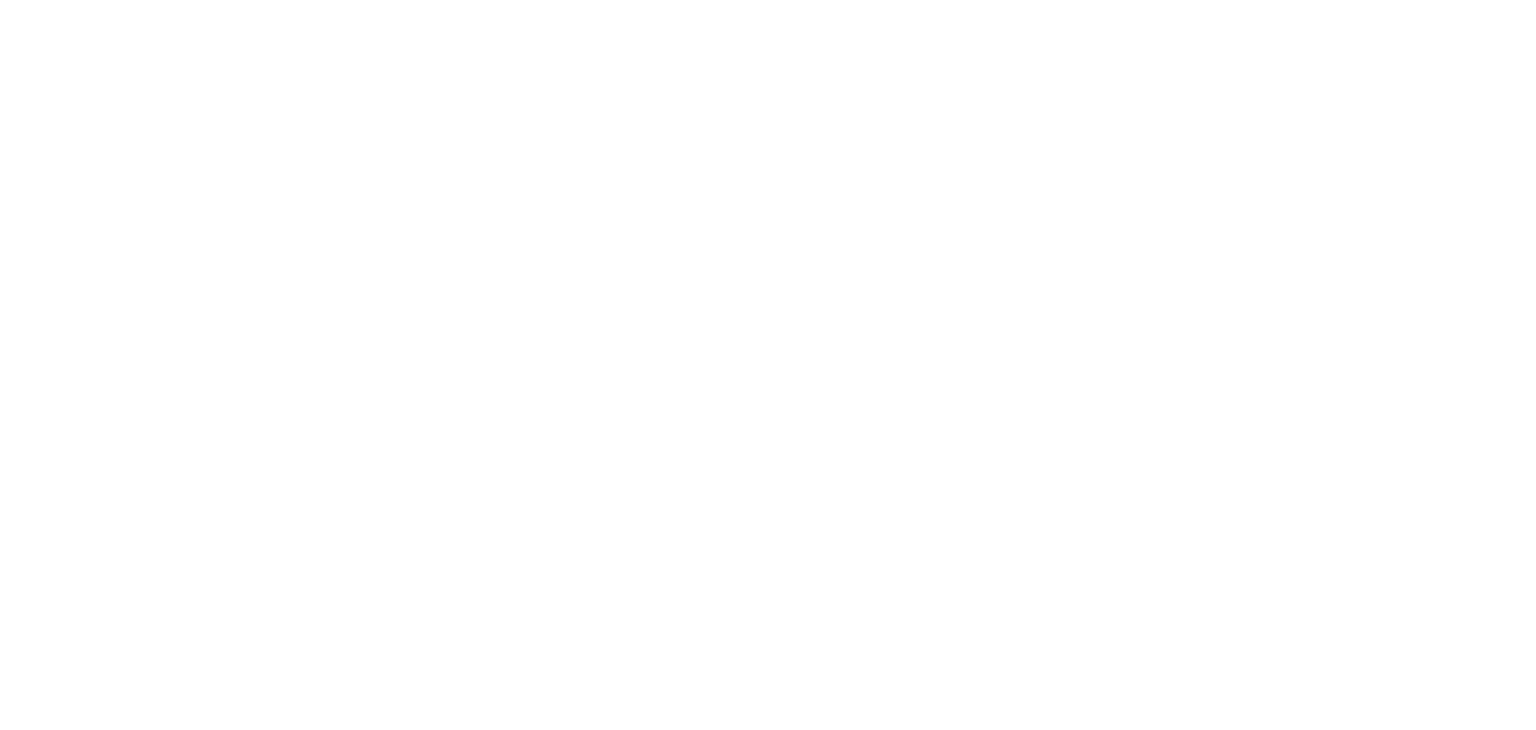 scroll, scrollTop: 0, scrollLeft: 0, axis: both 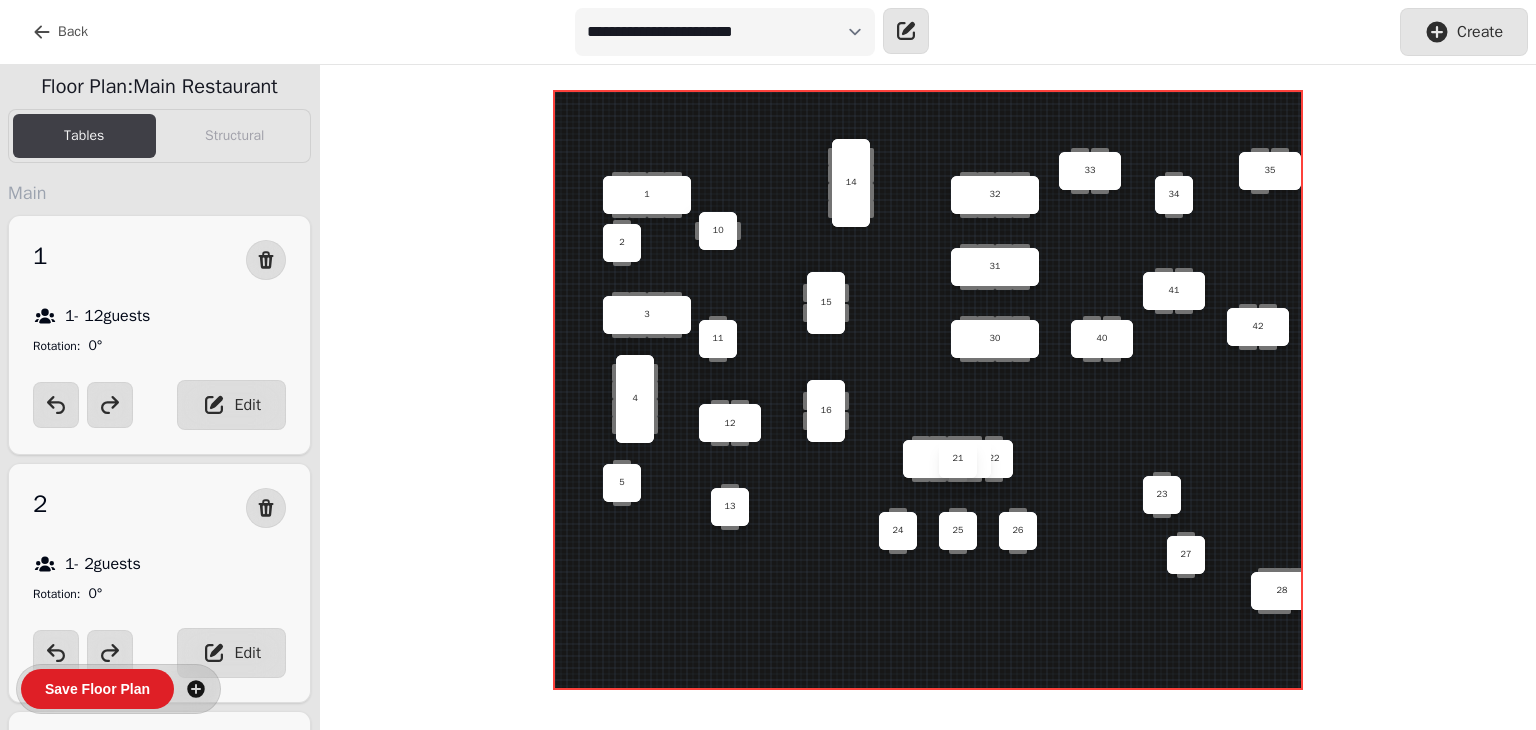 click on "1" at bounding box center [647, 195] 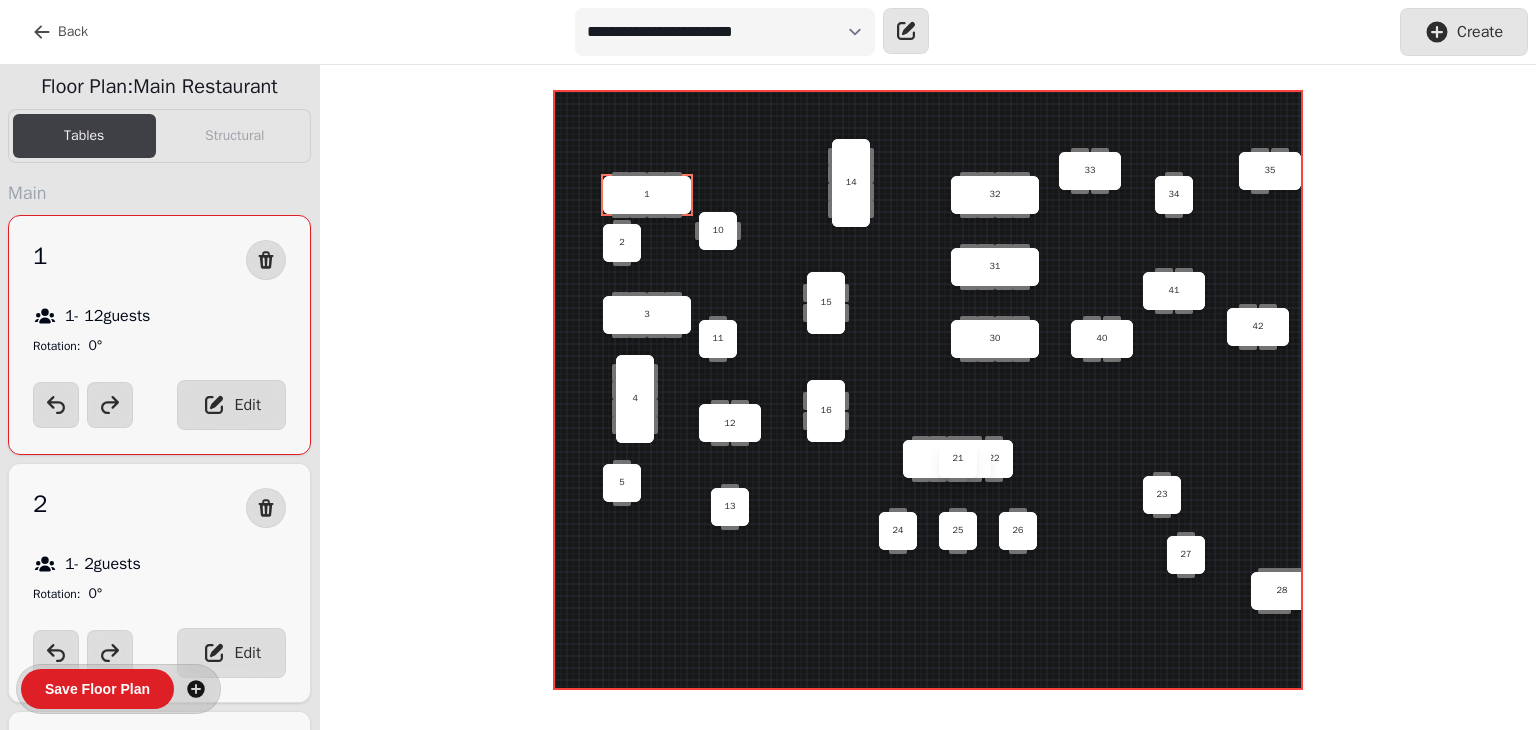 scroll, scrollTop: 150, scrollLeft: 0, axis: vertical 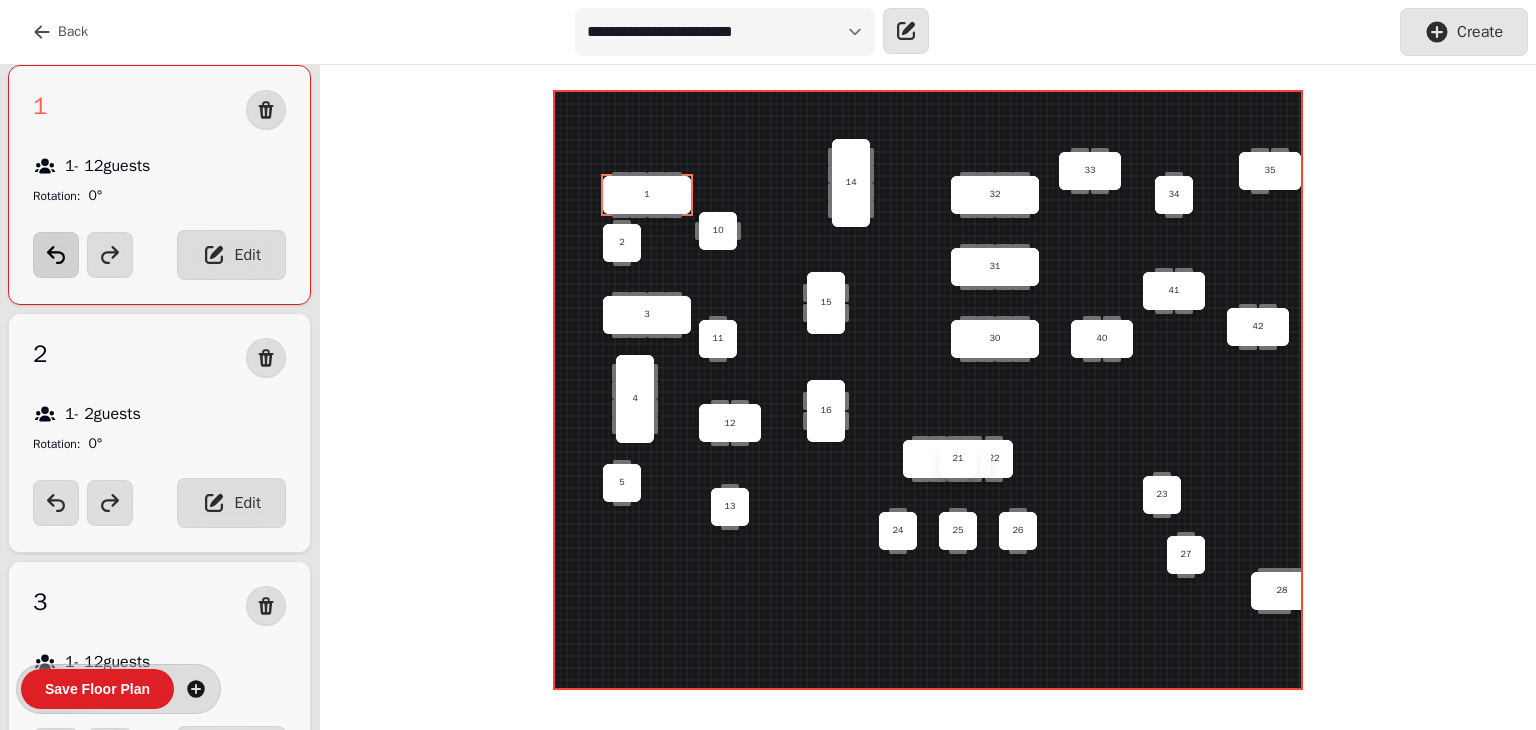 click 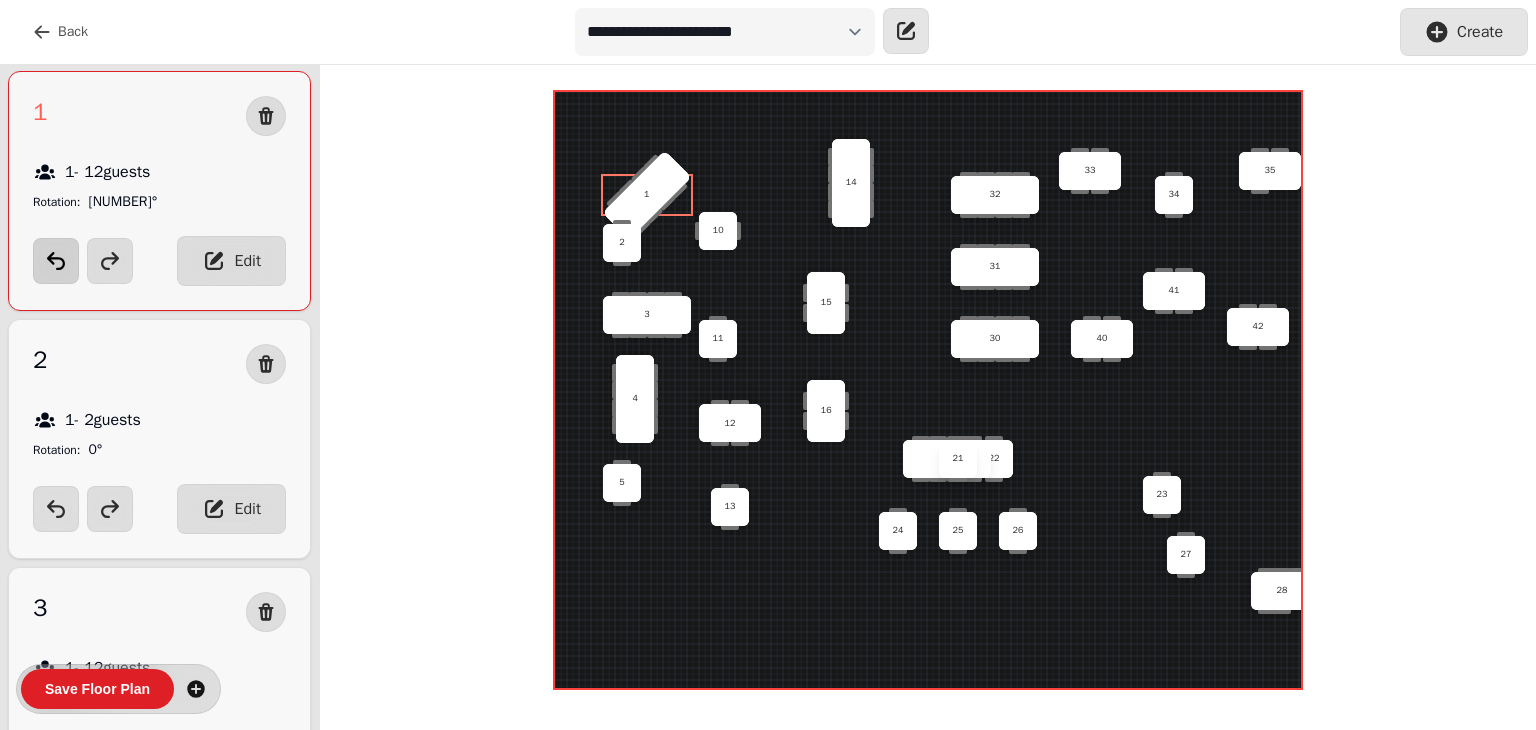 click 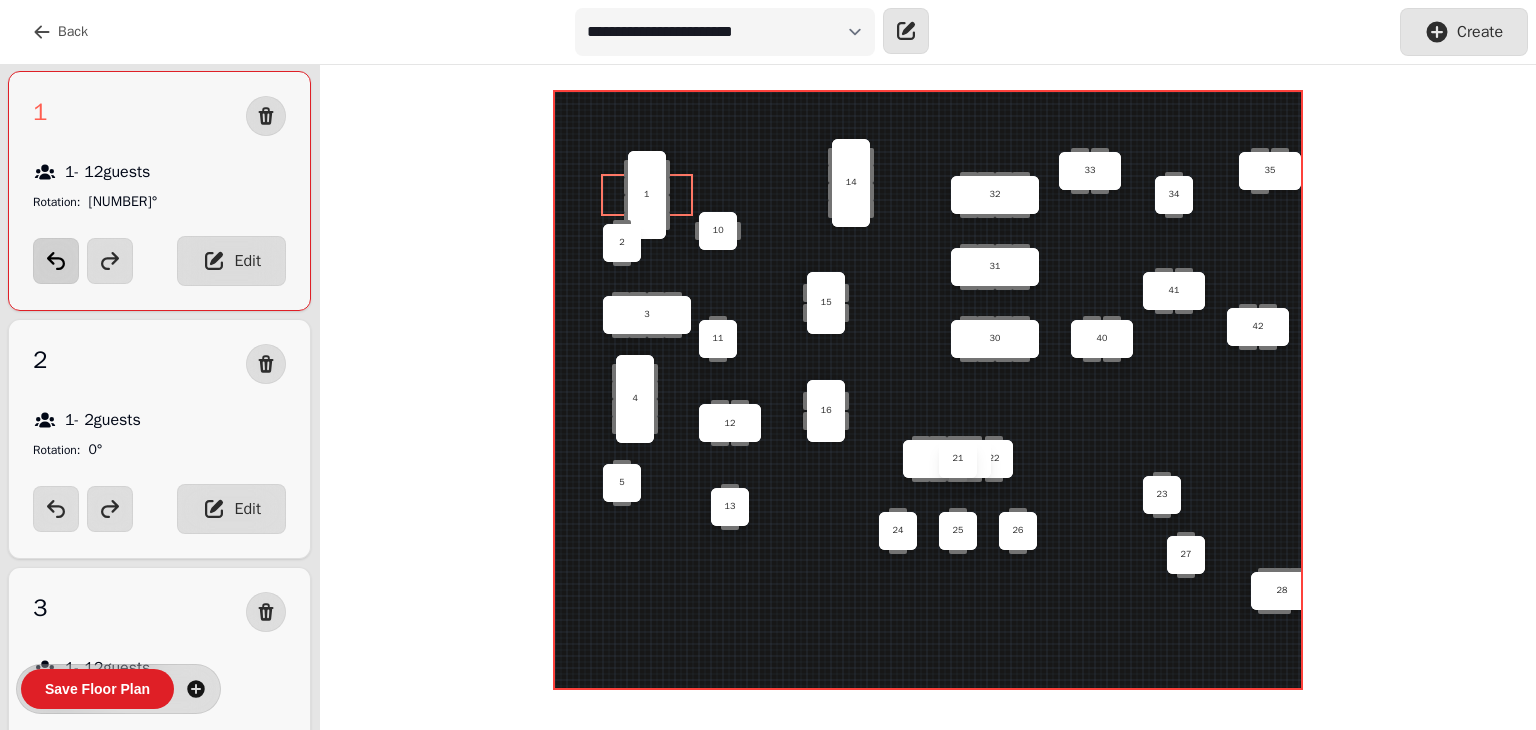 click 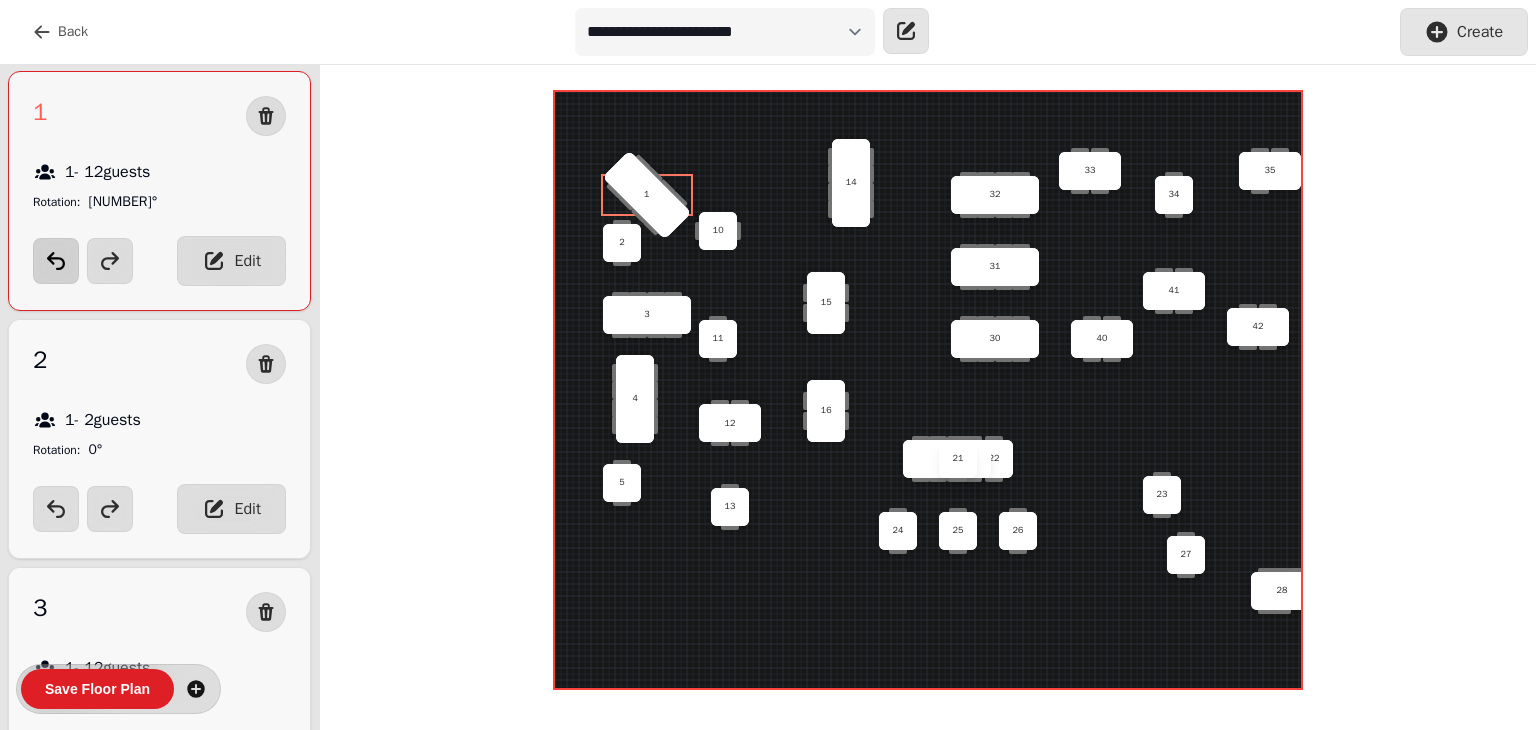 click 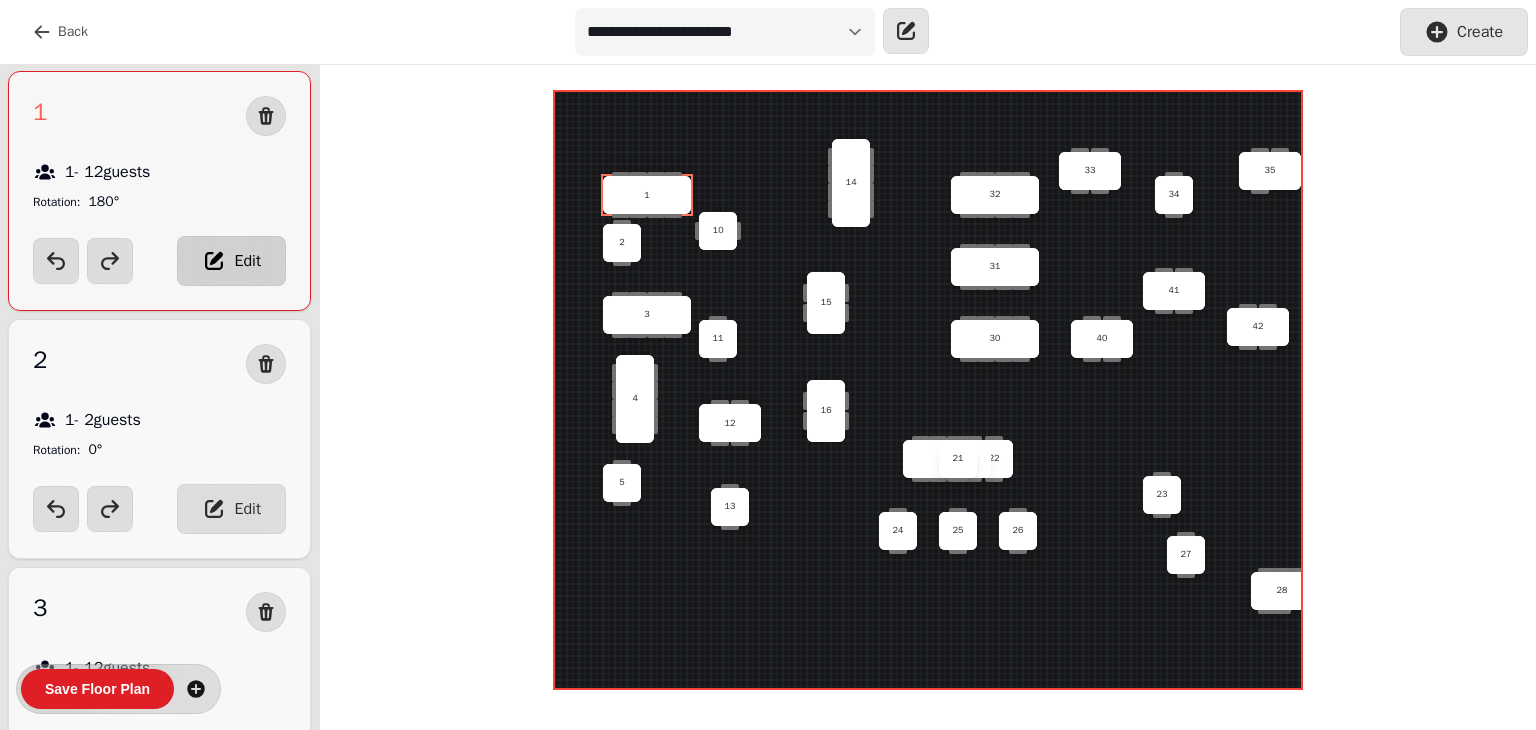 click on "Edit" at bounding box center (231, 261) 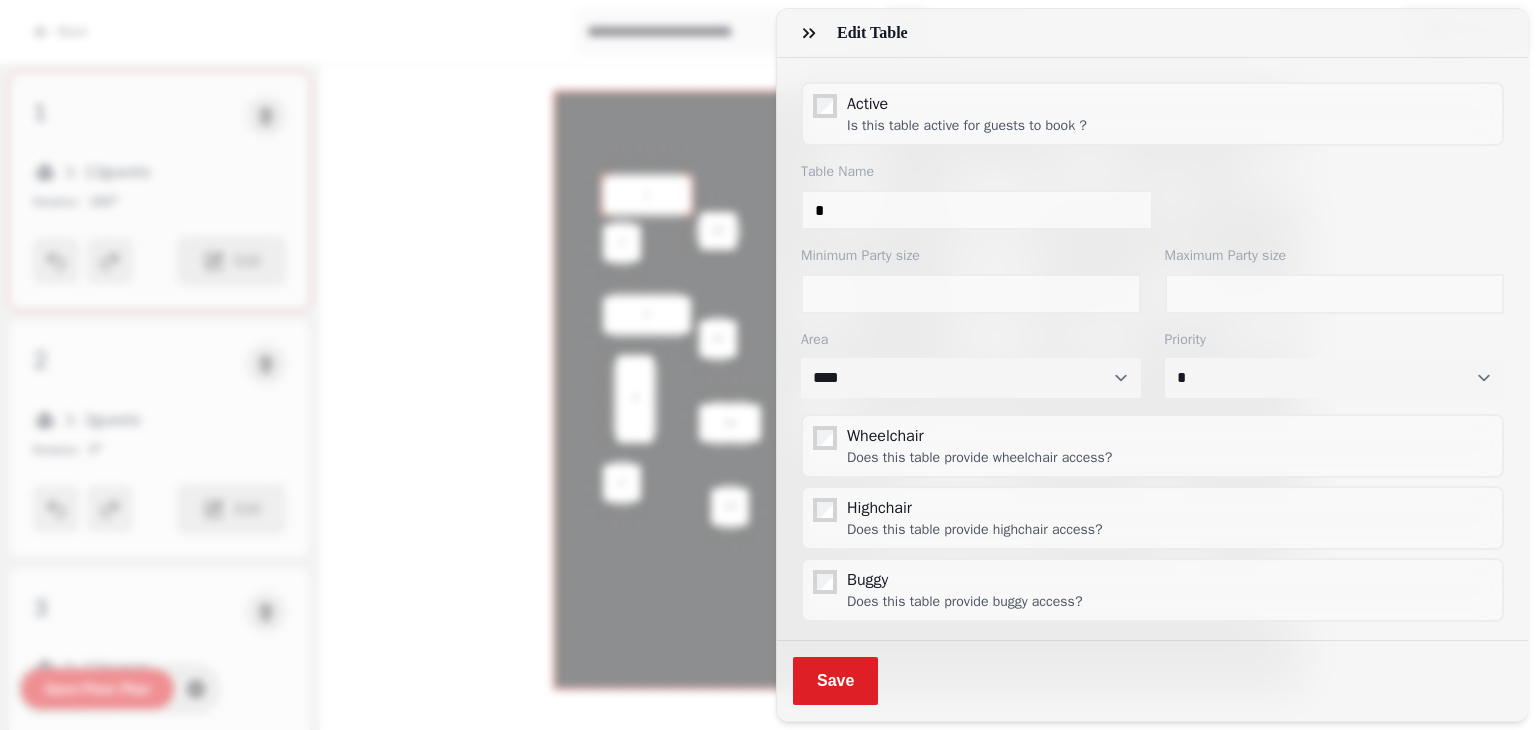click on "Edit Table Active Is this table active for guests to book ? Table Name * Minimum Party size * Maximum Party size ** Area **** Priority * * * * * Wheelchair Does this table provide wheelchair access? Highchair Does this table provide highchair access? Buggy Does this table provide buggy access? Save" at bounding box center [768, 381] 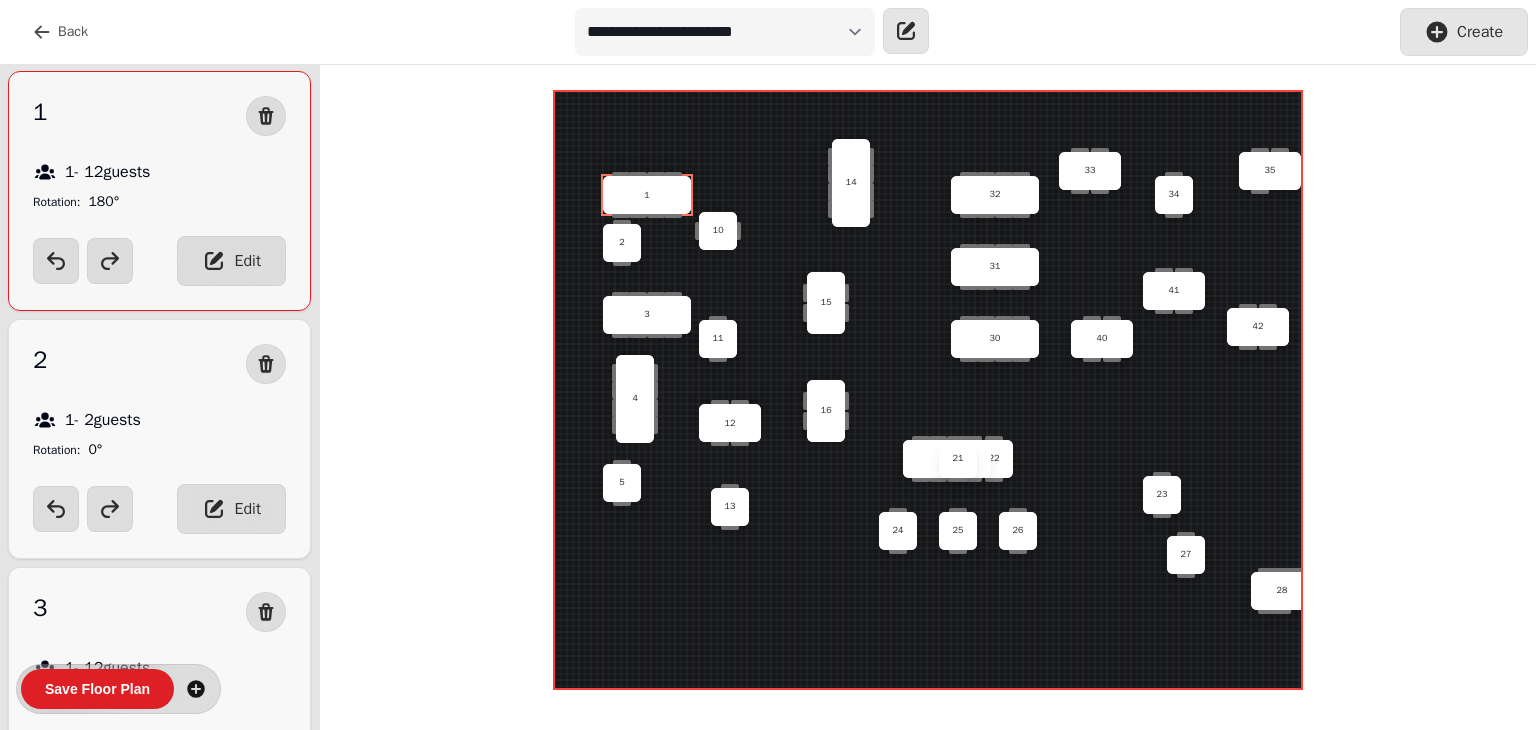 click on "28 30 40 25 1 31 2 35 15 34 16 22 10 26 3 11 42 12 27 4 20 13 32 41 23 33 24 21 5 14" at bounding box center (928, 430) 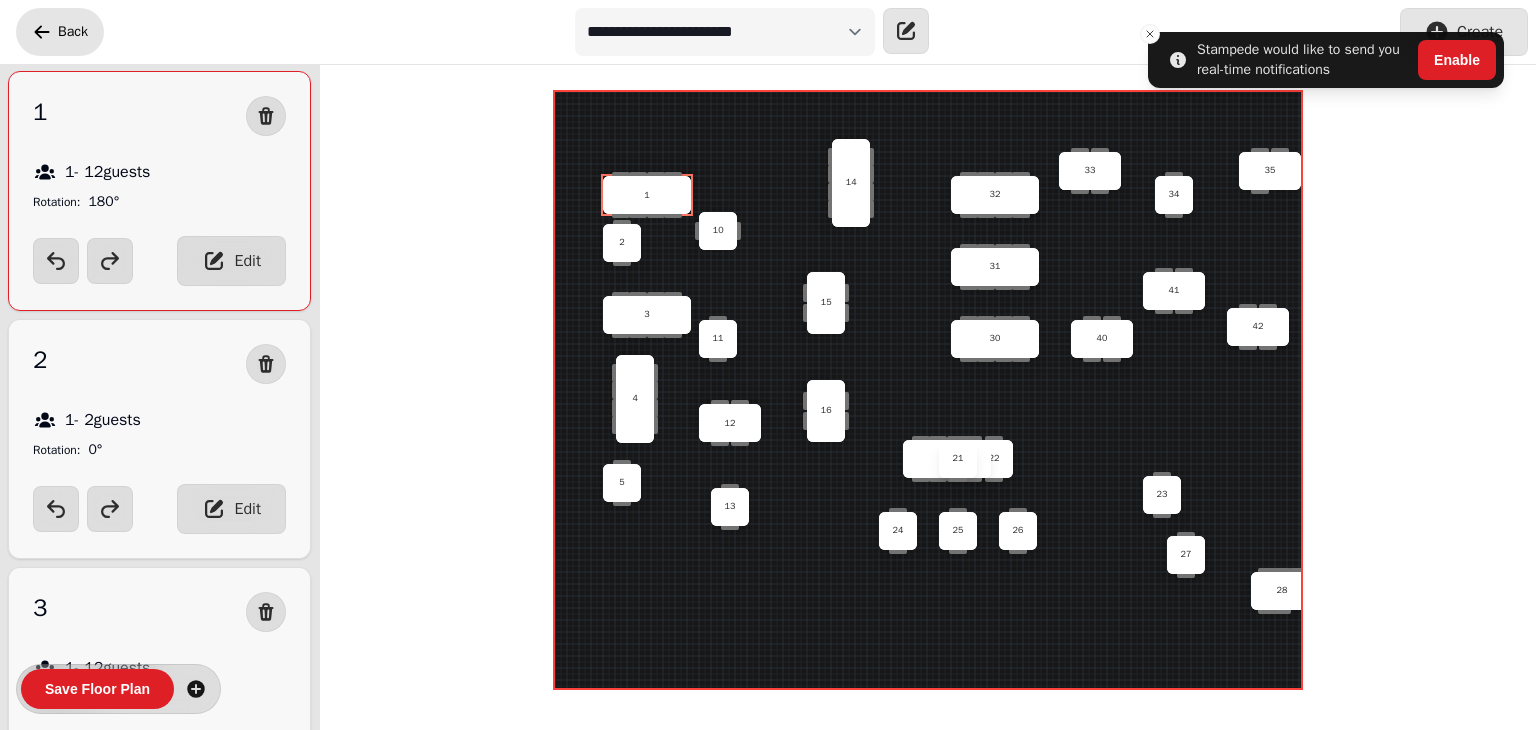 click on "Back" at bounding box center (73, 32) 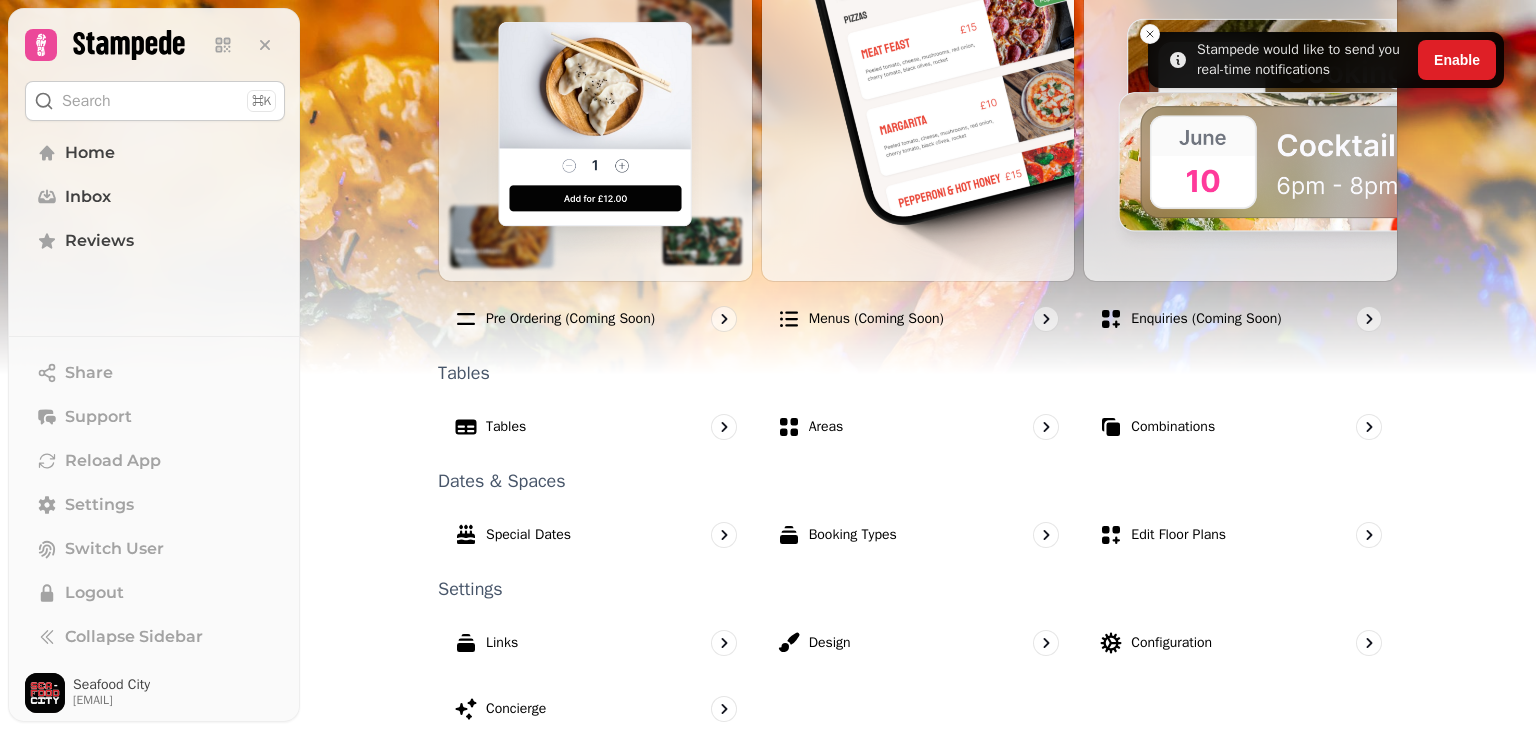 scroll, scrollTop: 1184, scrollLeft: 0, axis: vertical 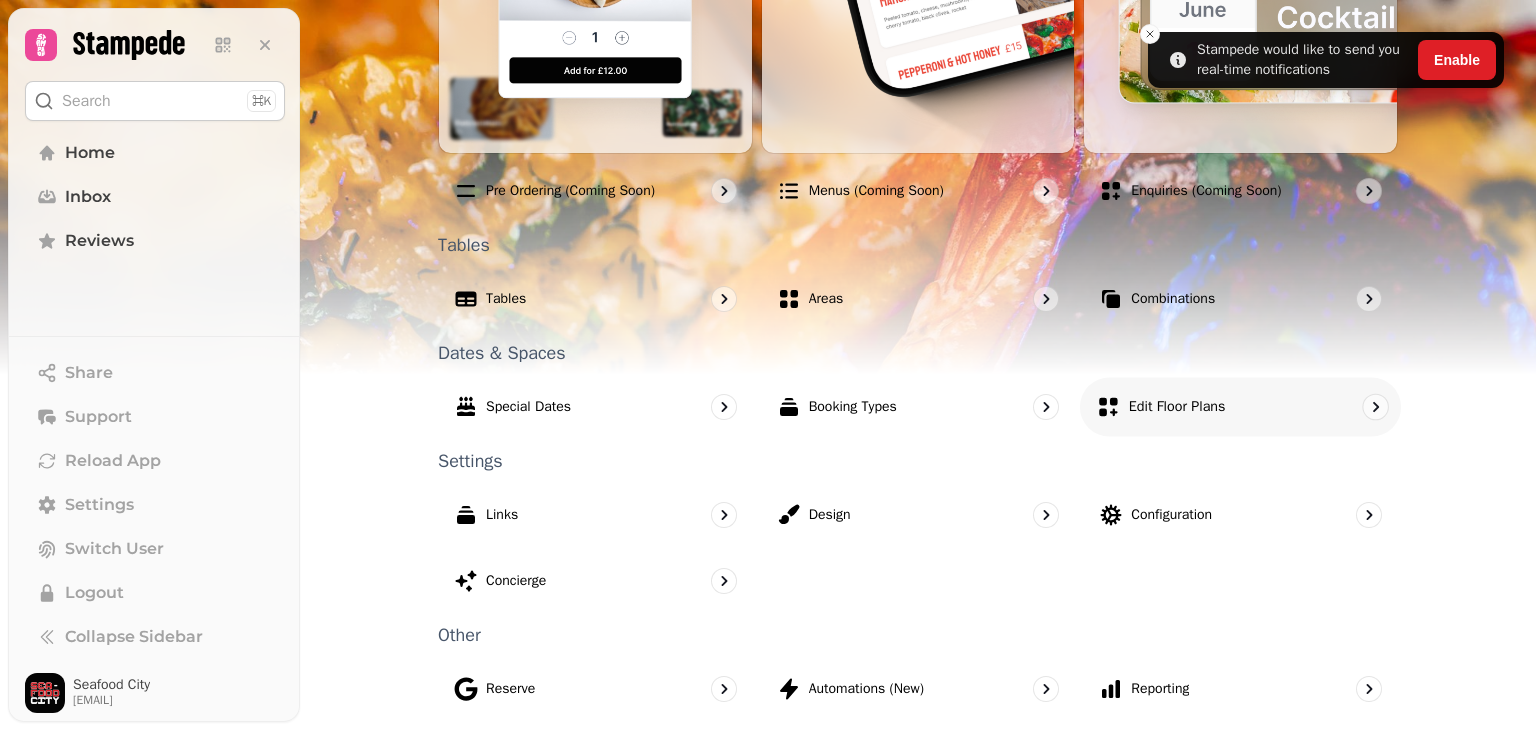 click on "Edit Floor Plans" at bounding box center (1177, 407) 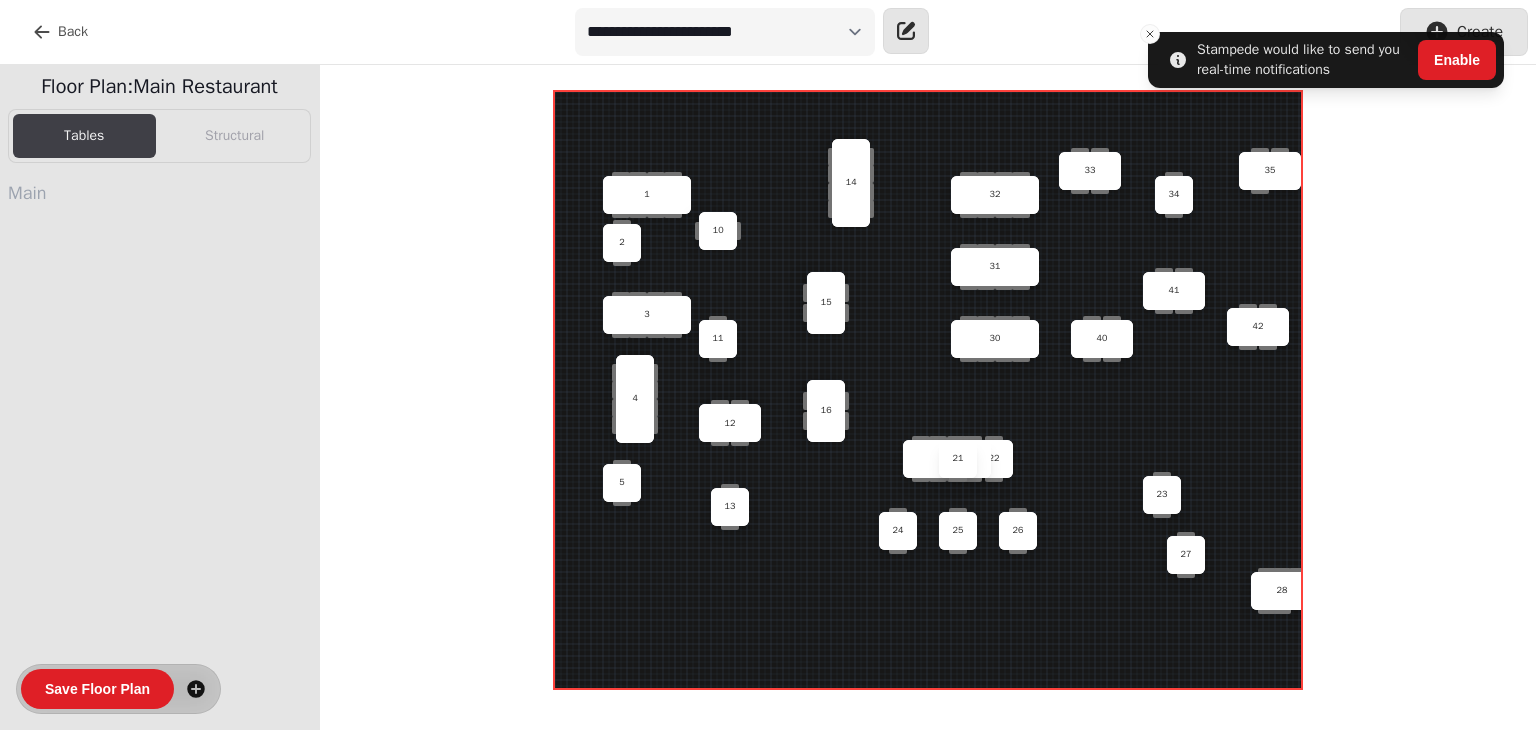 scroll, scrollTop: 0, scrollLeft: 0, axis: both 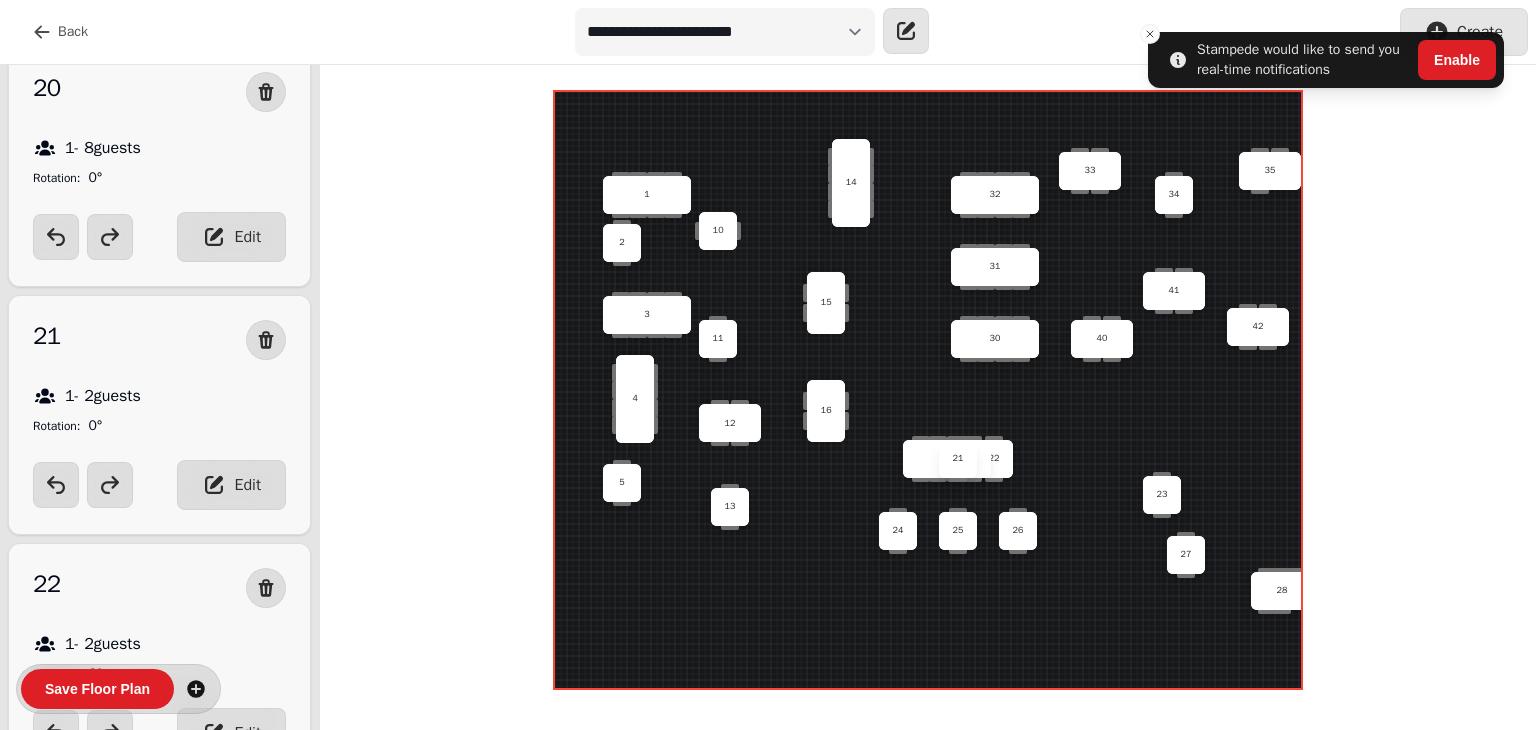 click on "20" at bounding box center [947, 459] 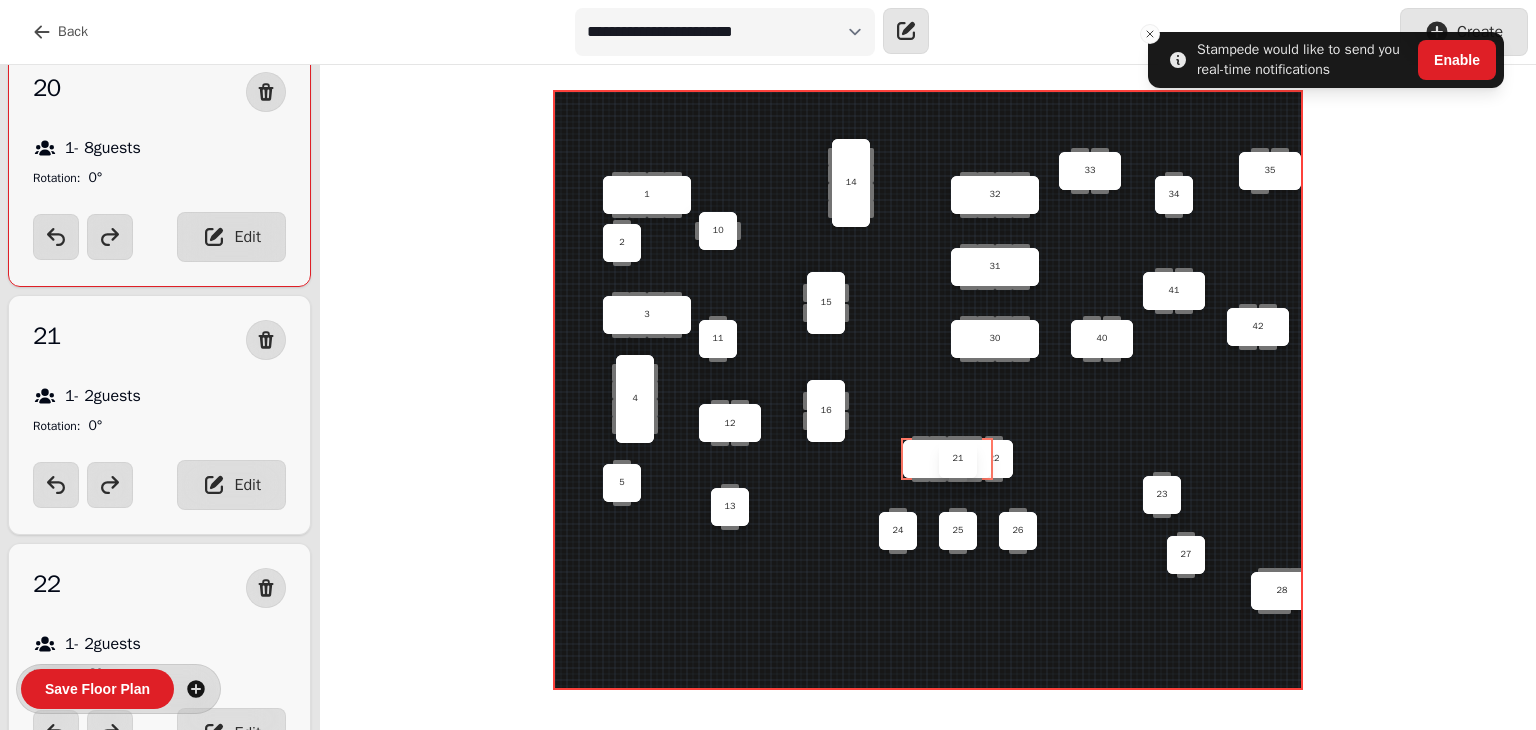 scroll, scrollTop: 2301, scrollLeft: 0, axis: vertical 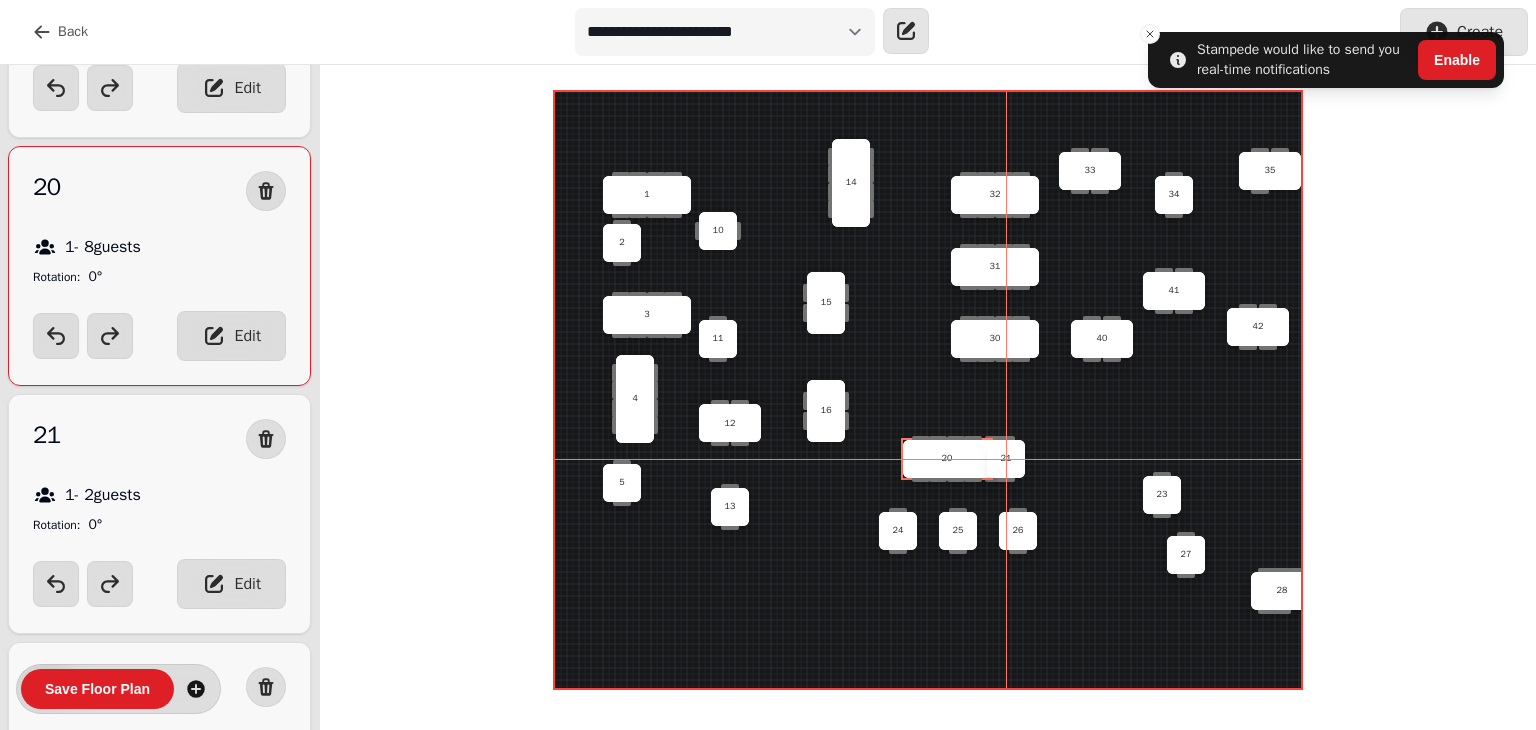 drag, startPoint x: 955, startPoint y: 464, endPoint x: 998, endPoint y: 463, distance: 43.011627 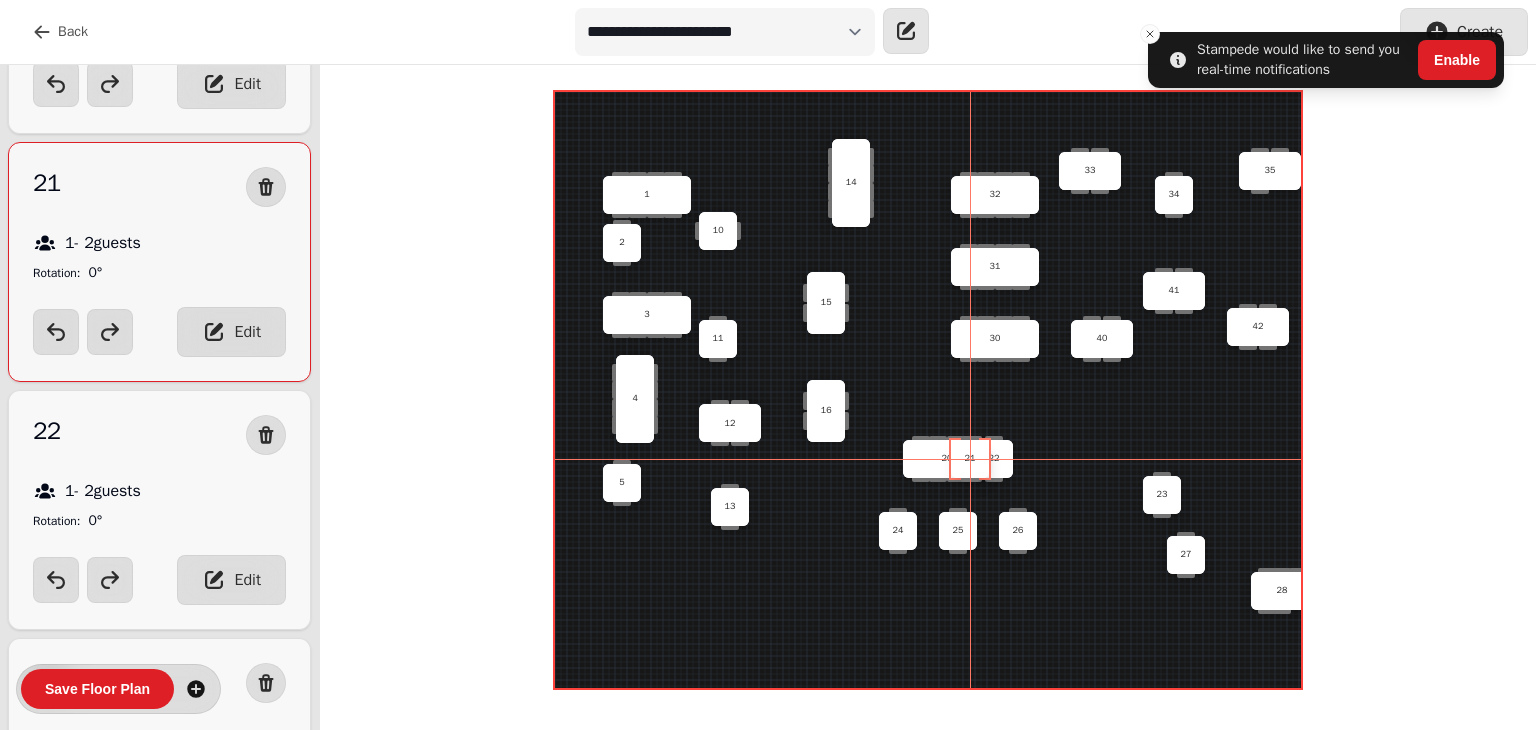 drag, startPoint x: 1009, startPoint y: 465, endPoint x: 965, endPoint y: 468, distance: 44.102154 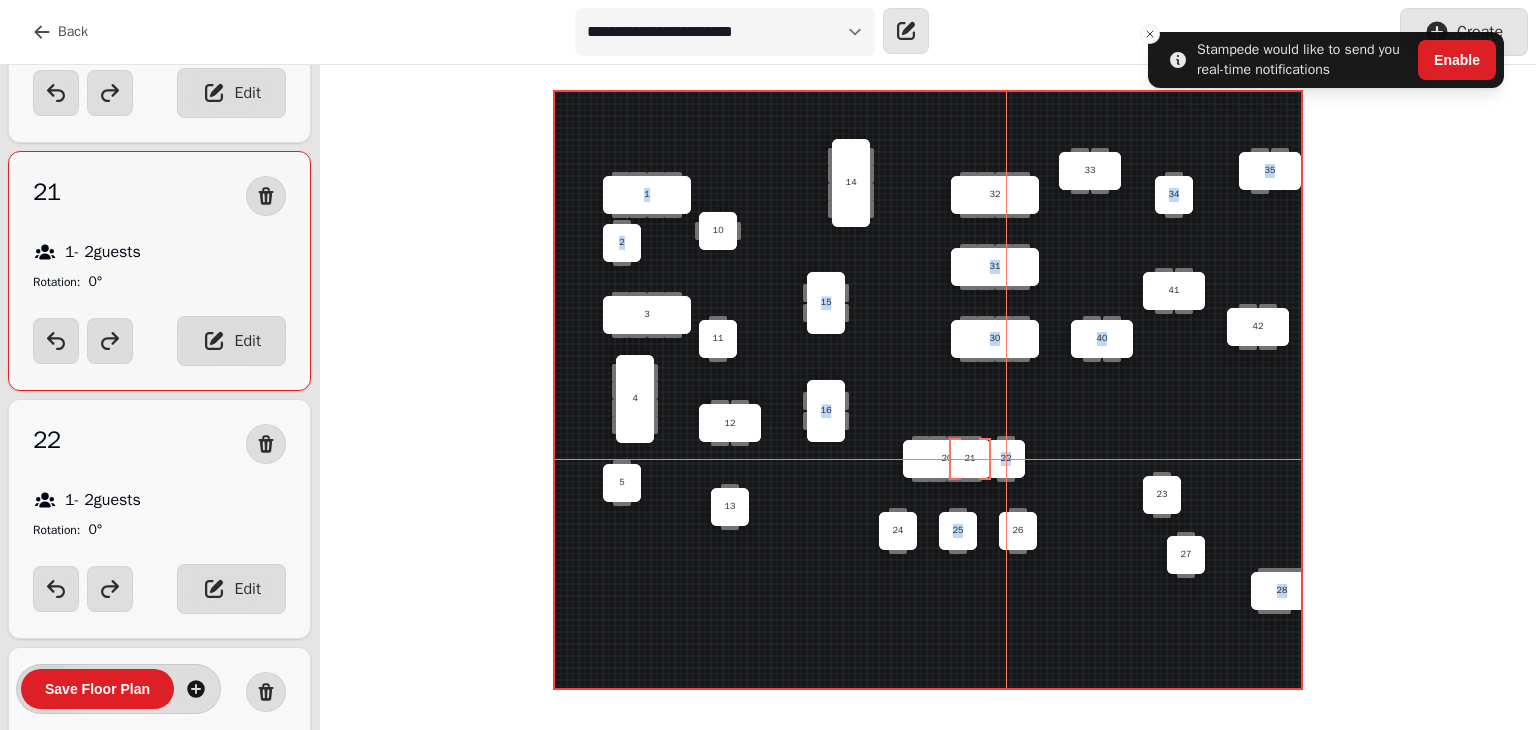 drag, startPoint x: 1005, startPoint y: 464, endPoint x: 1037, endPoint y: 460, distance: 32.24903 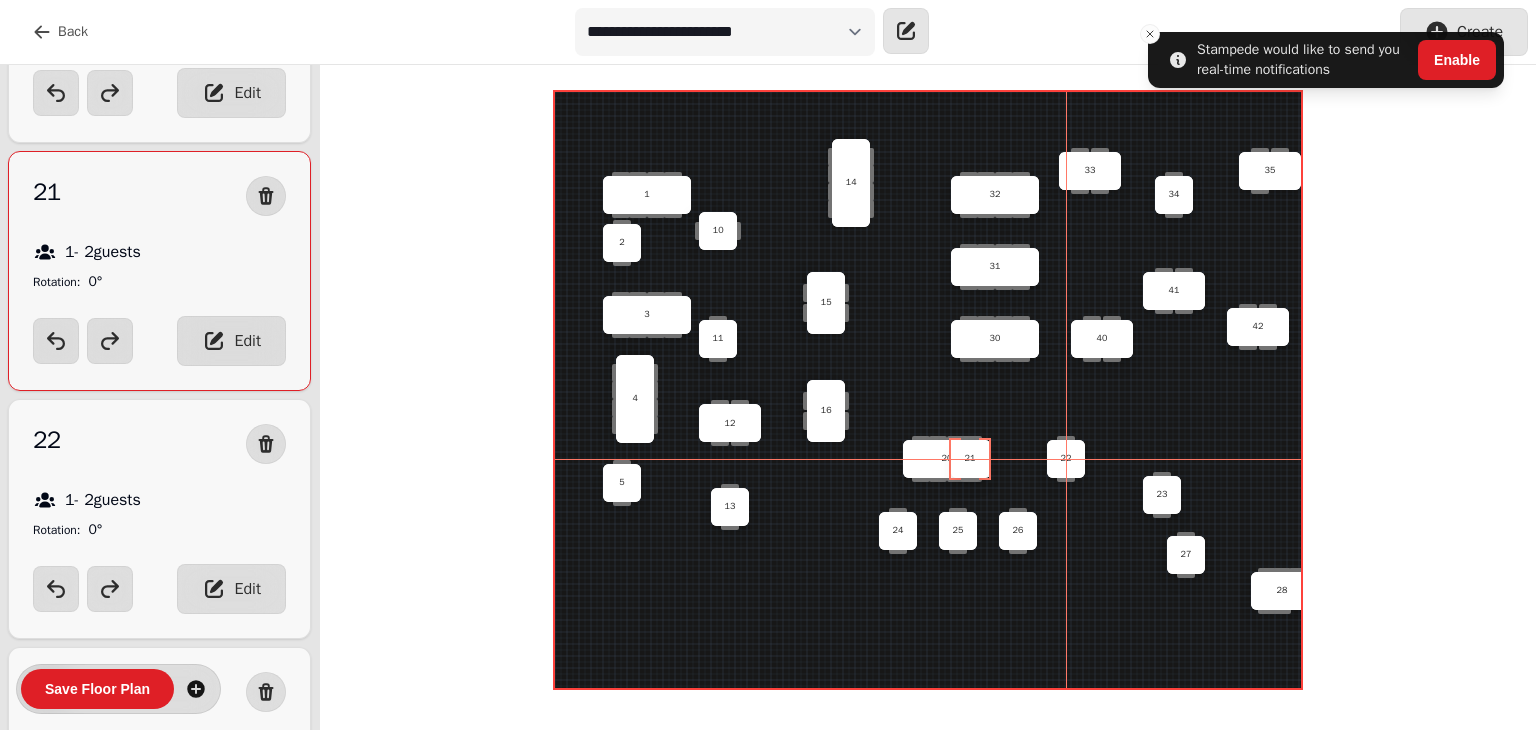 drag, startPoint x: 1033, startPoint y: 455, endPoint x: 1071, endPoint y: 457, distance: 38.052597 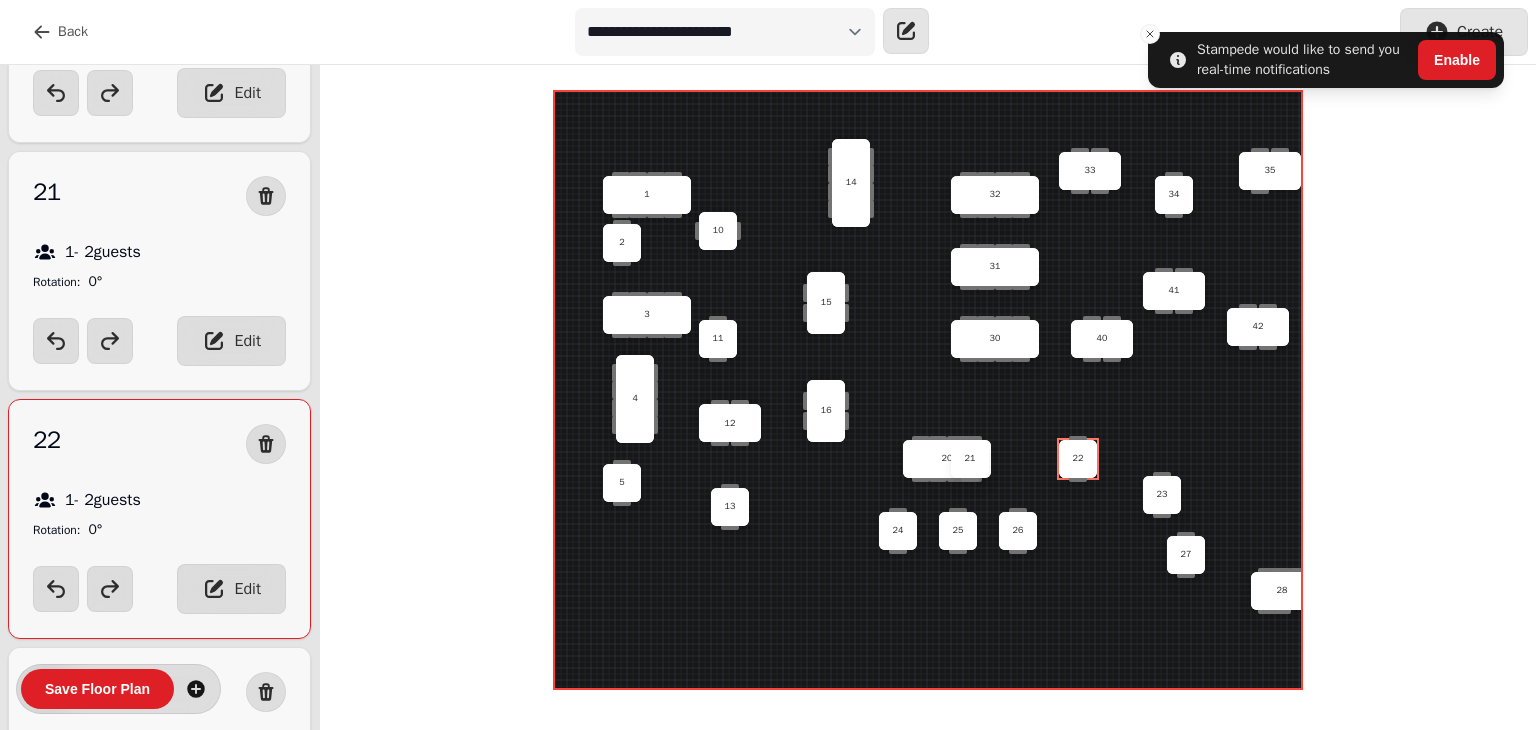 scroll, scrollTop: 2792, scrollLeft: 0, axis: vertical 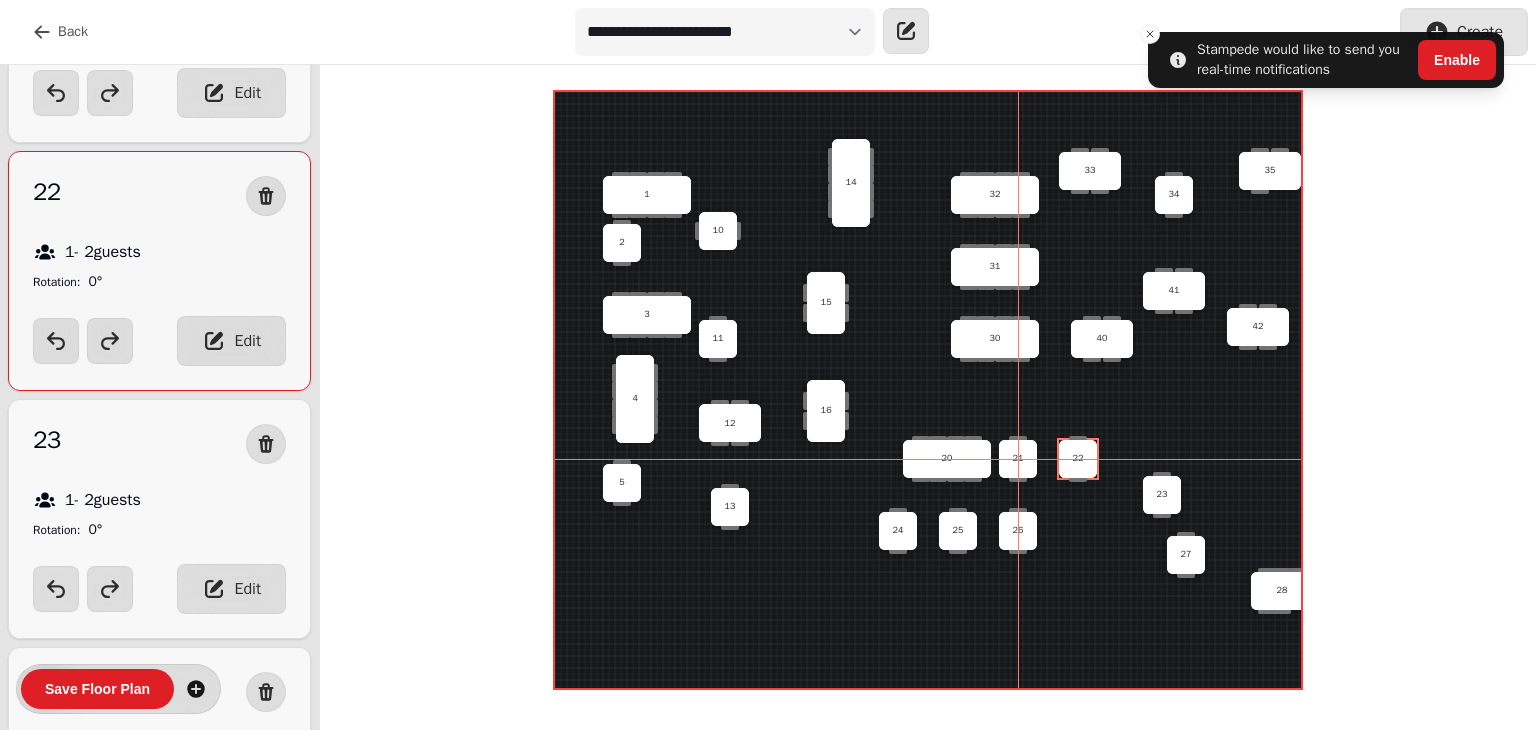 drag, startPoint x: 1001, startPoint y: 457, endPoint x: 1019, endPoint y: 458, distance: 18.027756 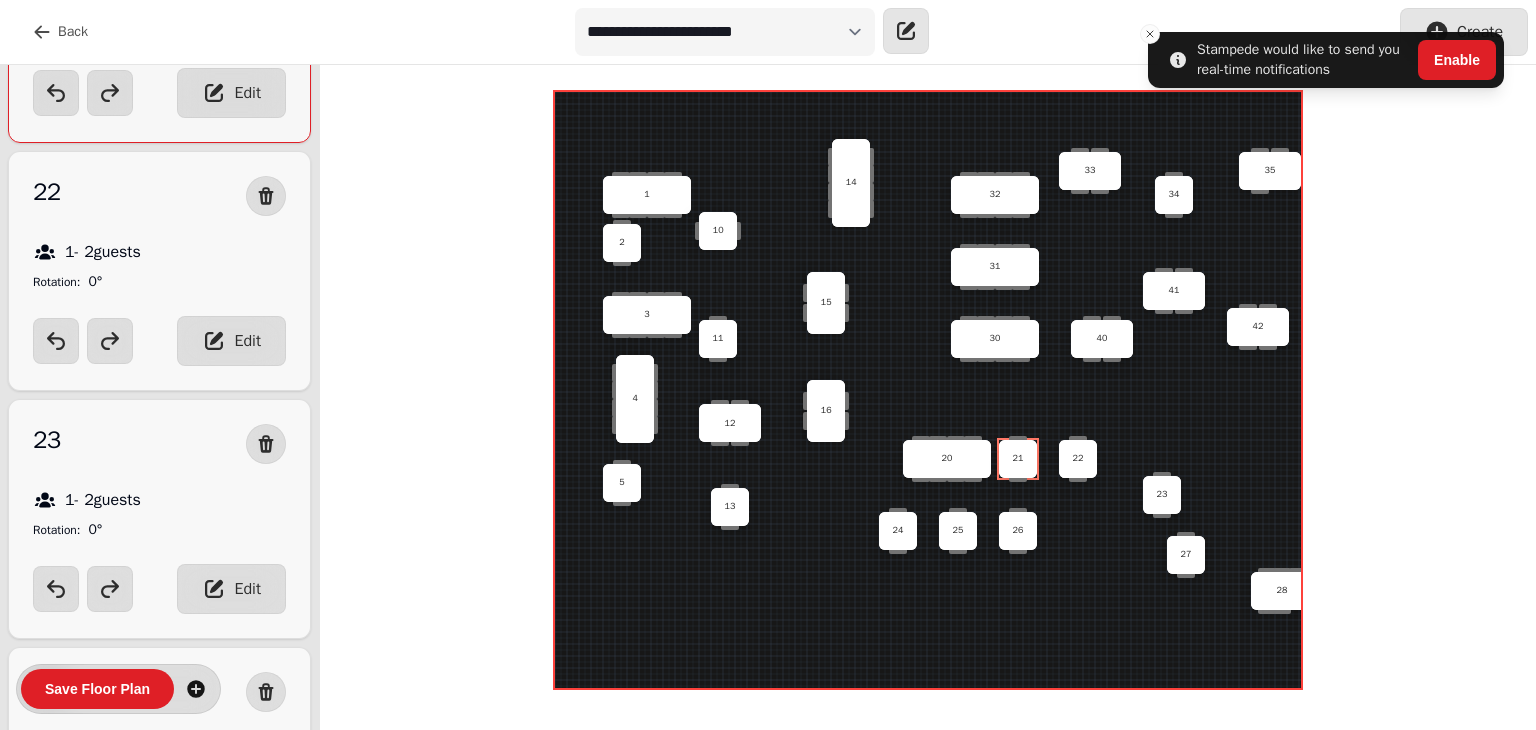 scroll, scrollTop: 2536, scrollLeft: 0, axis: vertical 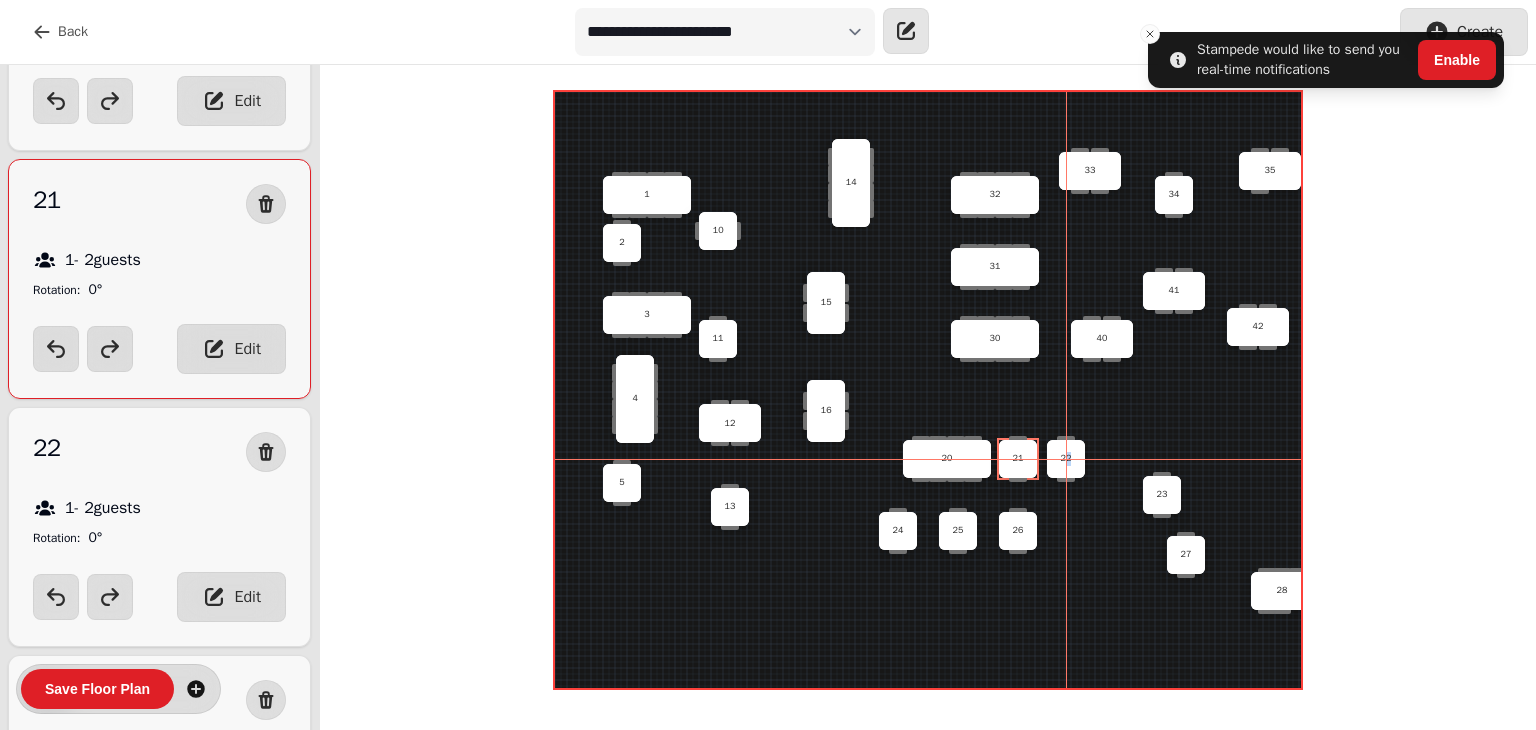 drag, startPoint x: 1078, startPoint y: 459, endPoint x: 1068, endPoint y: 460, distance: 10.049875 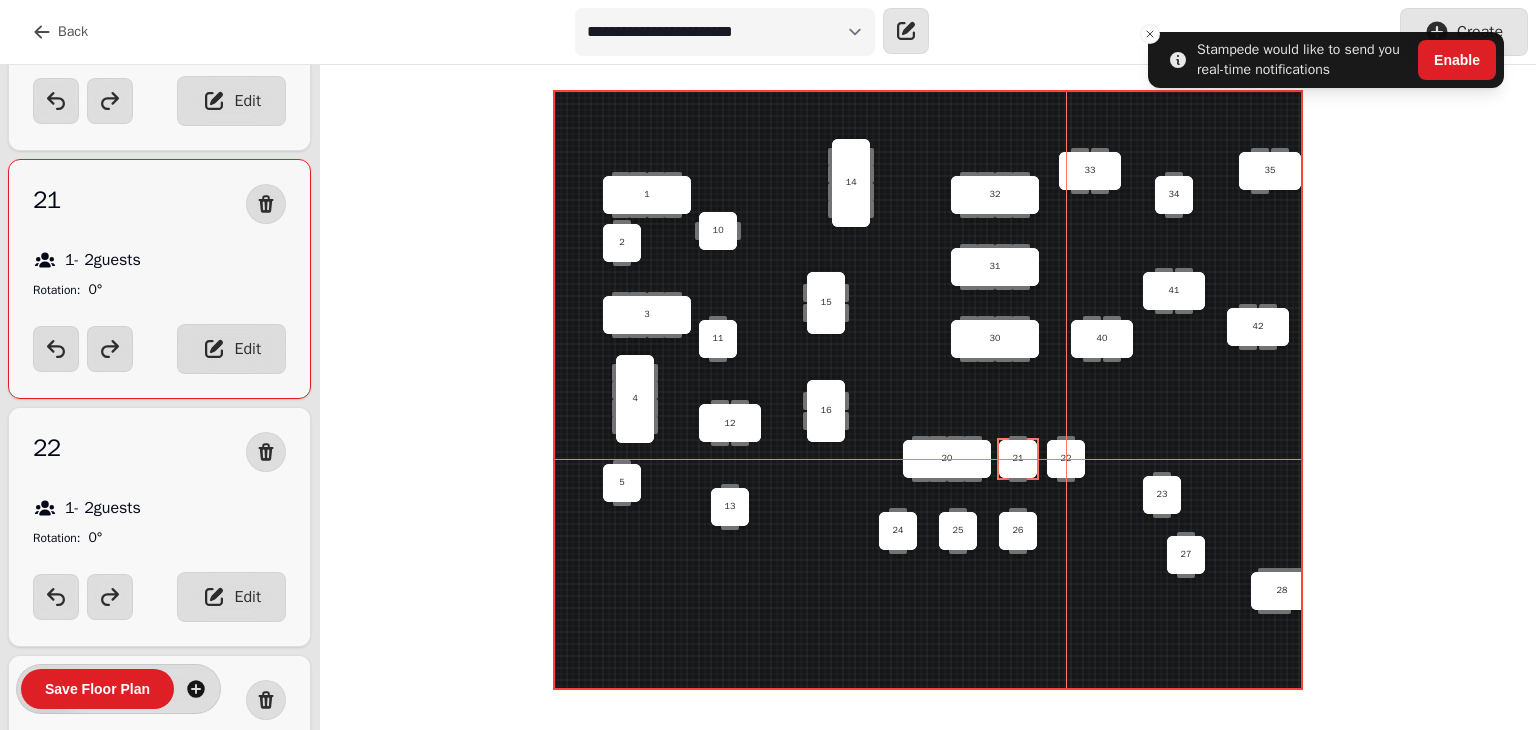 scroll, scrollTop: 2793, scrollLeft: 0, axis: vertical 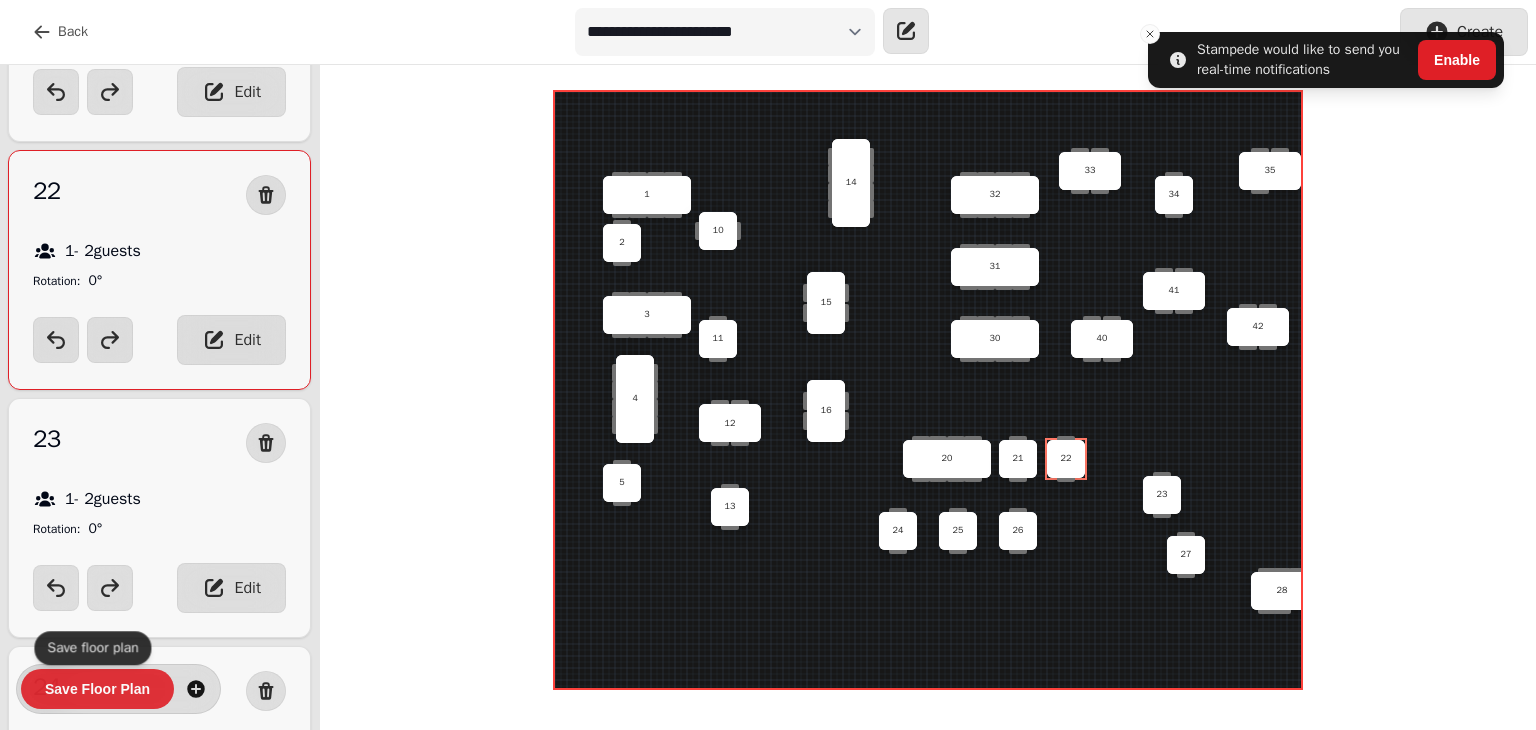 click on "Save Floor Plan" at bounding box center [97, 689] 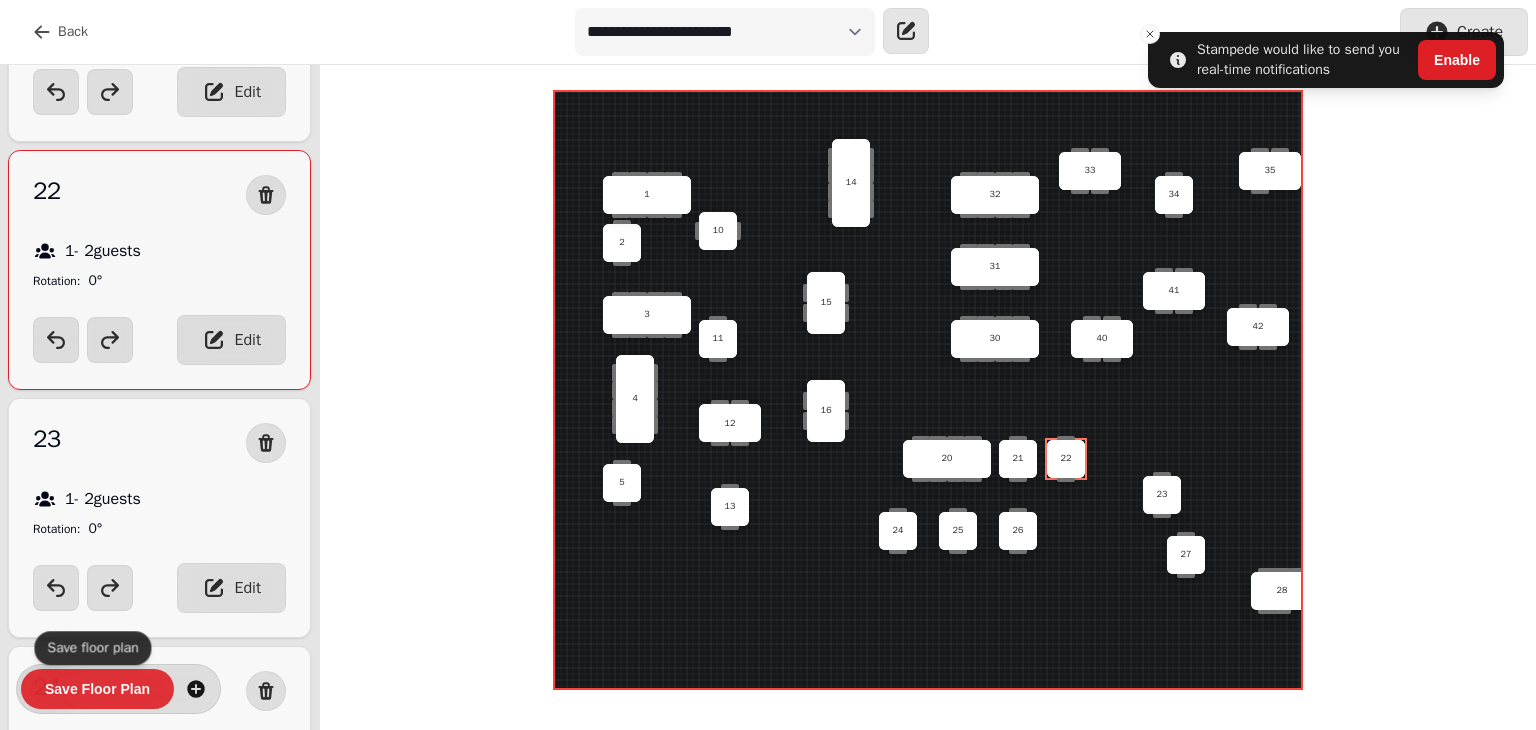 click on "Save Floor Plan" at bounding box center (97, 689) 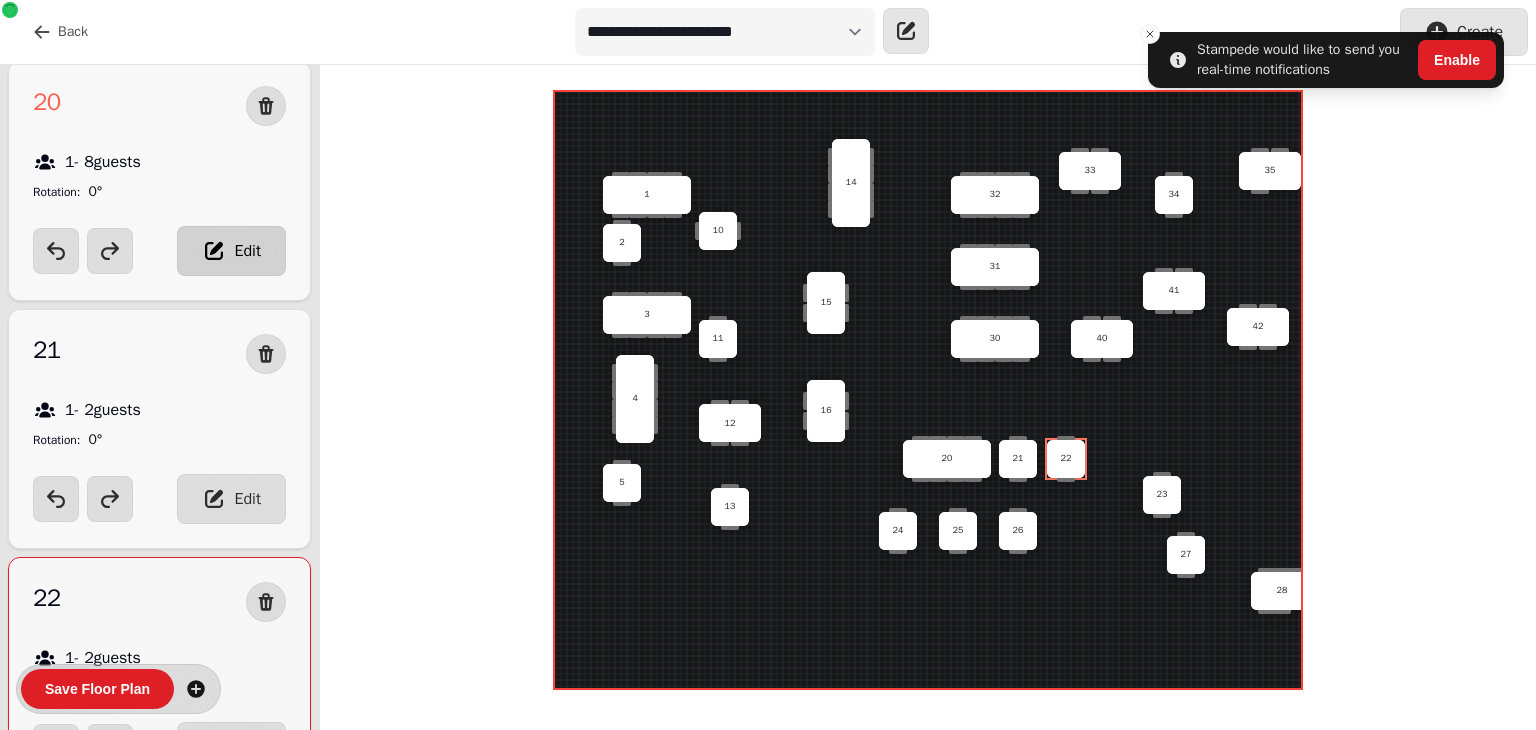 scroll, scrollTop: 2400, scrollLeft: 0, axis: vertical 